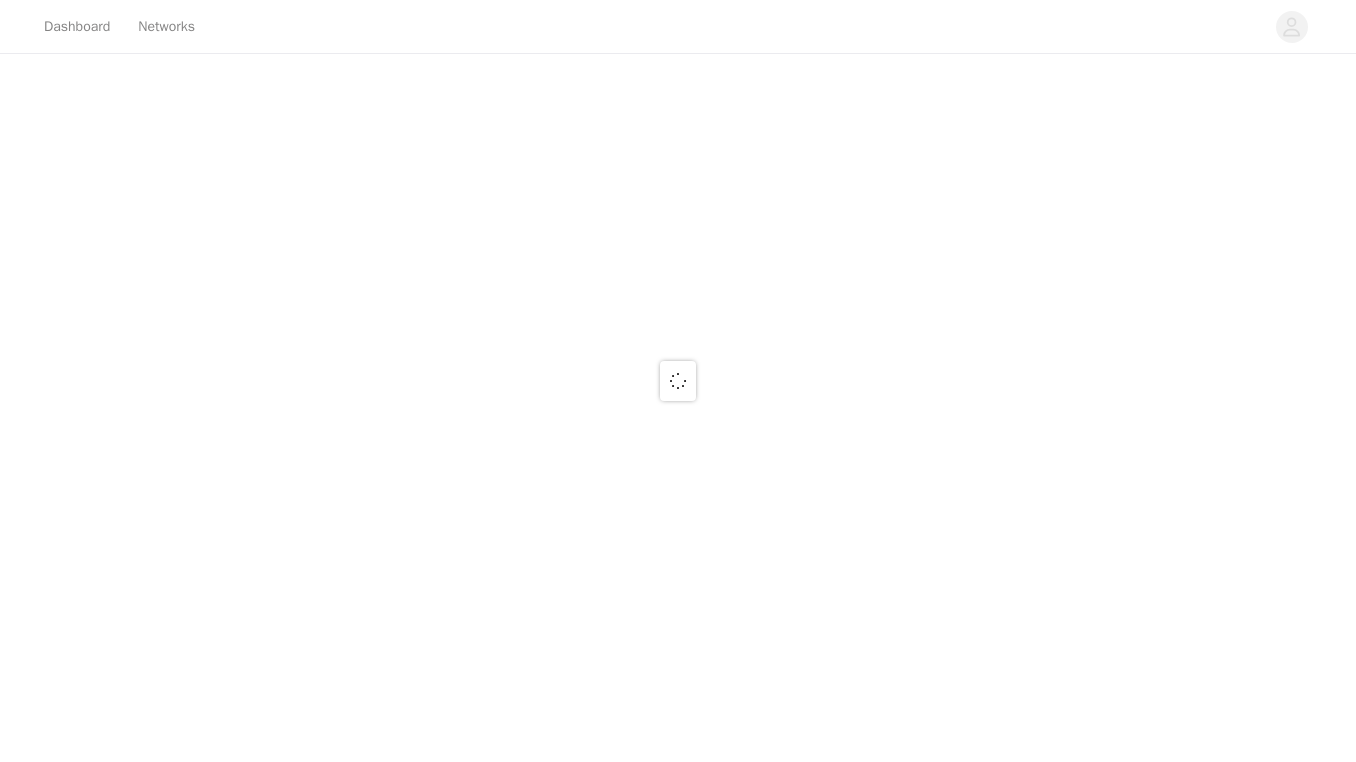 scroll, scrollTop: 0, scrollLeft: 0, axis: both 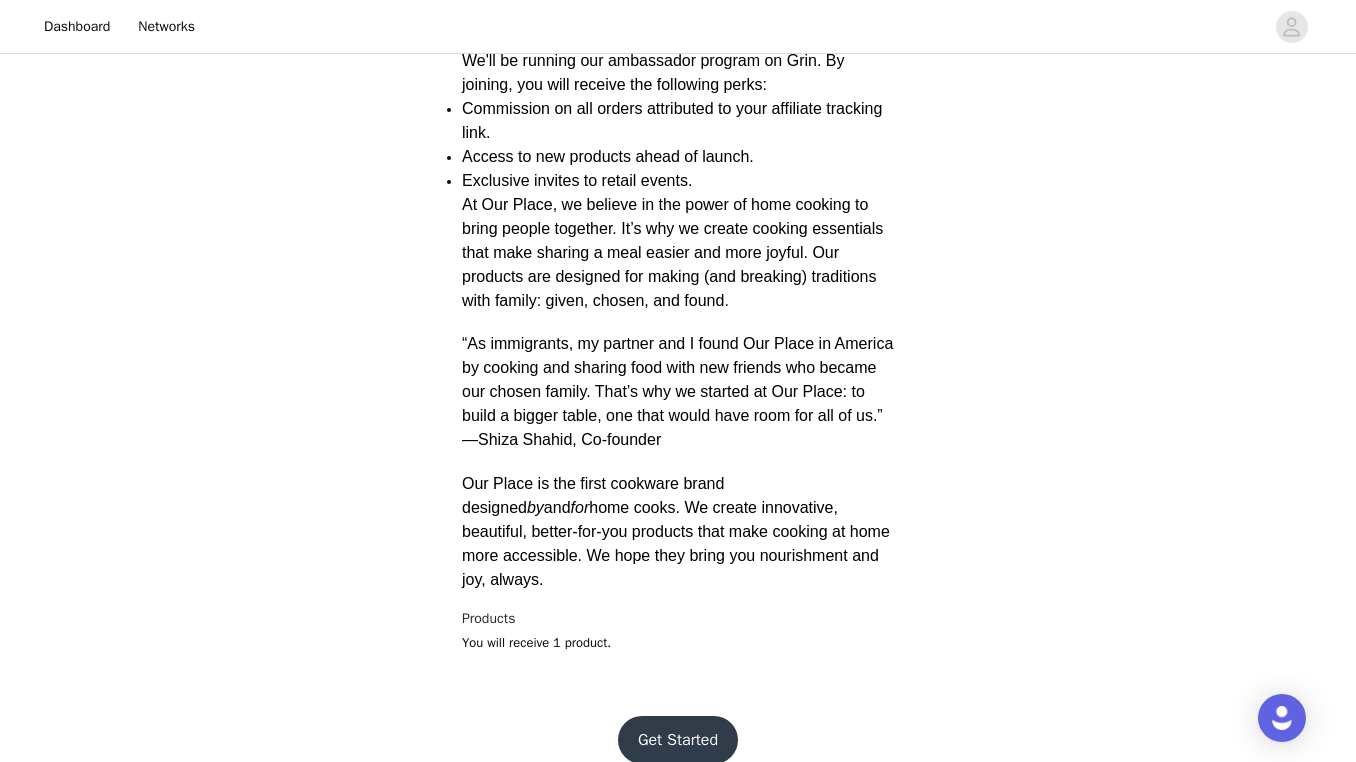 click on "Get Started" at bounding box center [678, 740] 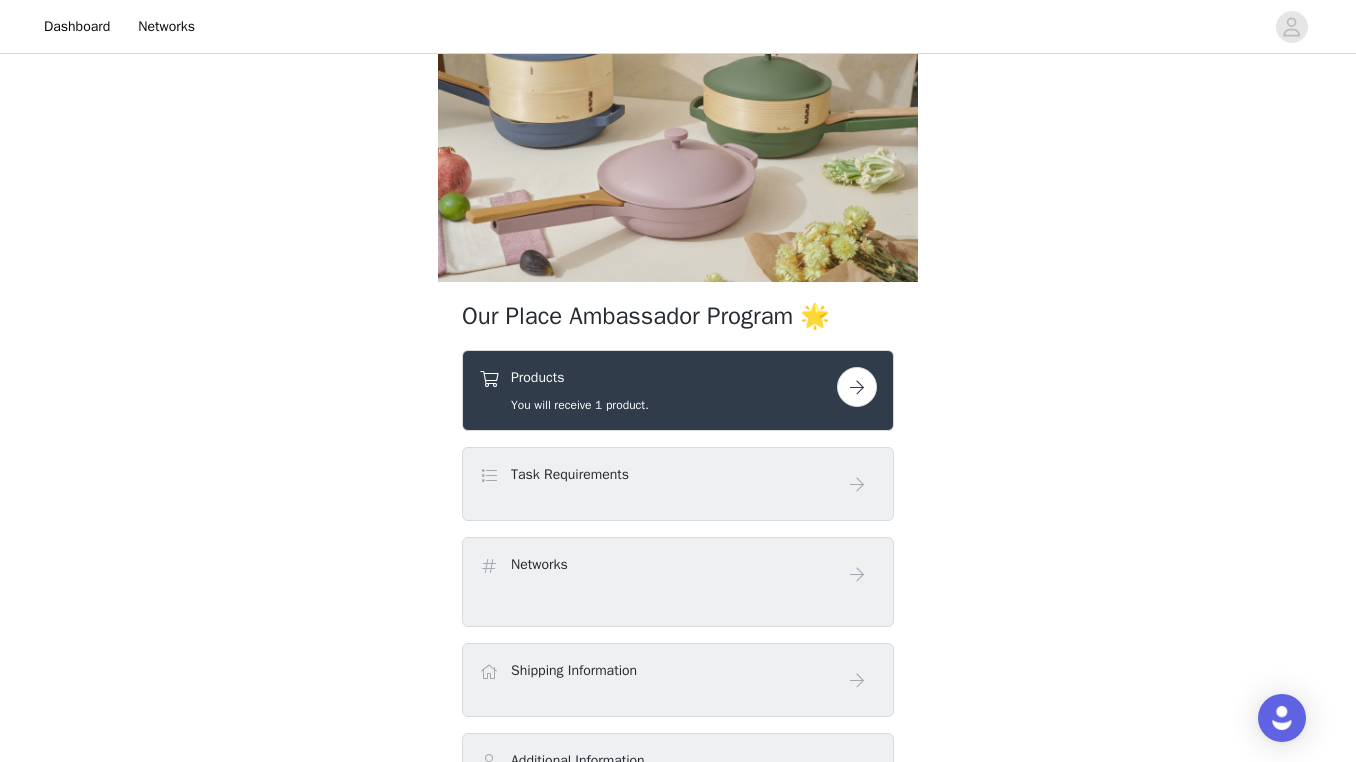scroll, scrollTop: 97, scrollLeft: 0, axis: vertical 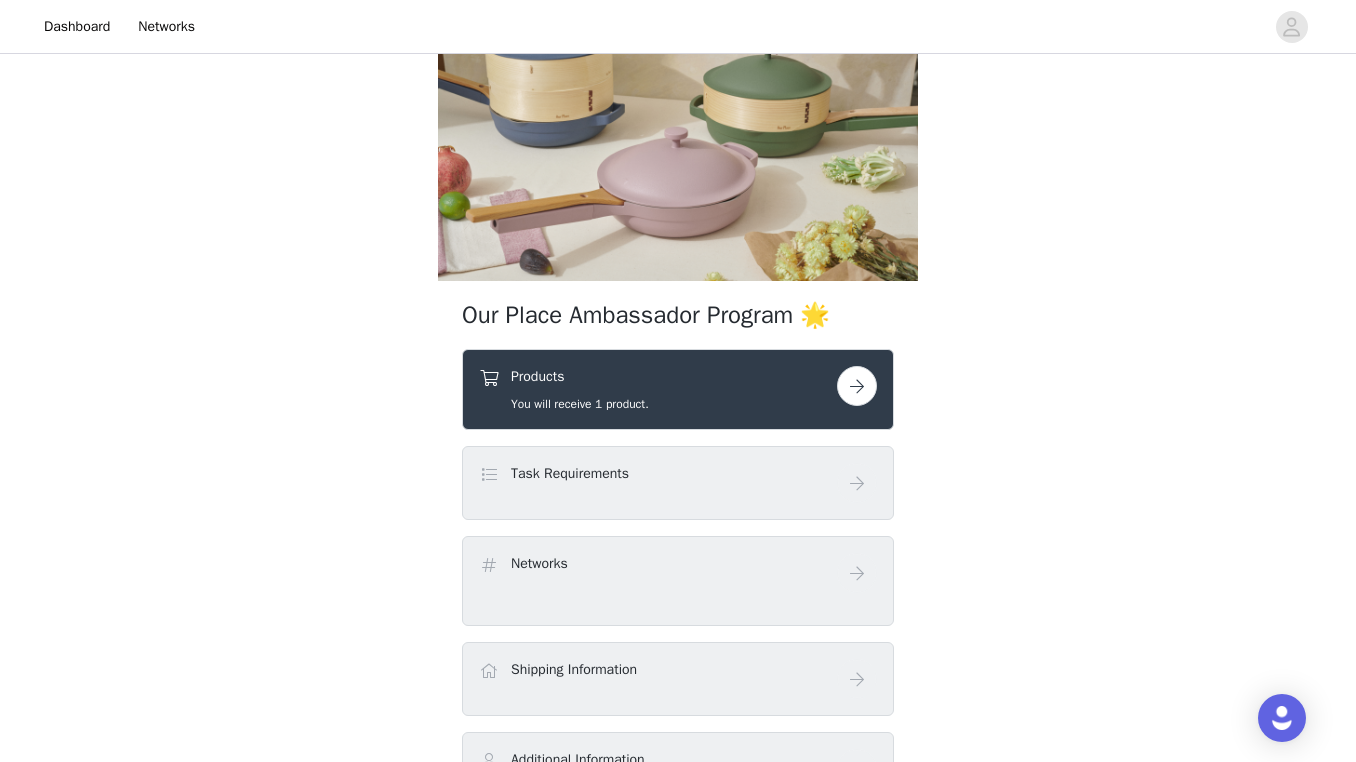 click on "Products   You will receive 1 product." at bounding box center [658, 389] 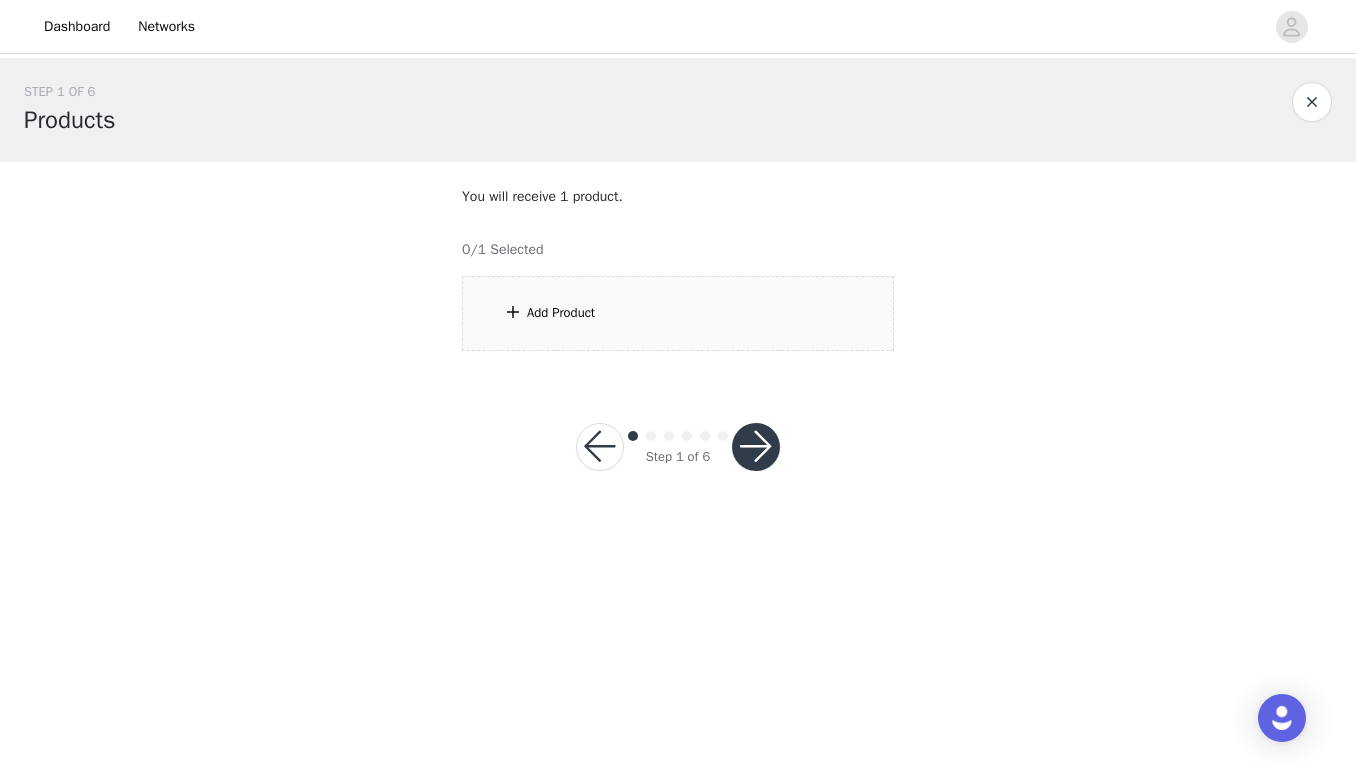 click at bounding box center [600, 447] 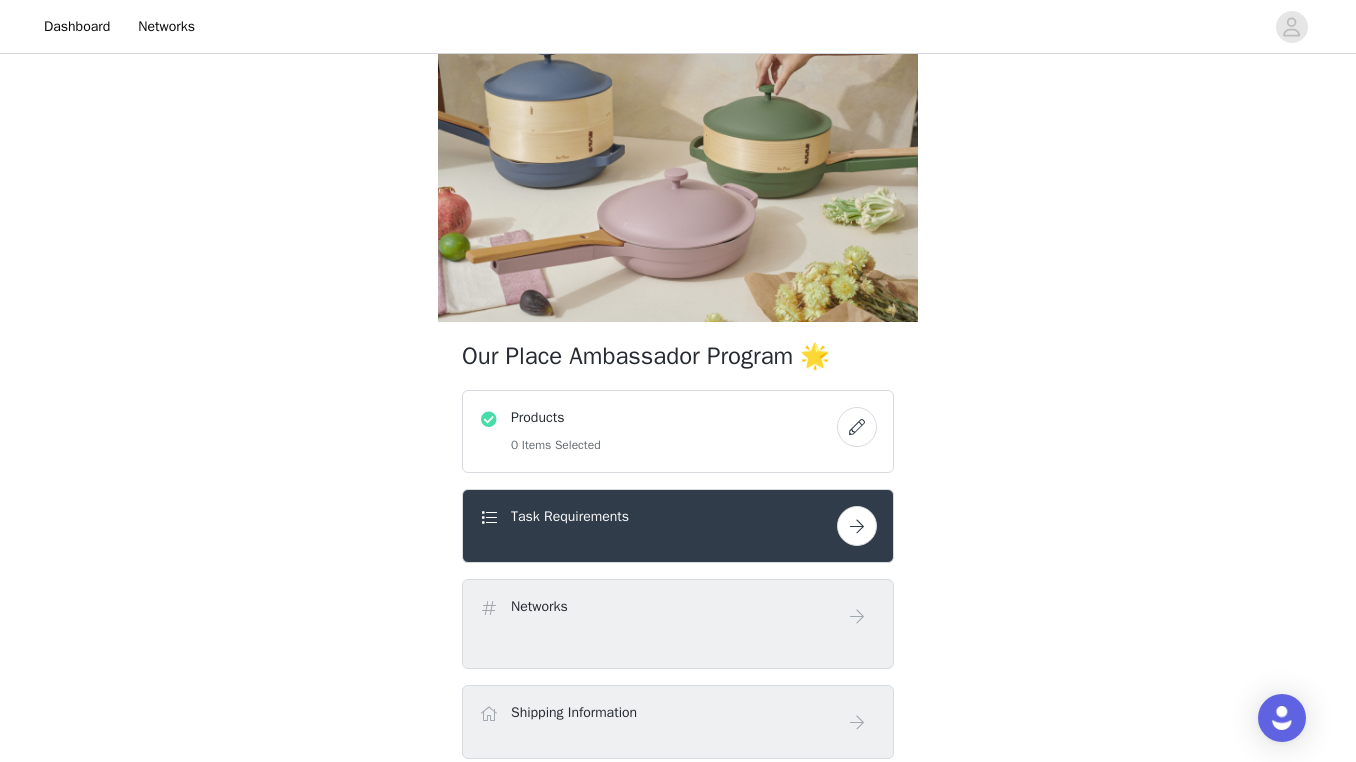 scroll, scrollTop: 72, scrollLeft: 0, axis: vertical 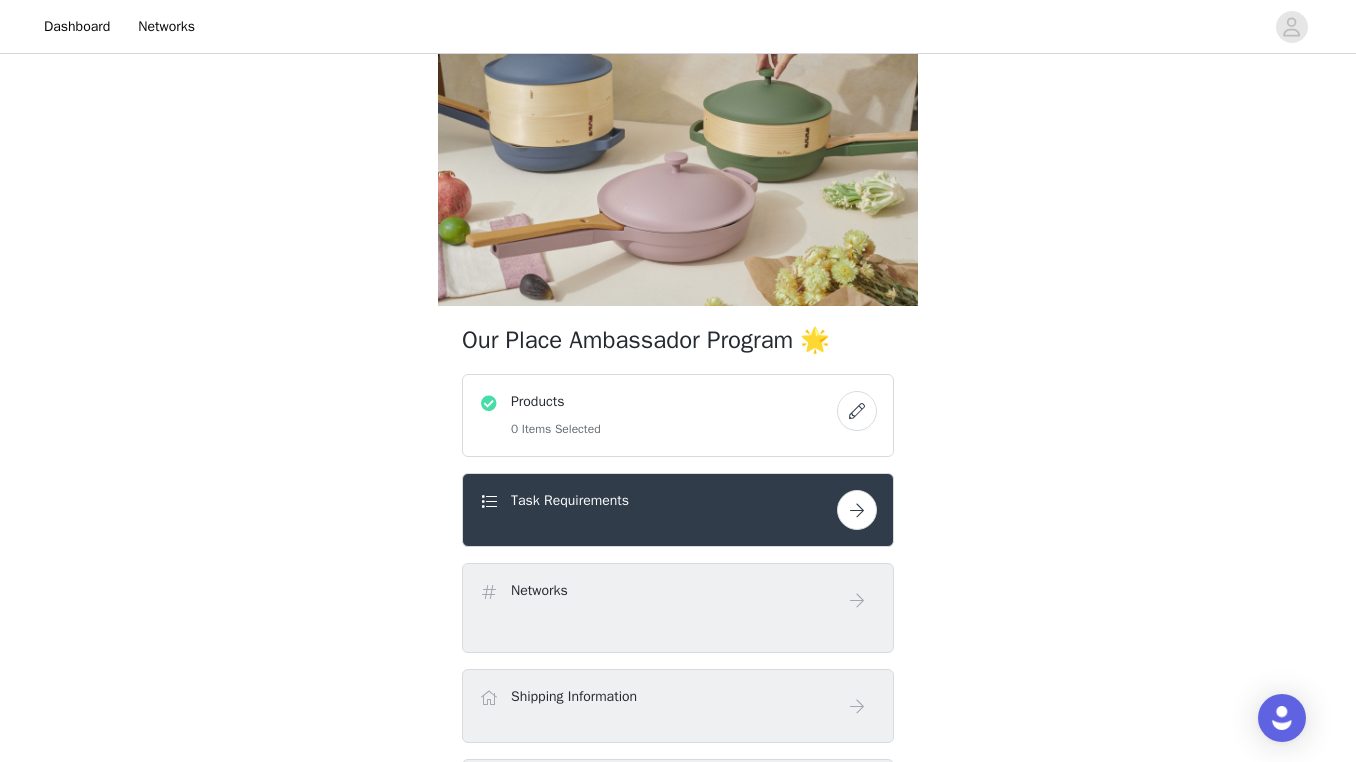 click on "Products   0 Items Selected" at bounding box center [658, 415] 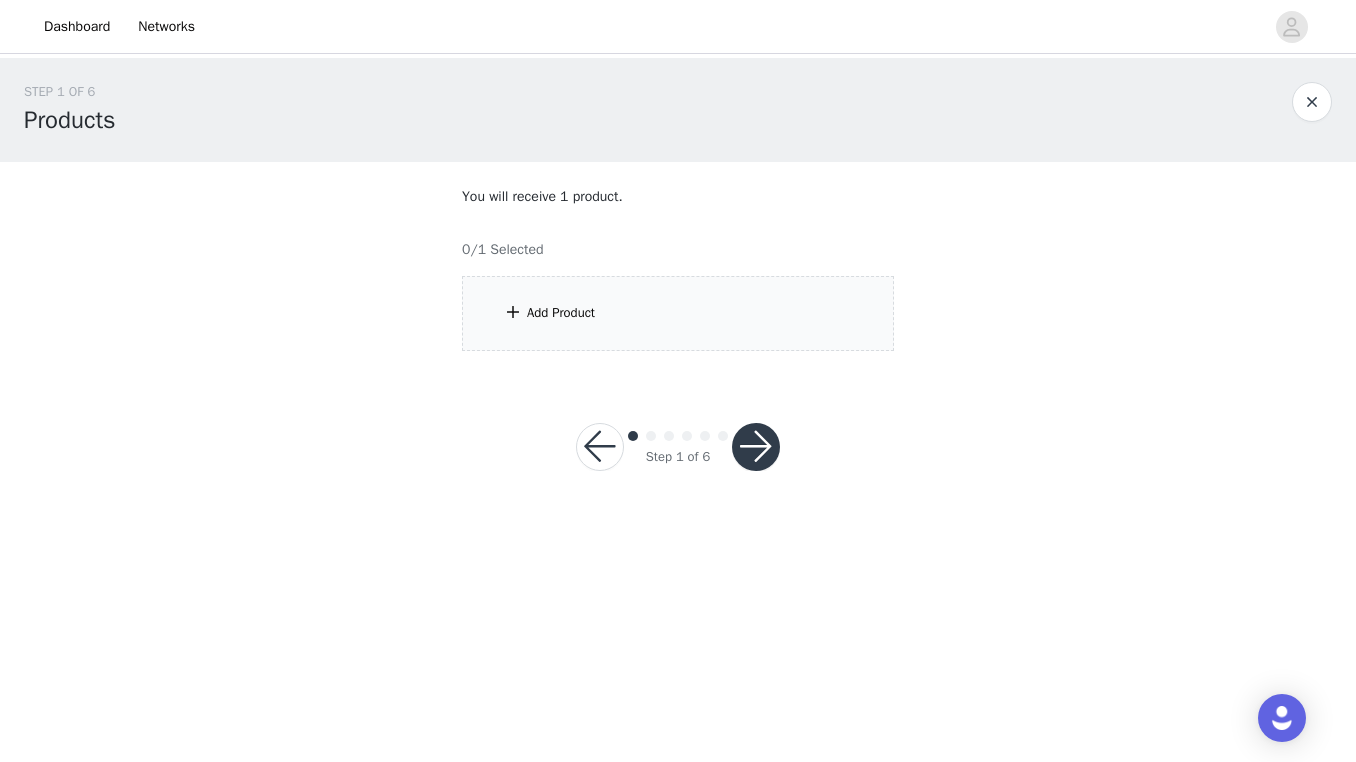 click on "Add Product" at bounding box center (678, 313) 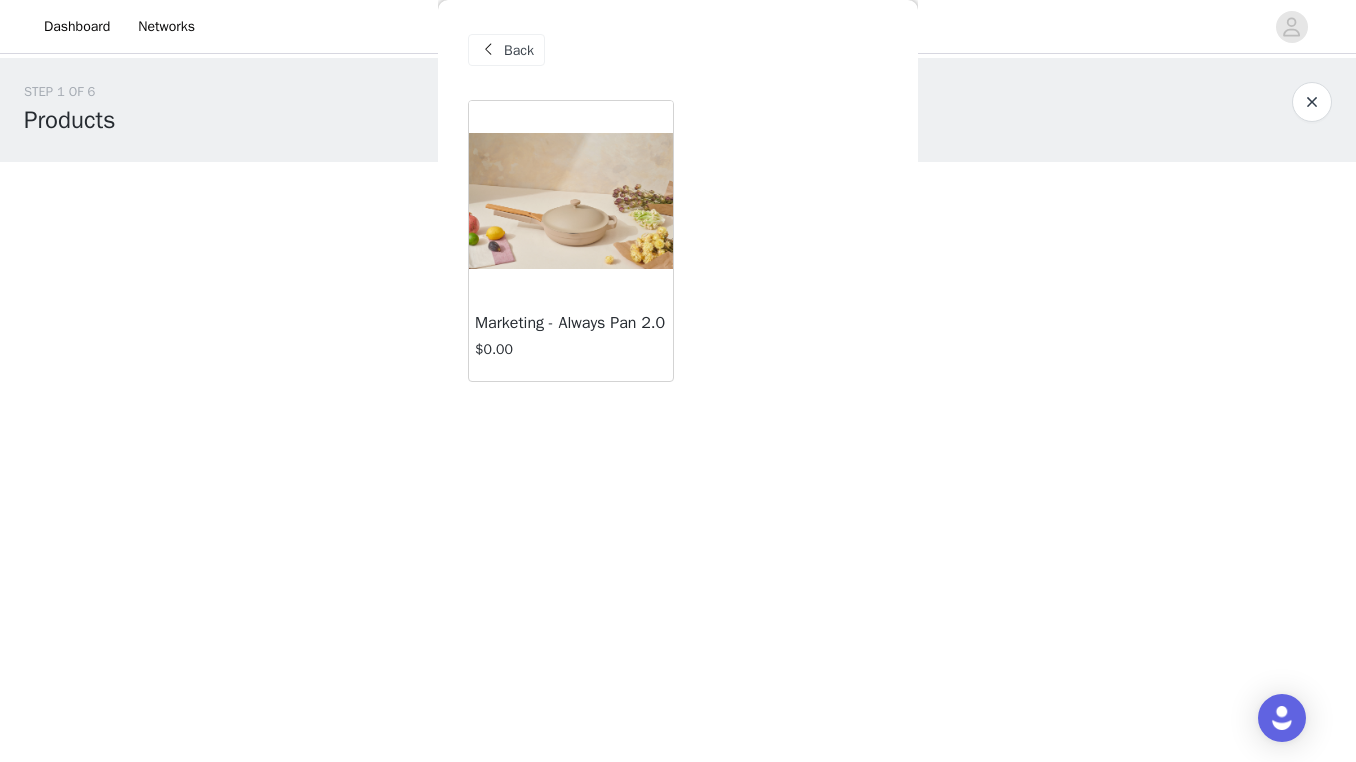 click on "$0.00" at bounding box center (571, 349) 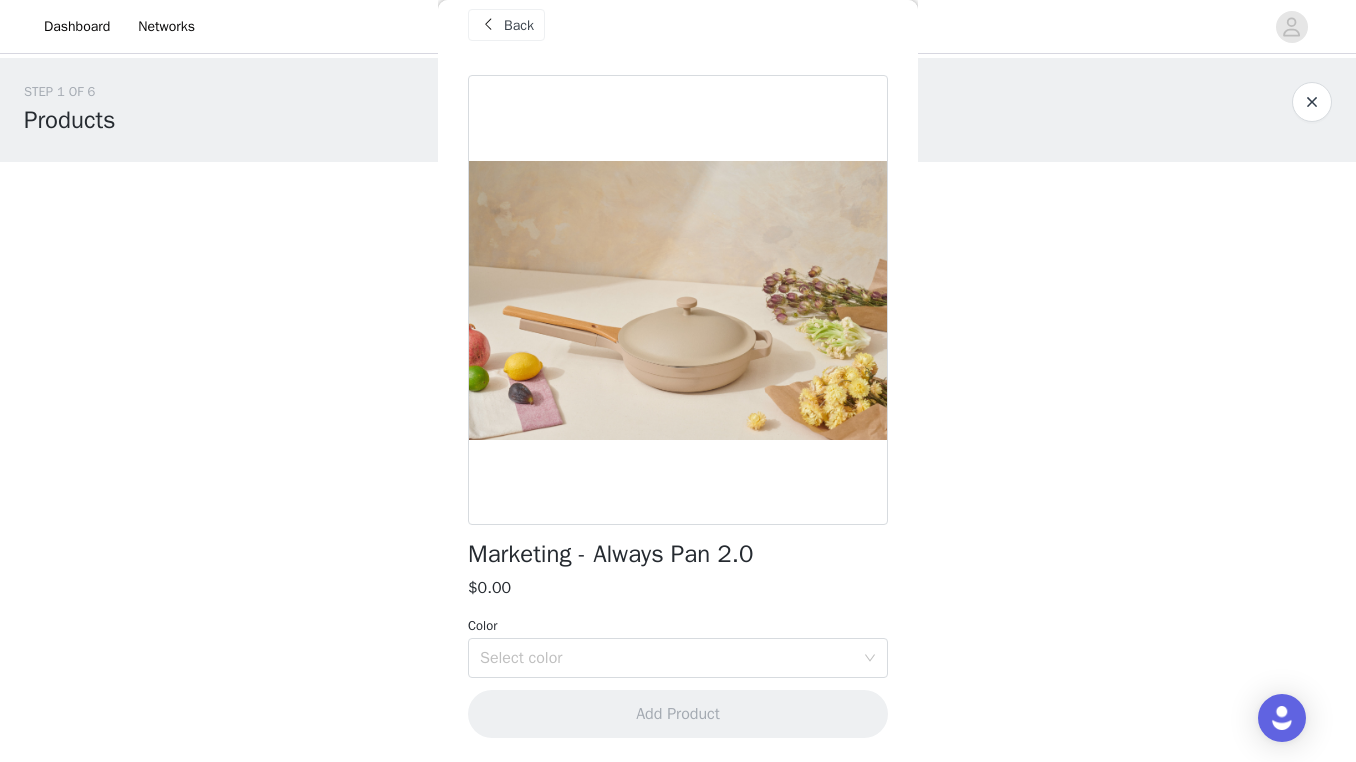 scroll, scrollTop: 24, scrollLeft: 0, axis: vertical 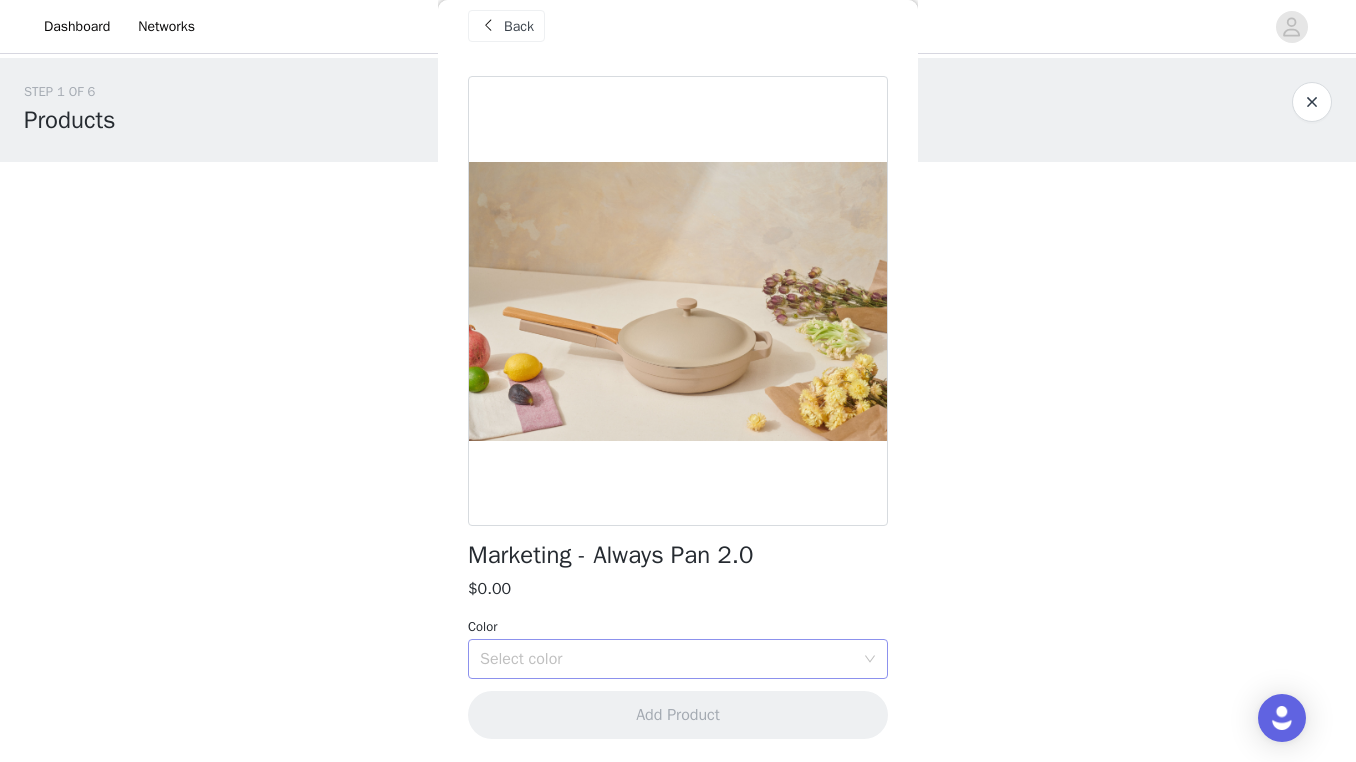 click on "Select color" at bounding box center [667, 659] 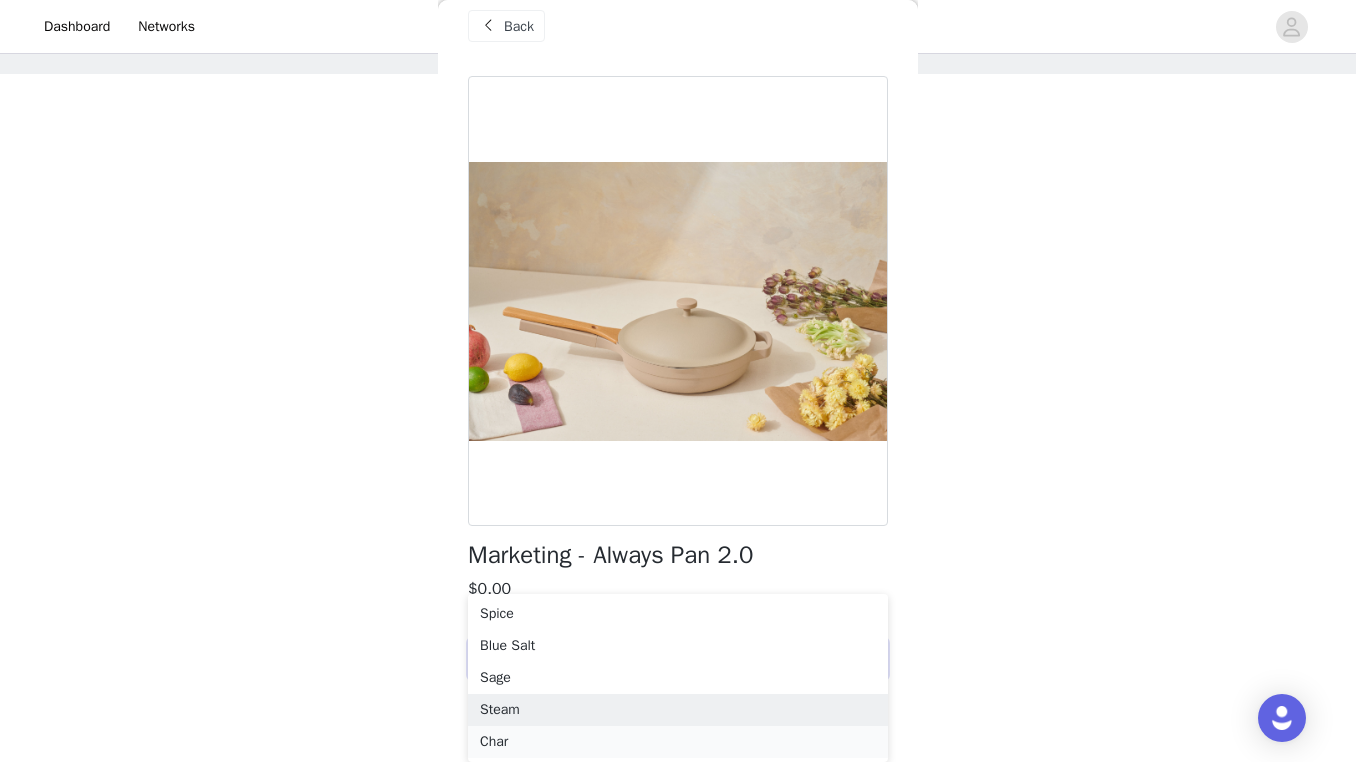 scroll, scrollTop: 88, scrollLeft: 0, axis: vertical 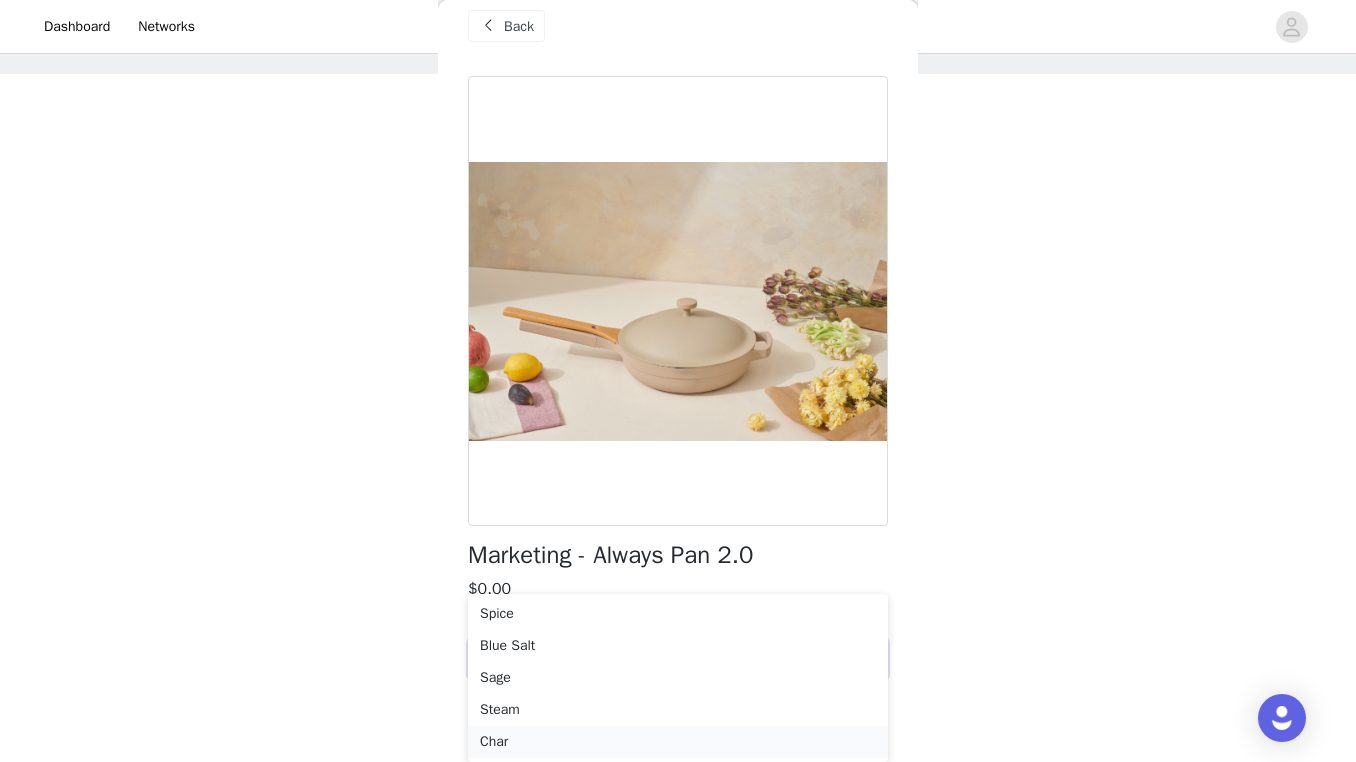 click on "Char" at bounding box center [678, 742] 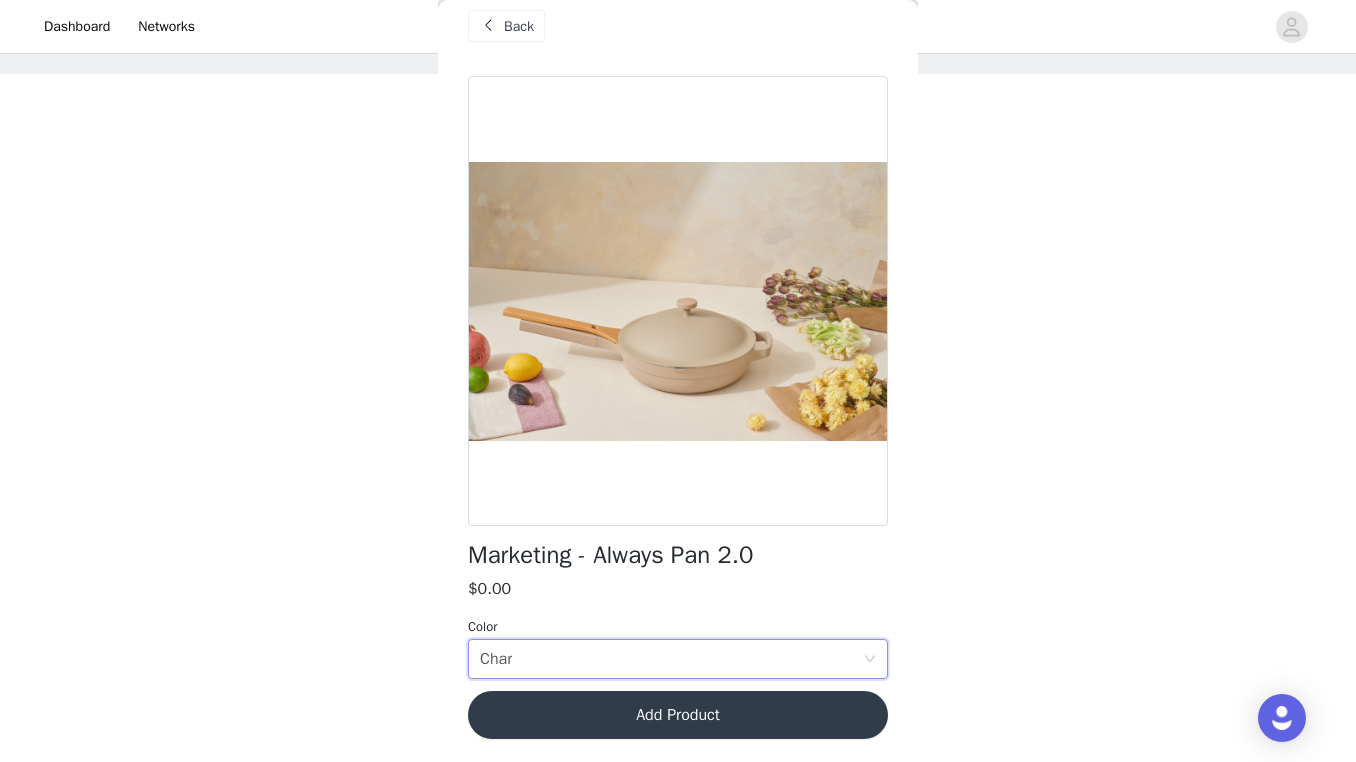 scroll, scrollTop: 0, scrollLeft: 0, axis: both 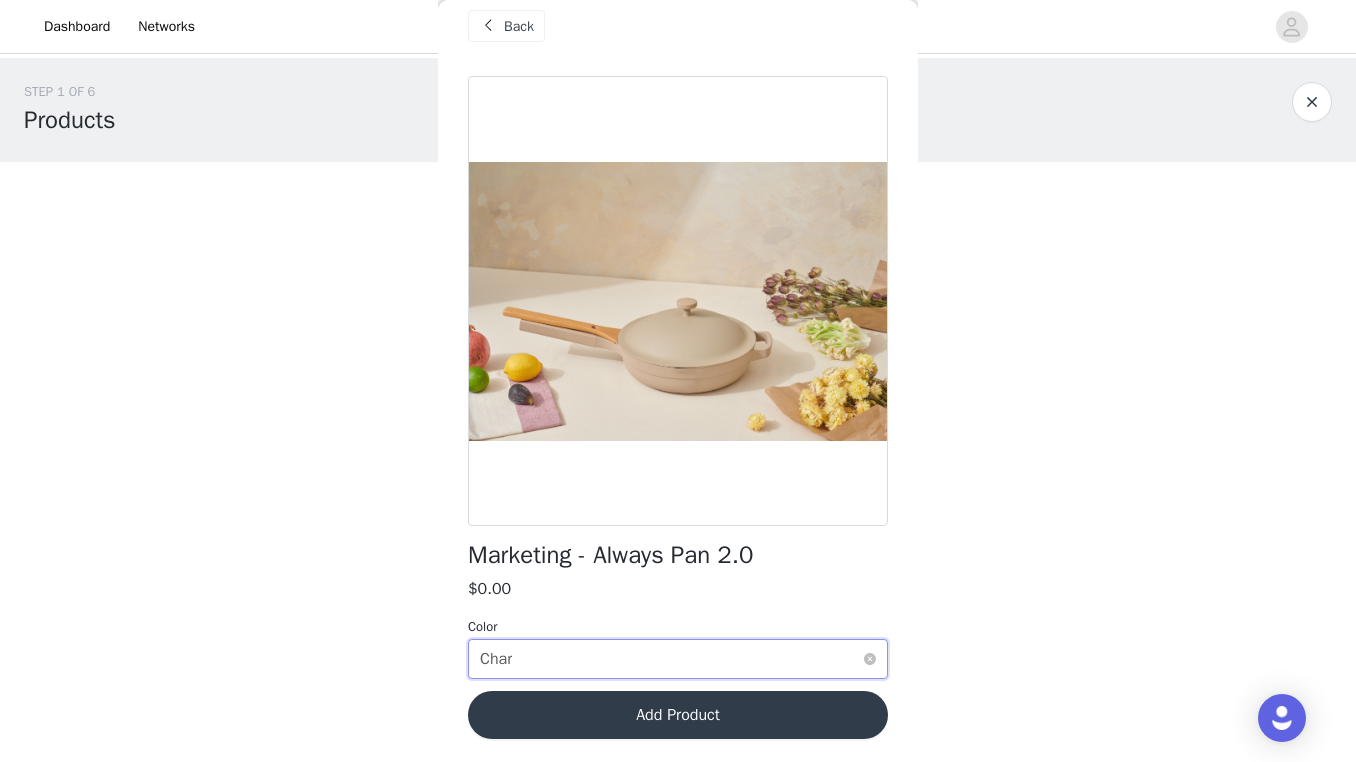 click on "Select color Char" at bounding box center [671, 659] 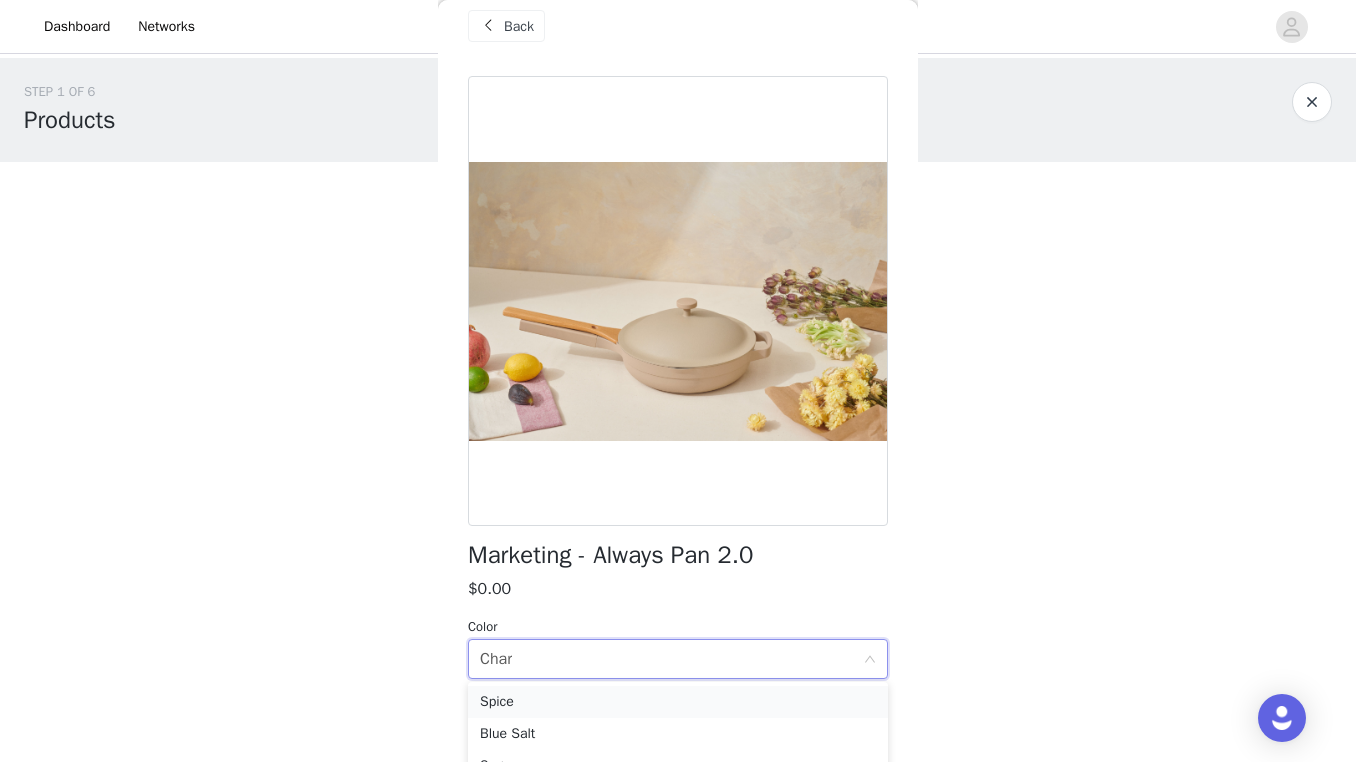 click on "Spice" at bounding box center [678, 702] 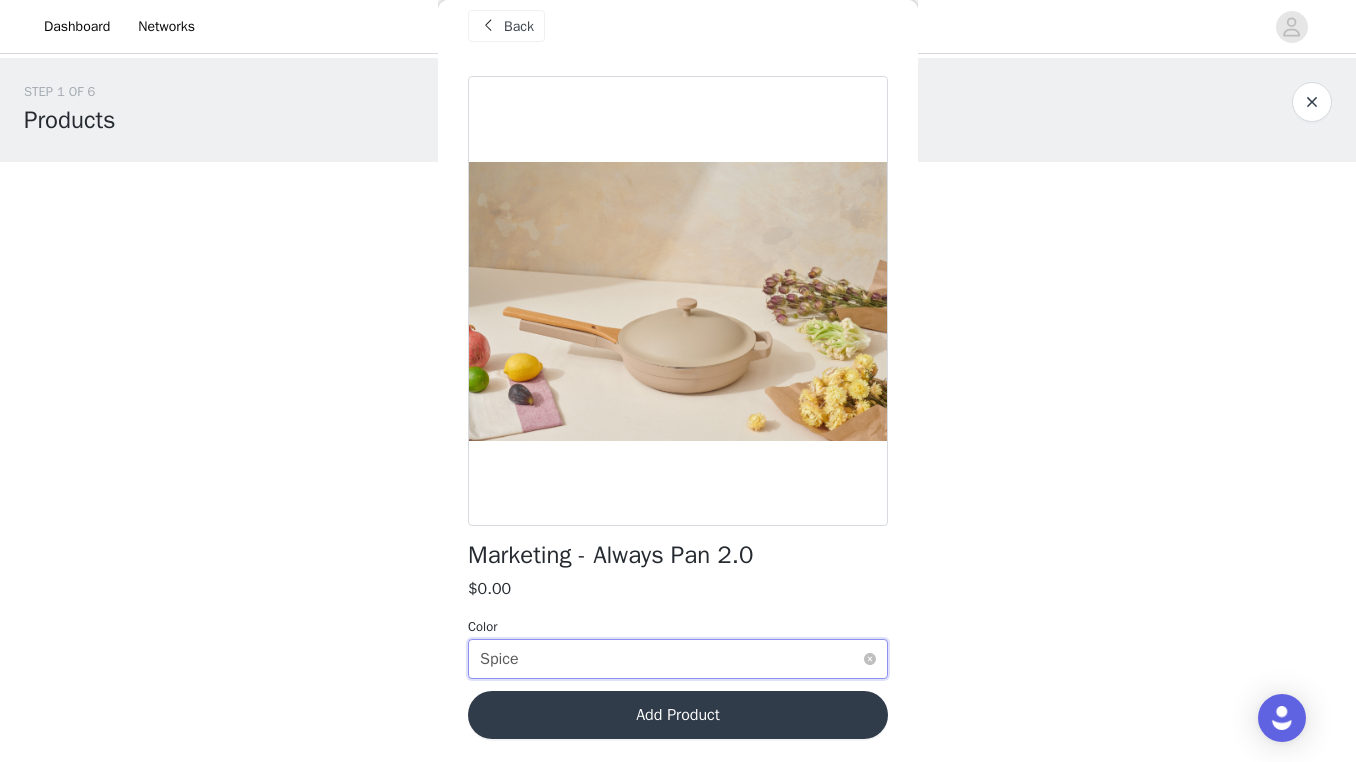 click on "Select color Spice" at bounding box center (671, 659) 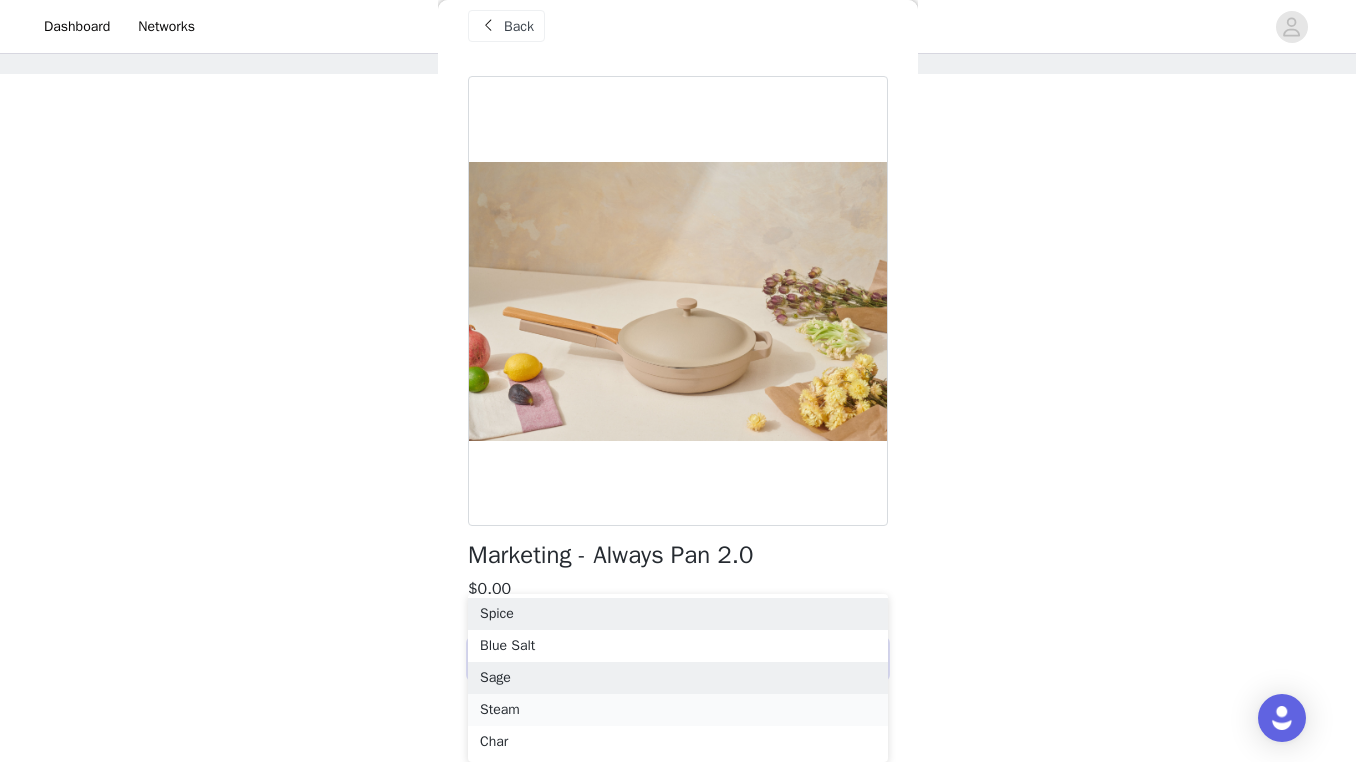 scroll, scrollTop: 88, scrollLeft: 0, axis: vertical 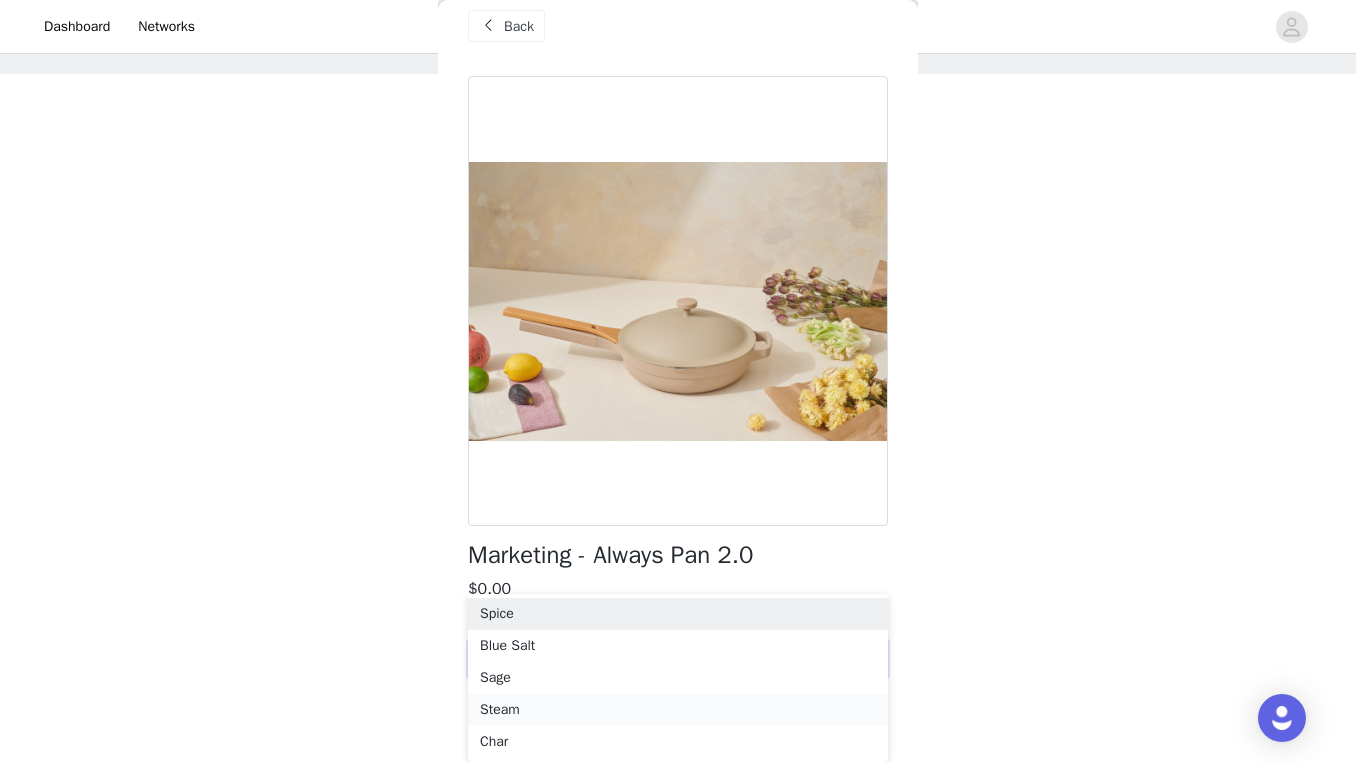 click on "Steam" at bounding box center [678, 710] 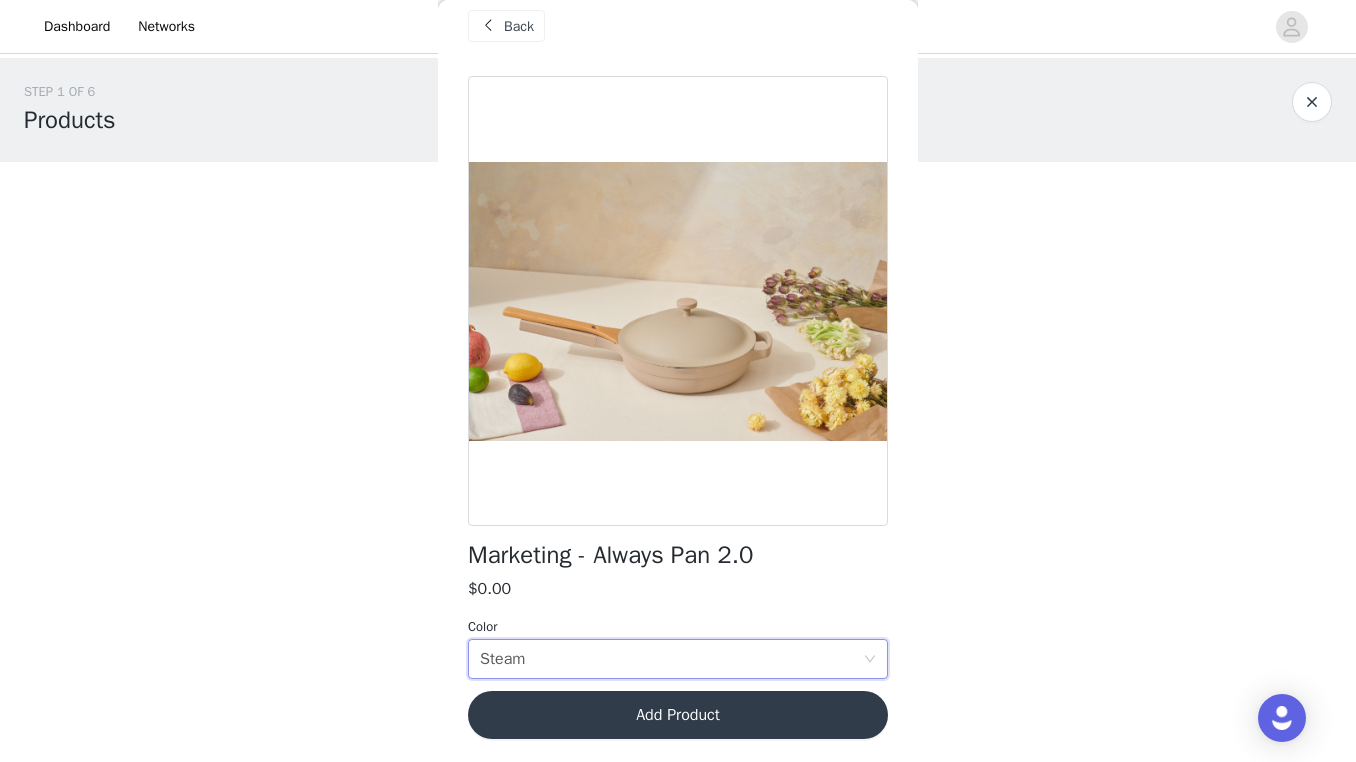 scroll, scrollTop: 0, scrollLeft: 0, axis: both 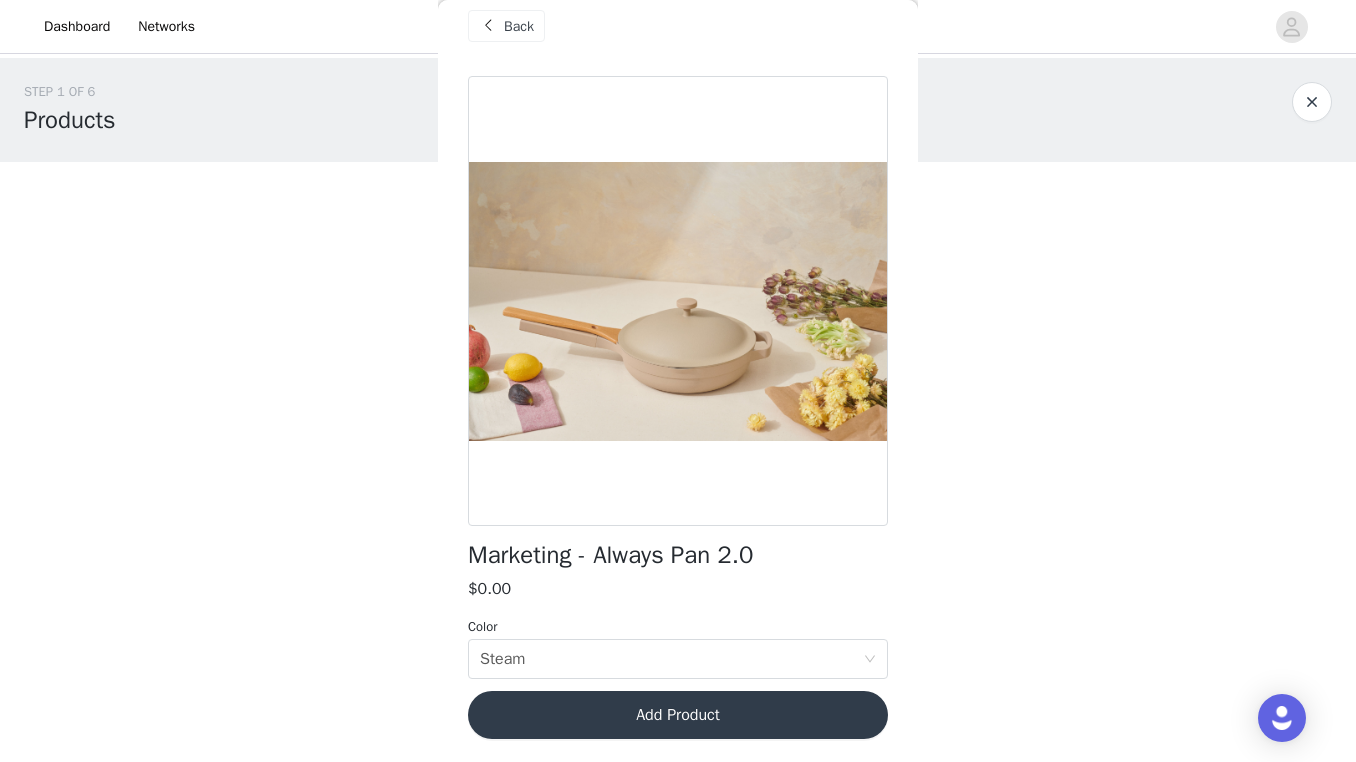 click on "Add Product" at bounding box center (678, 715) 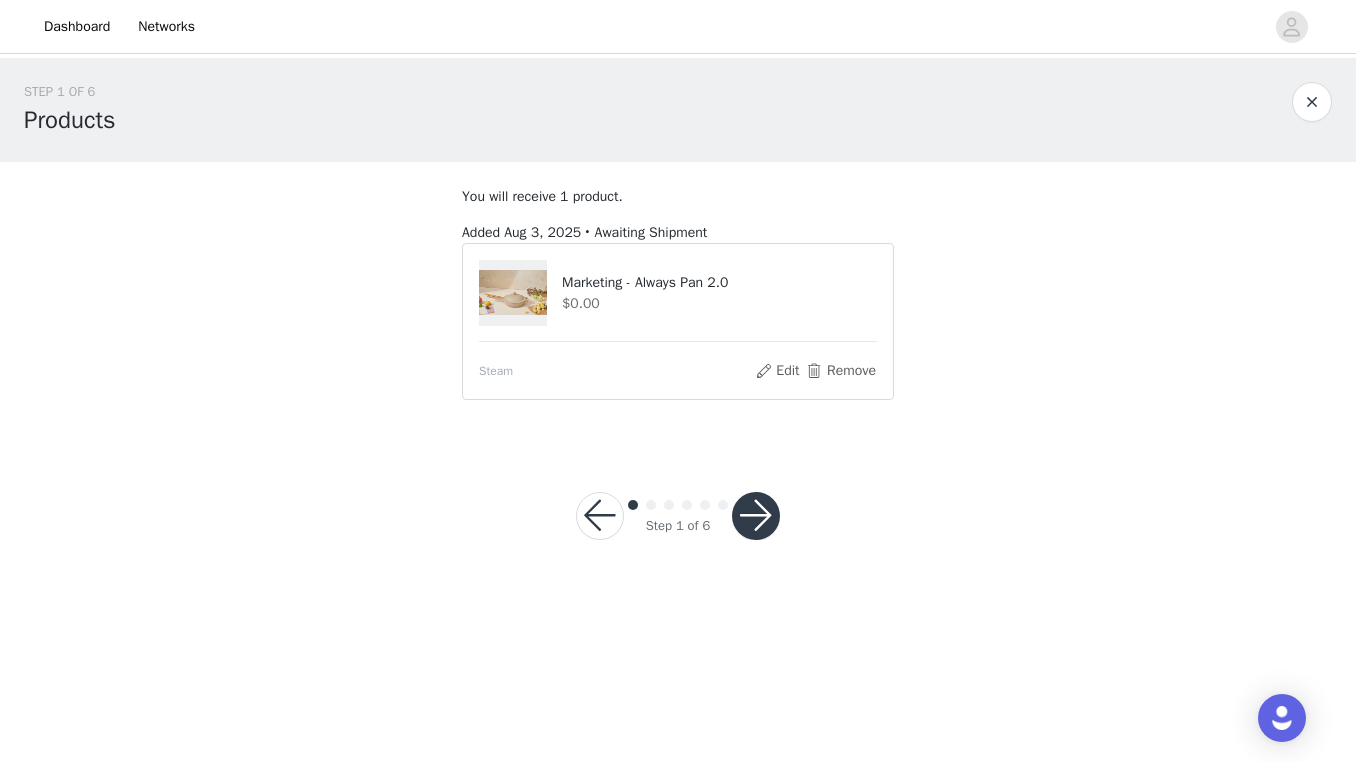 click at bounding box center (756, 516) 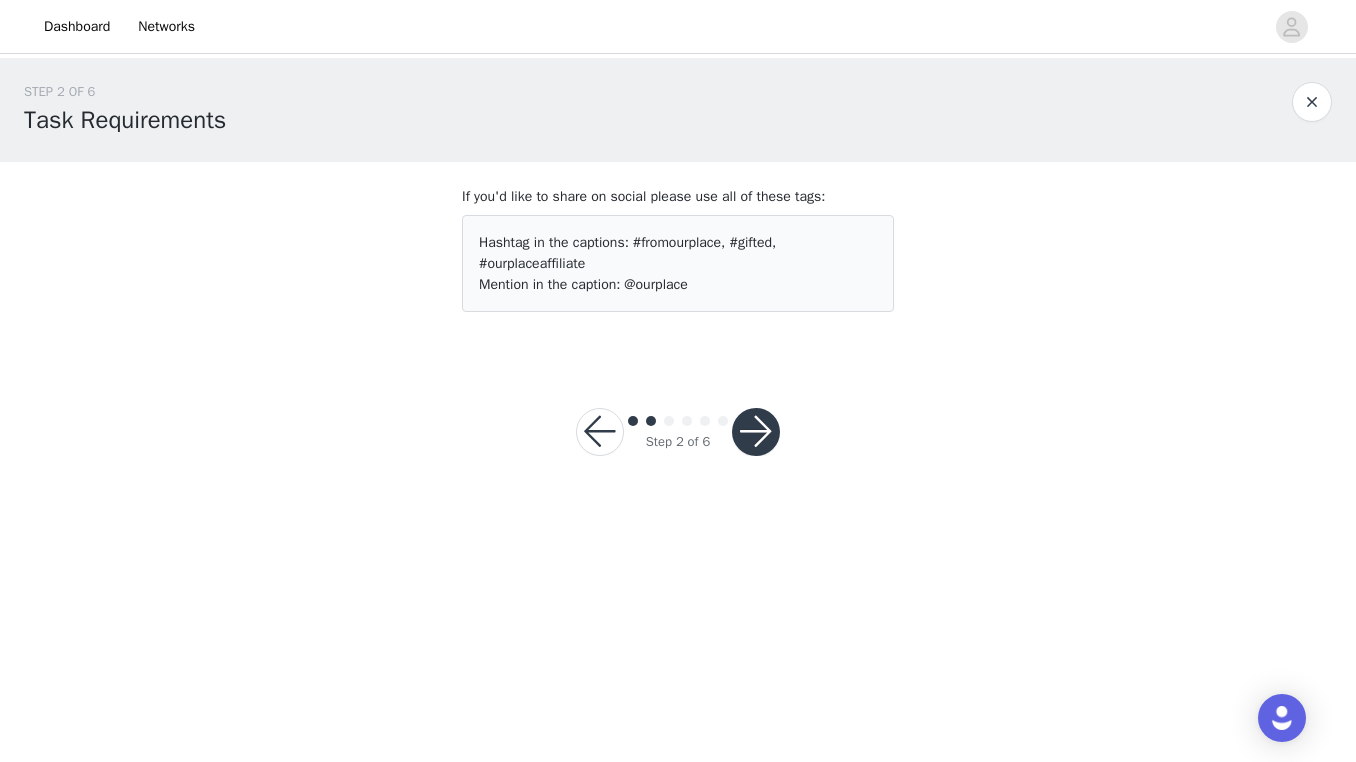 click at bounding box center [756, 432] 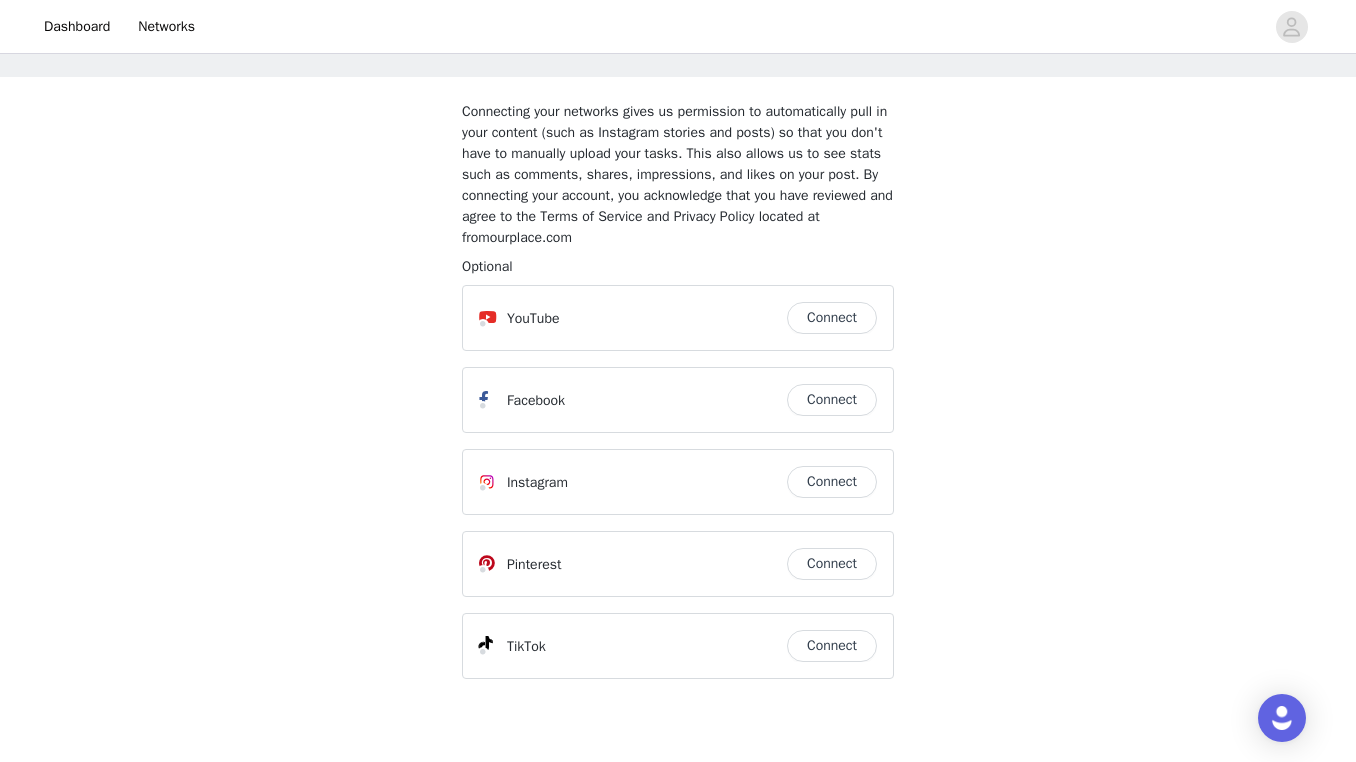 scroll, scrollTop: 89, scrollLeft: 0, axis: vertical 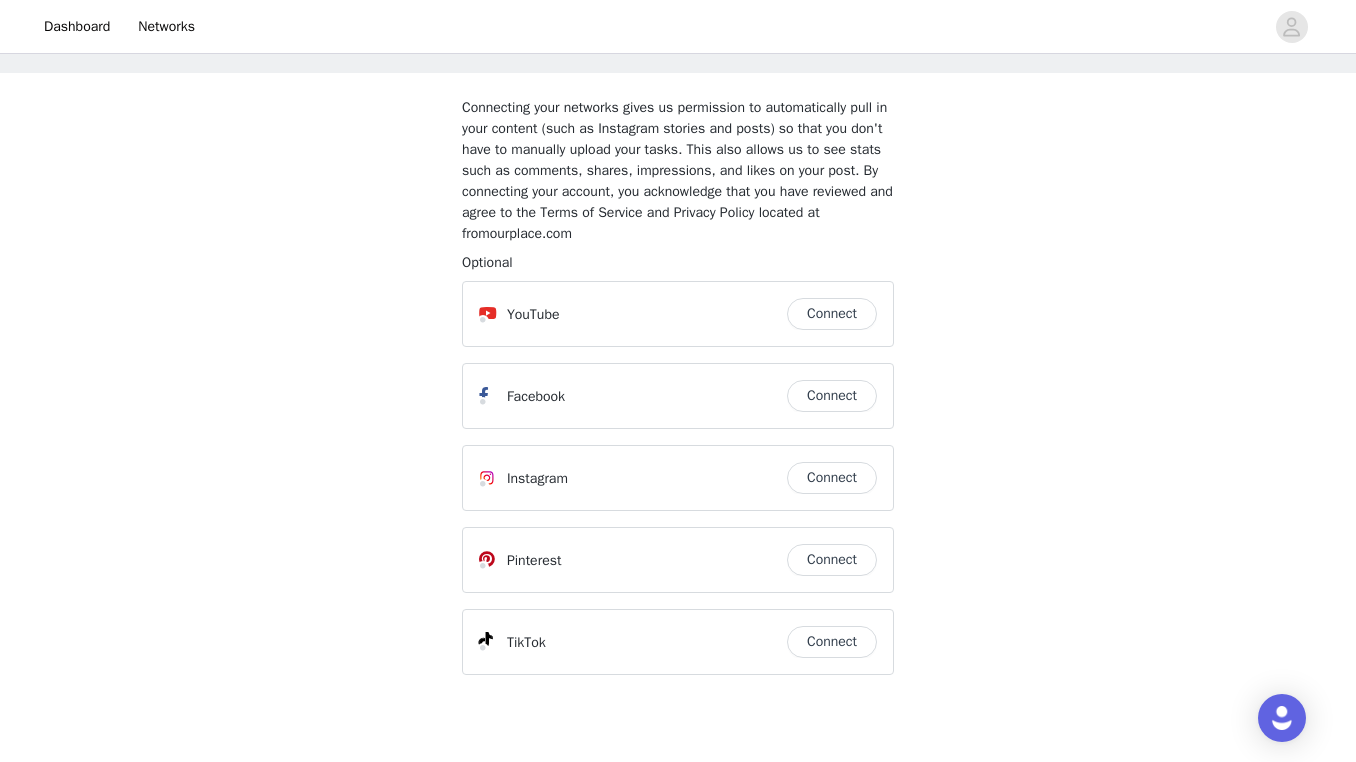 click on "Connect" at bounding box center [832, 642] 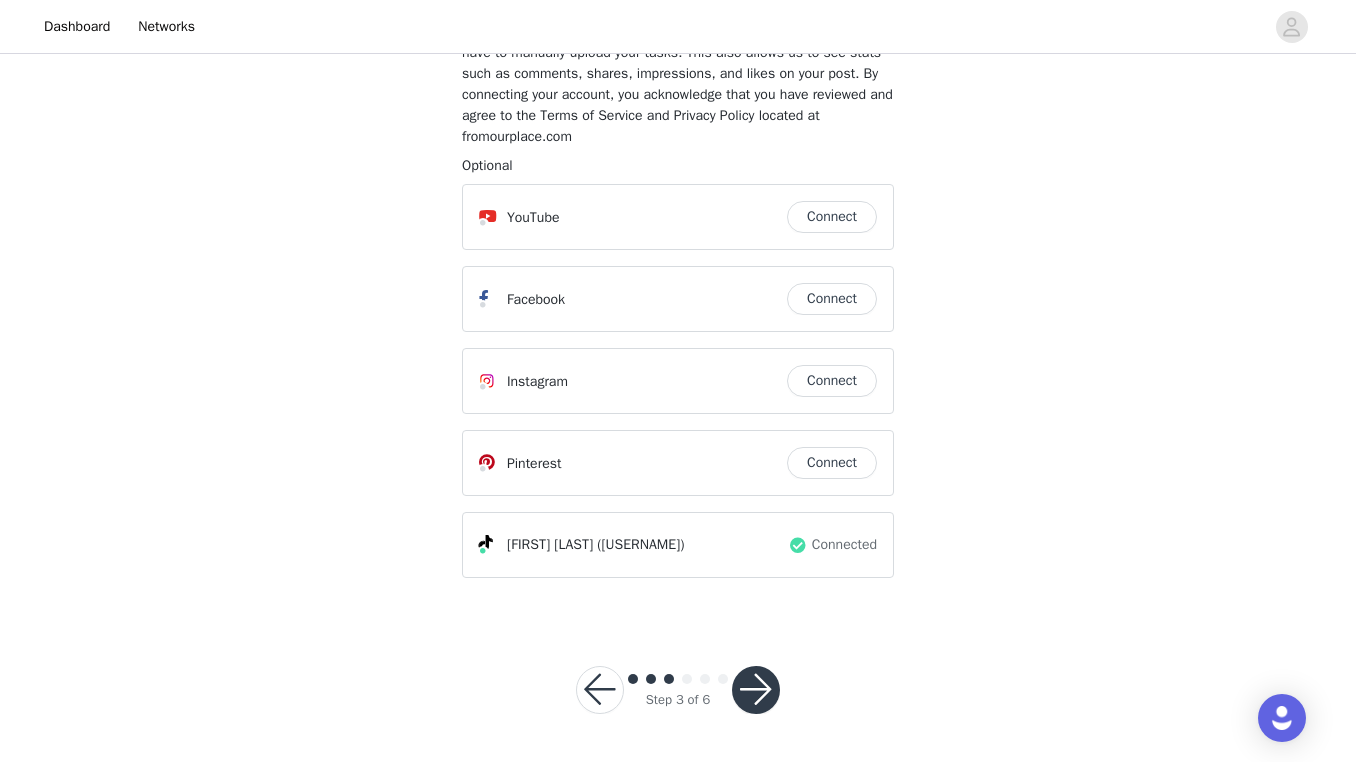 scroll, scrollTop: 185, scrollLeft: 0, axis: vertical 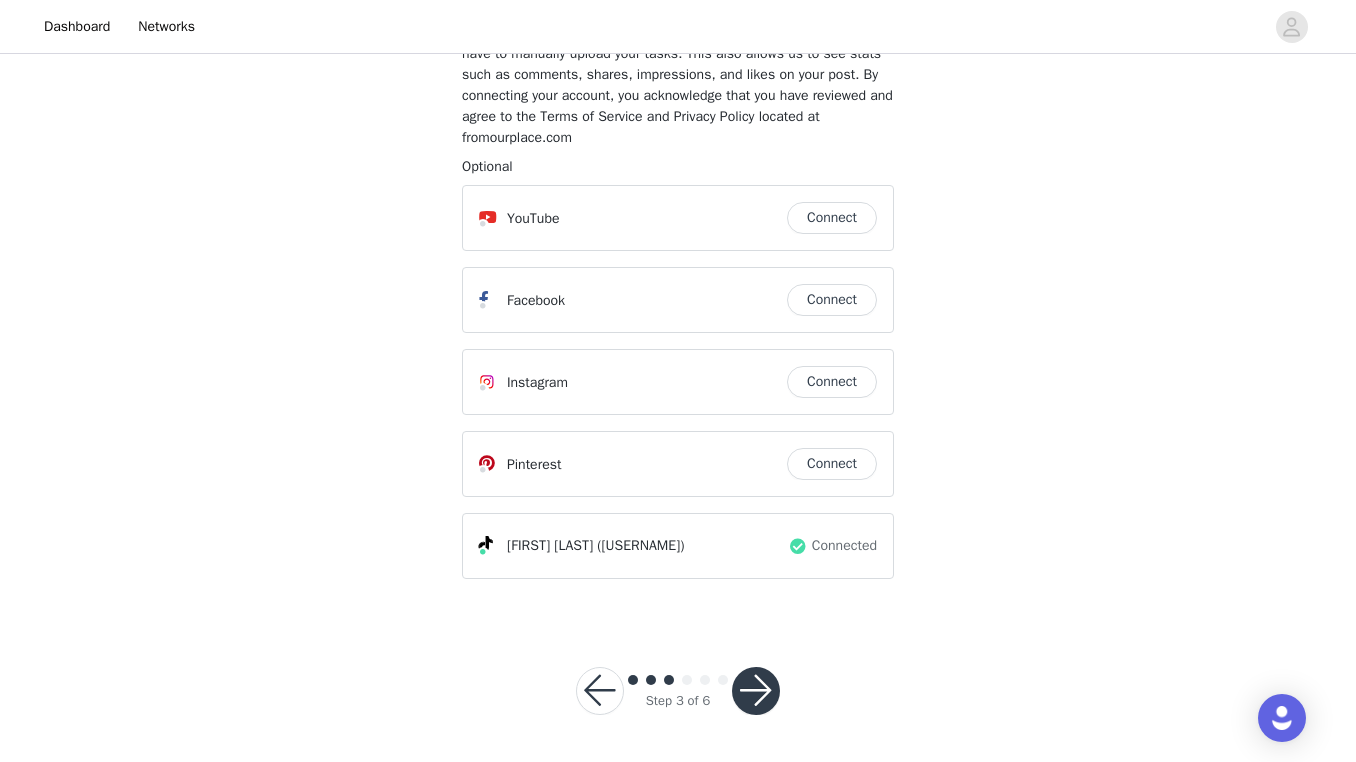click at bounding box center [756, 691] 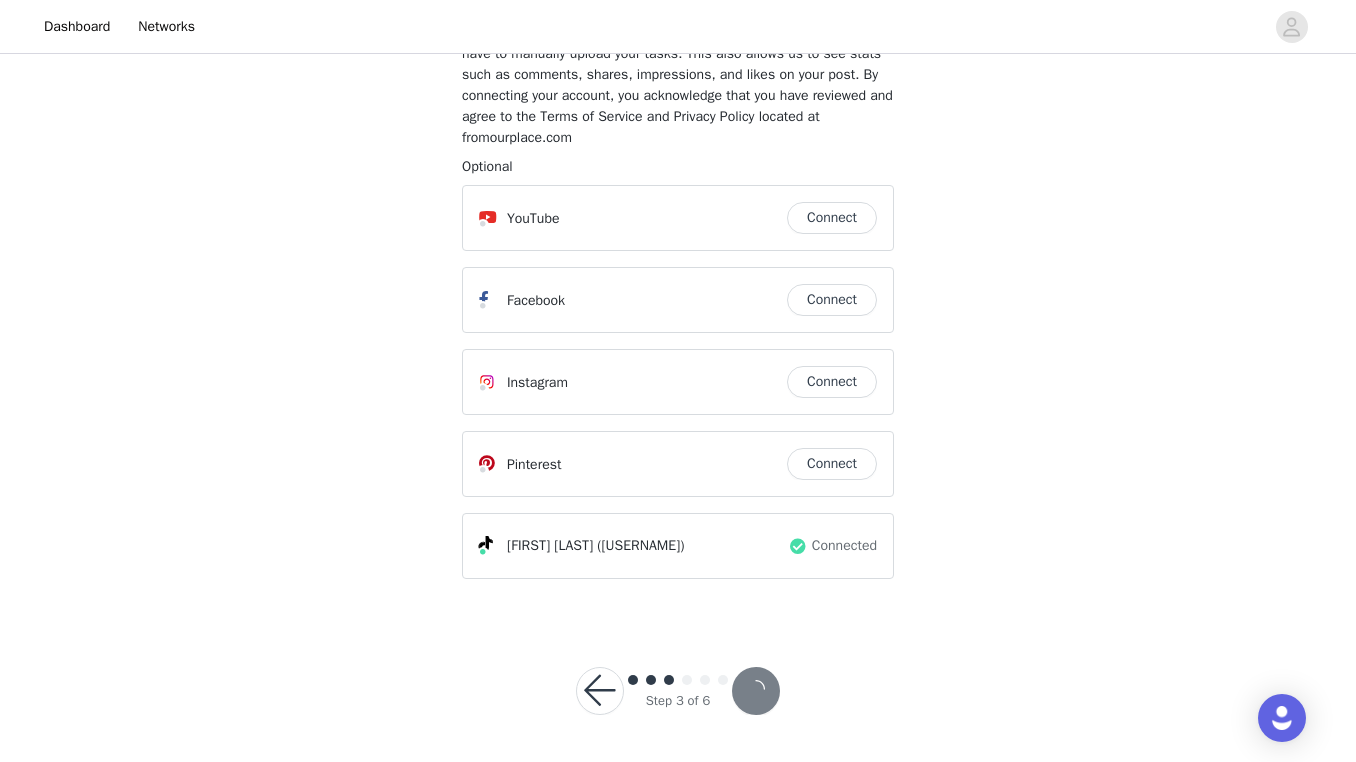 scroll, scrollTop: 0, scrollLeft: 0, axis: both 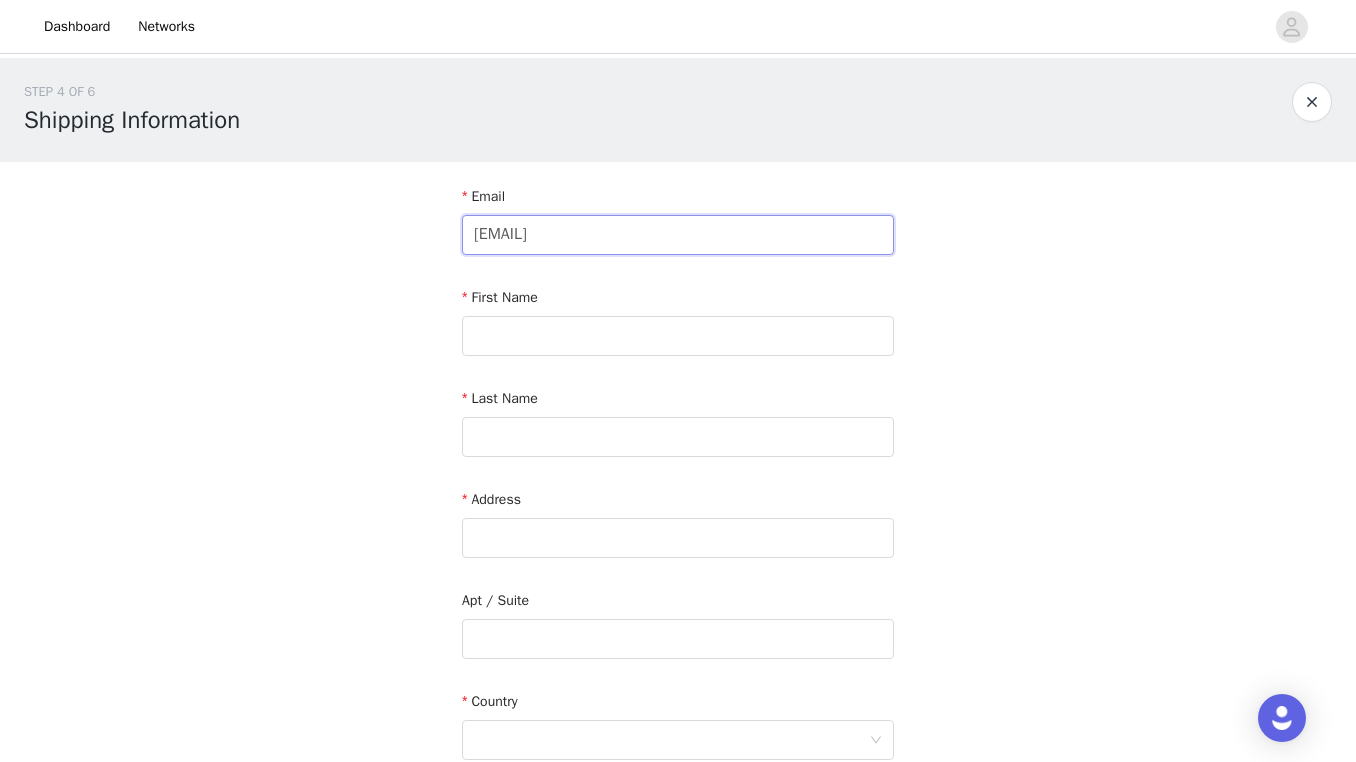 type on "[EMAIL]" 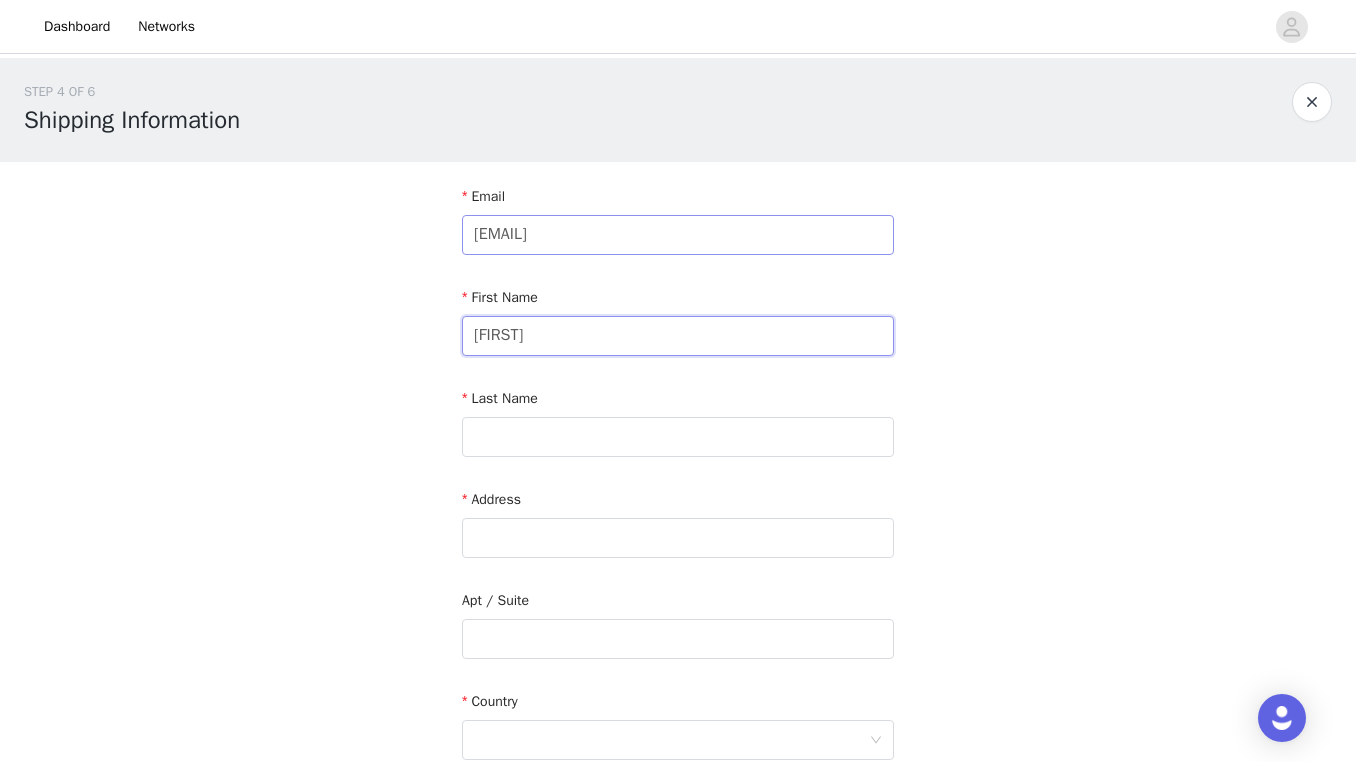 type on "[FIRST]" 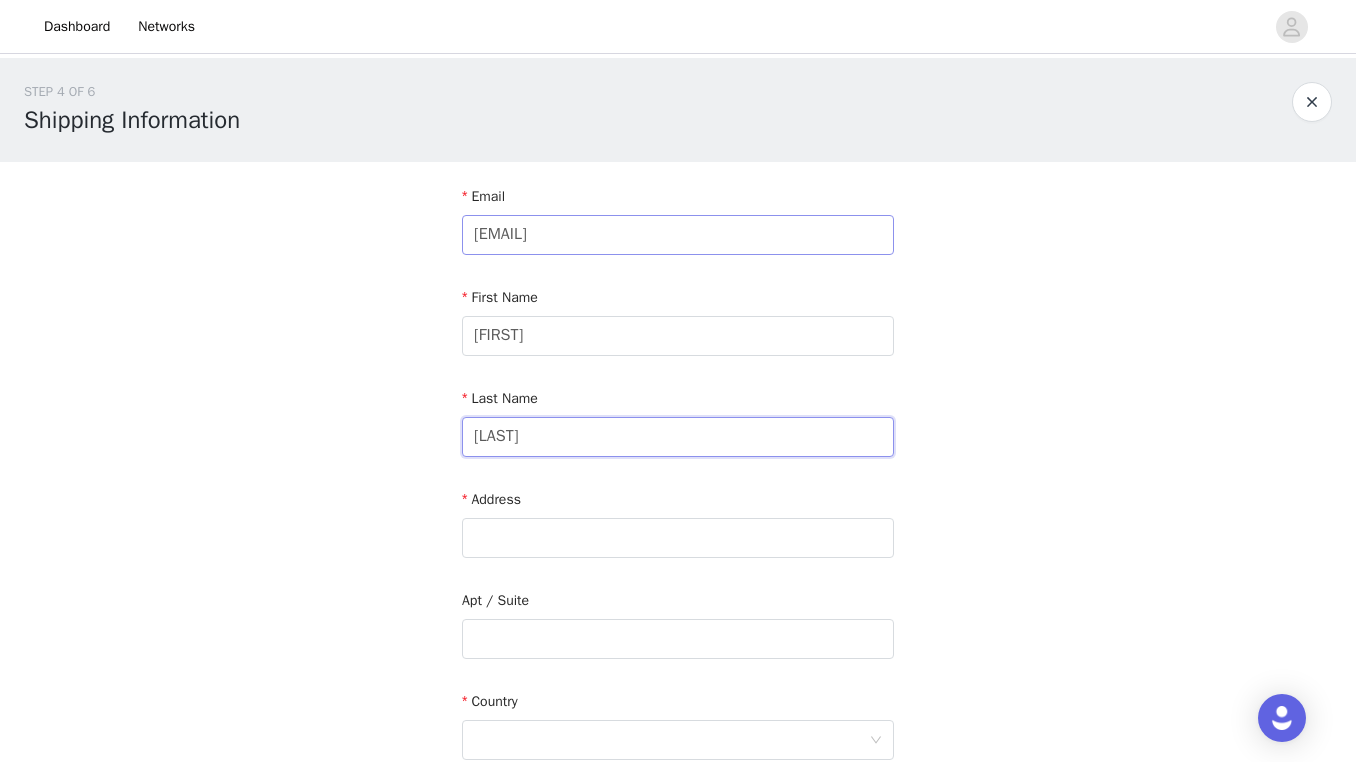type on "[LAST]" 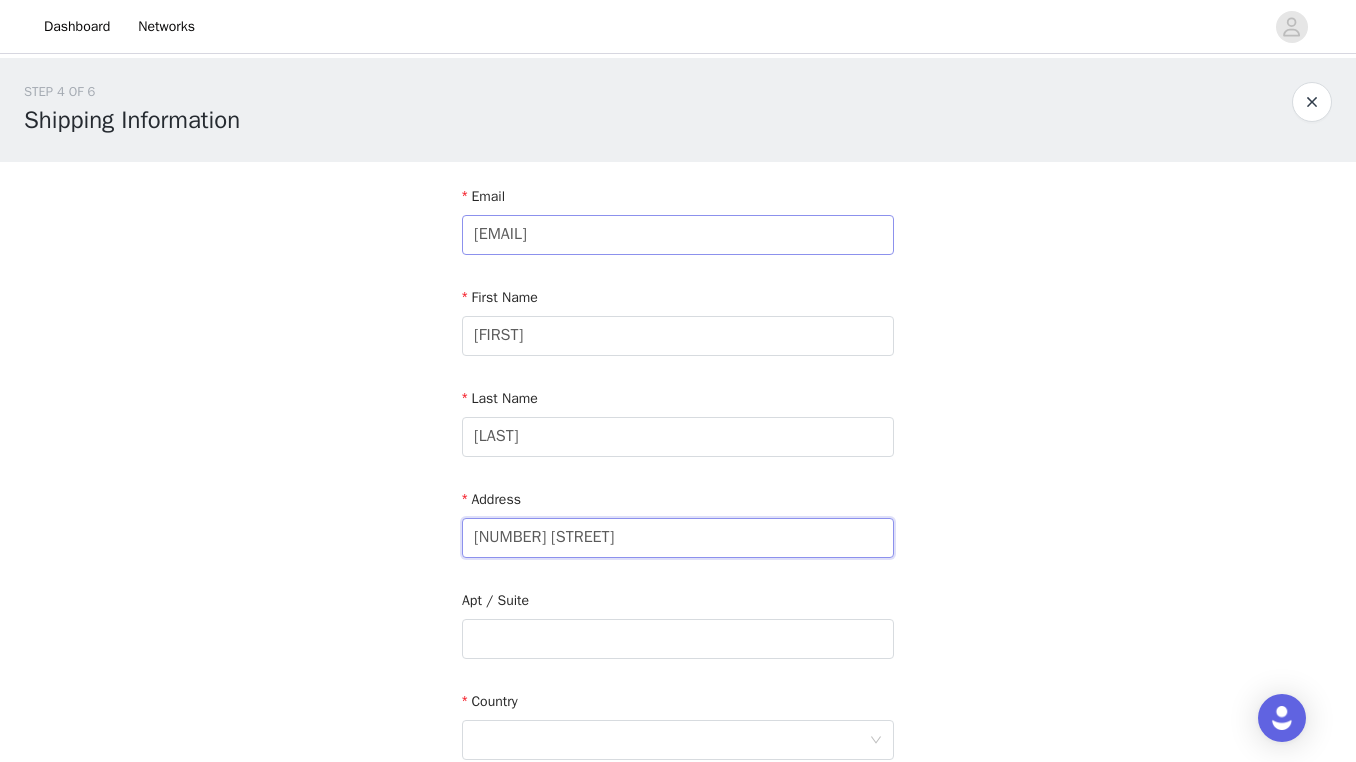 type on "[NUMBER] [STREET]" 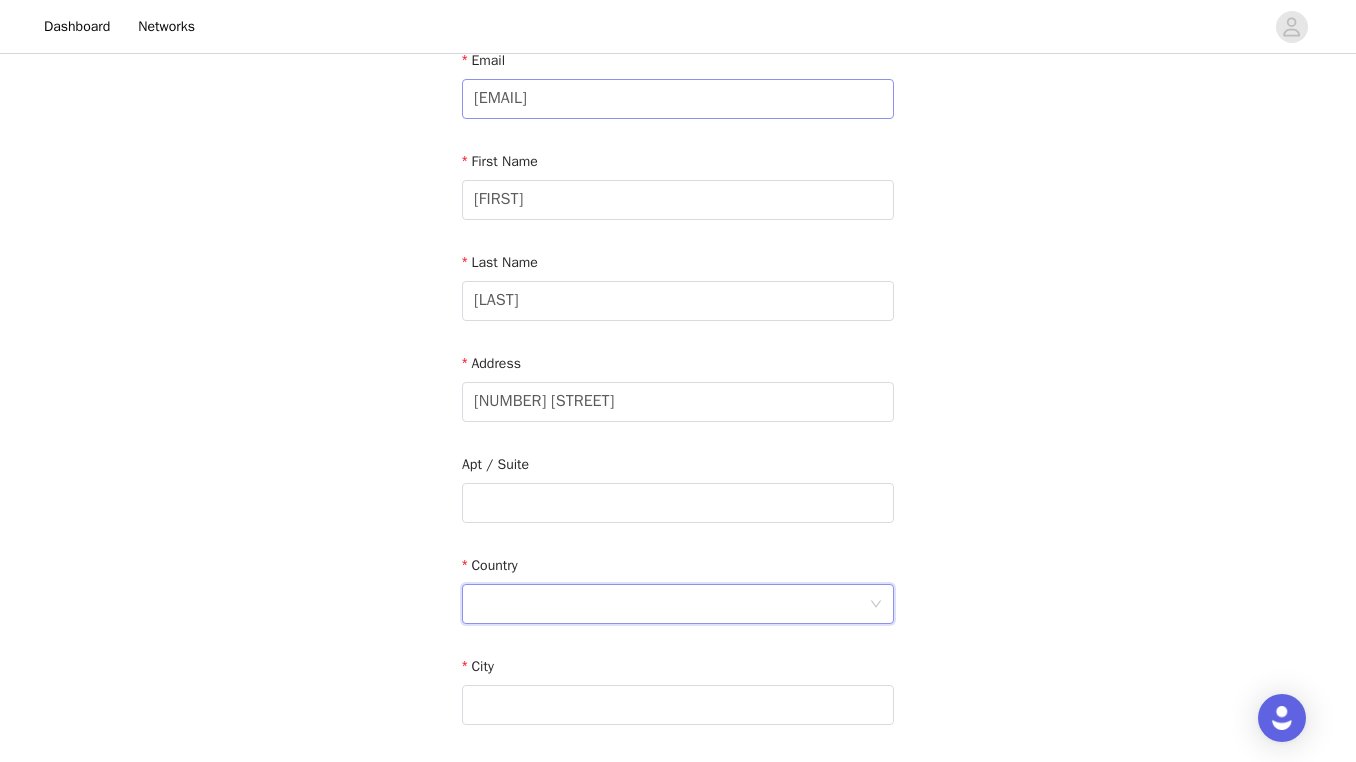 scroll, scrollTop: 141, scrollLeft: 0, axis: vertical 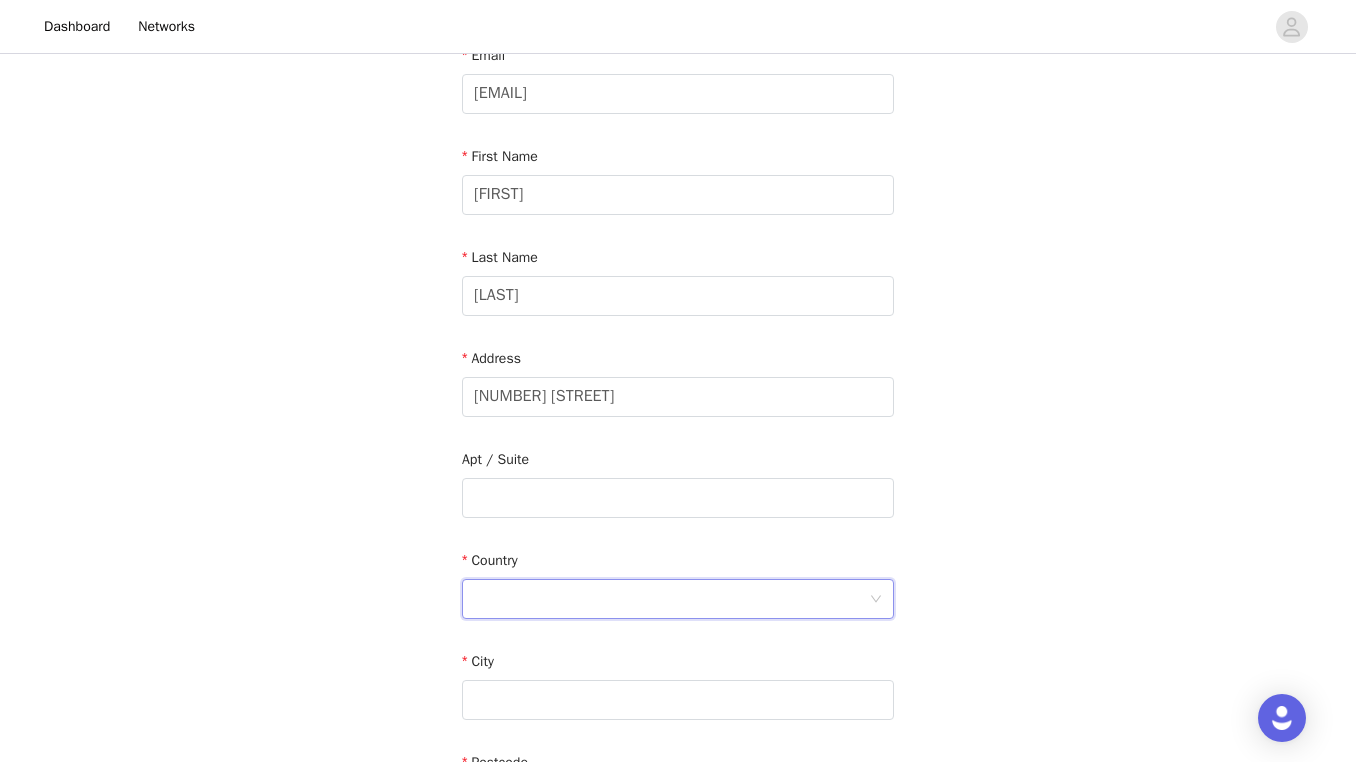 click at bounding box center [671, 599] 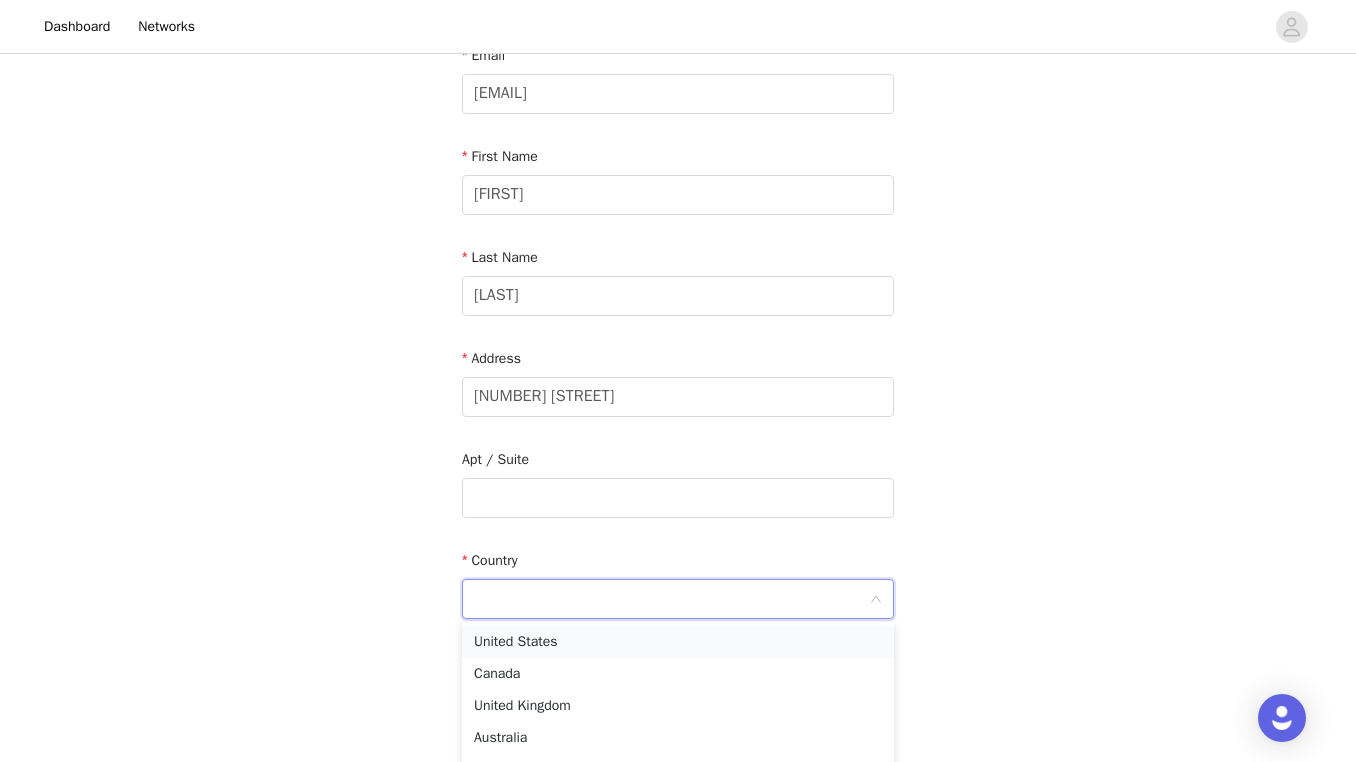 click on "United States" at bounding box center (678, 642) 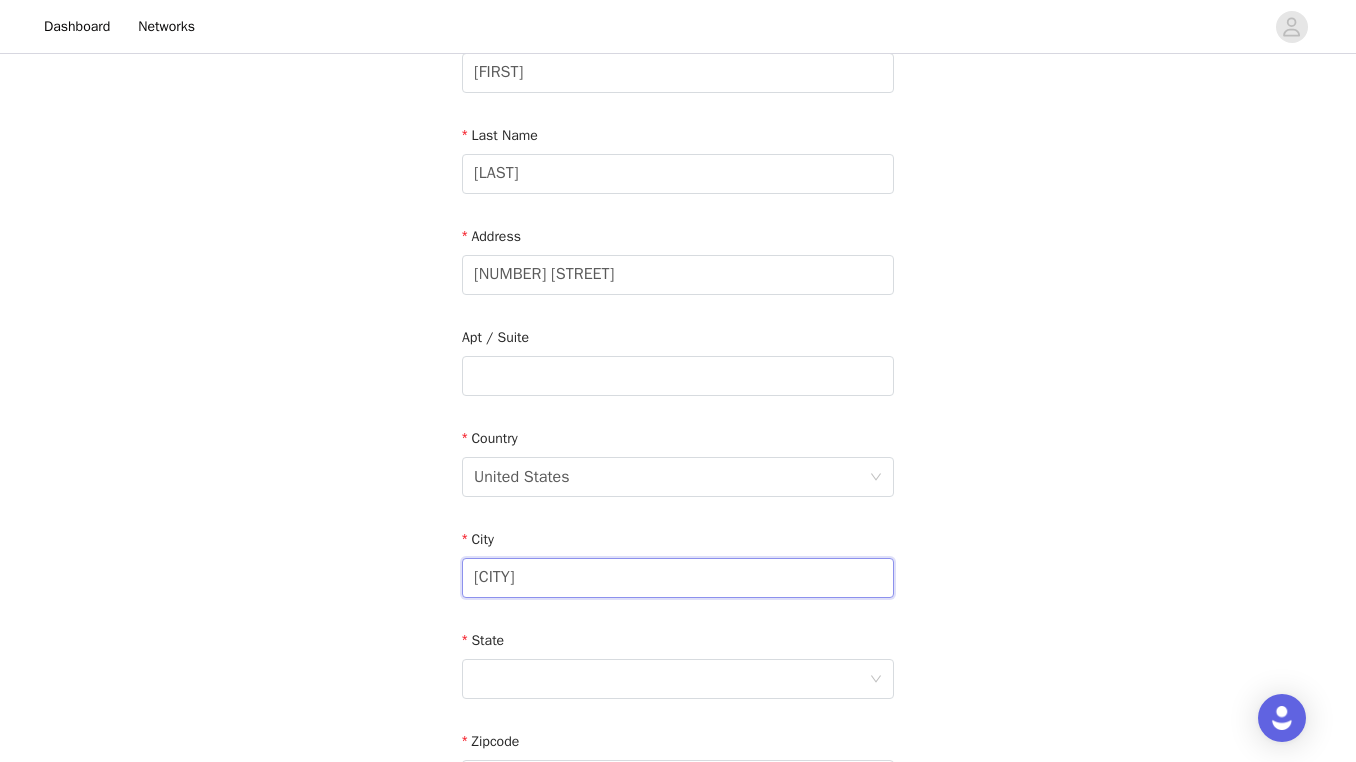 scroll, scrollTop: 269, scrollLeft: 0, axis: vertical 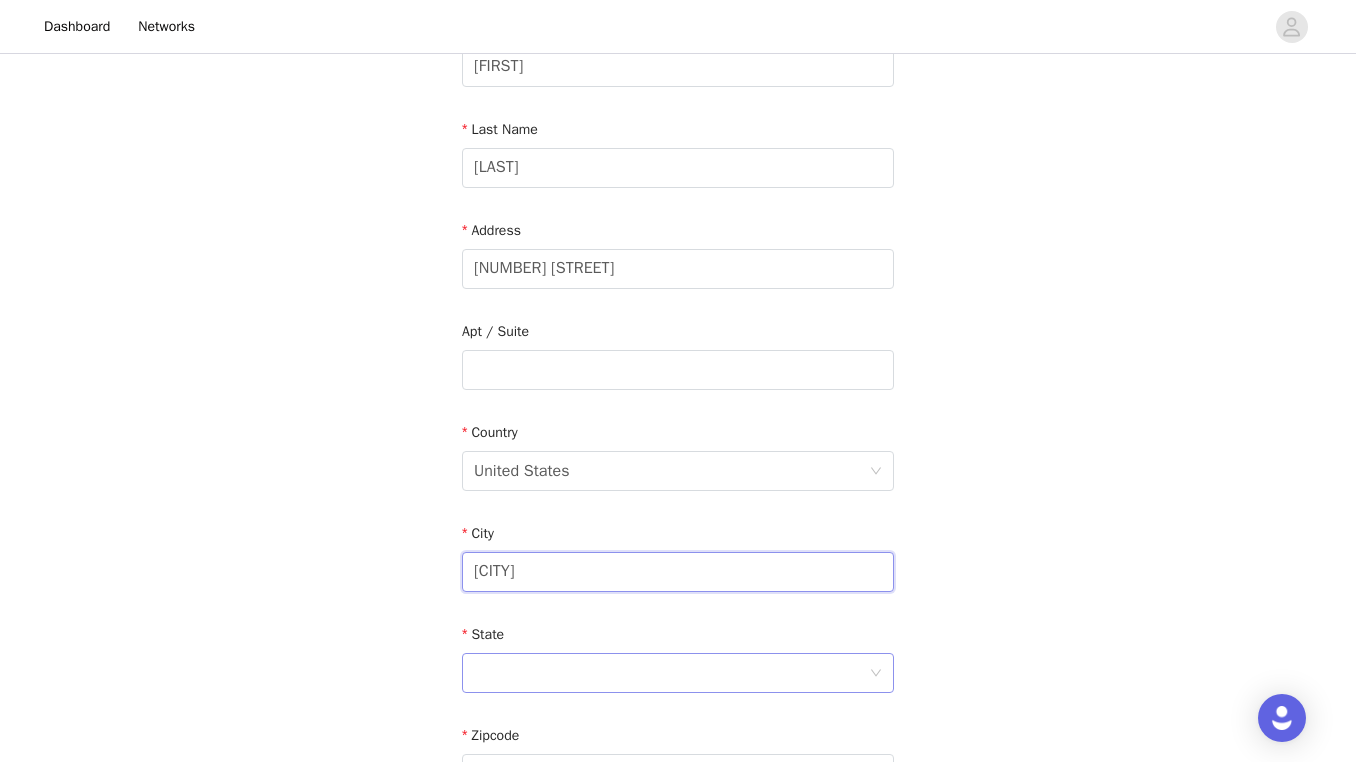 type on "[CITY]" 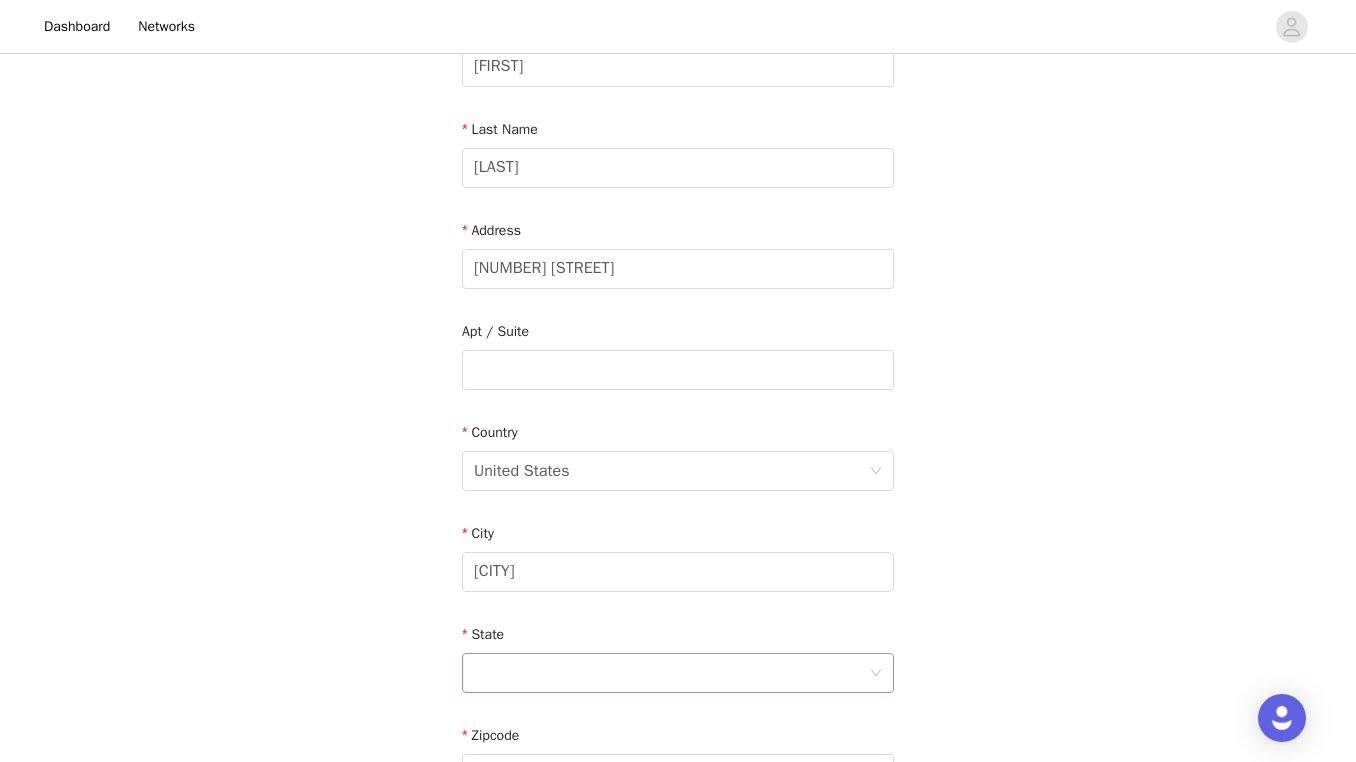 click at bounding box center (671, 673) 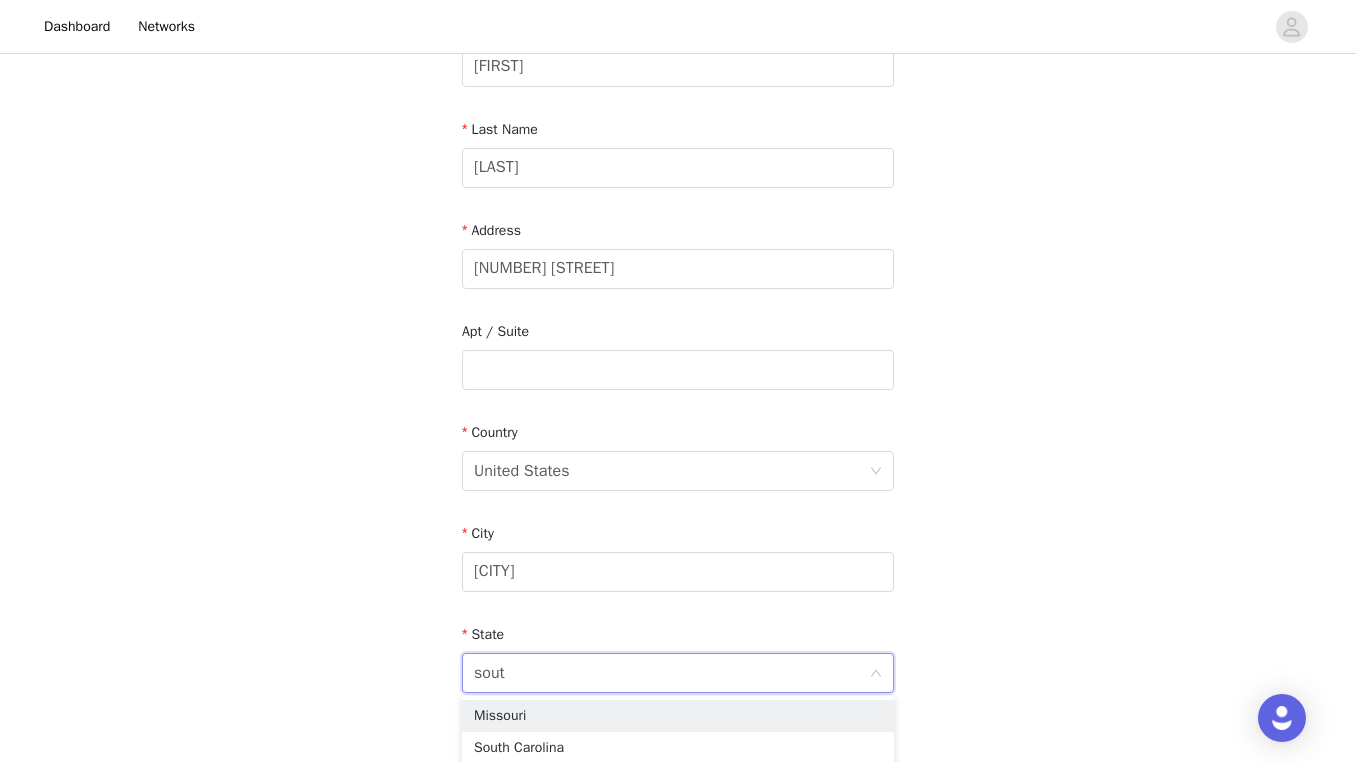 type on "south" 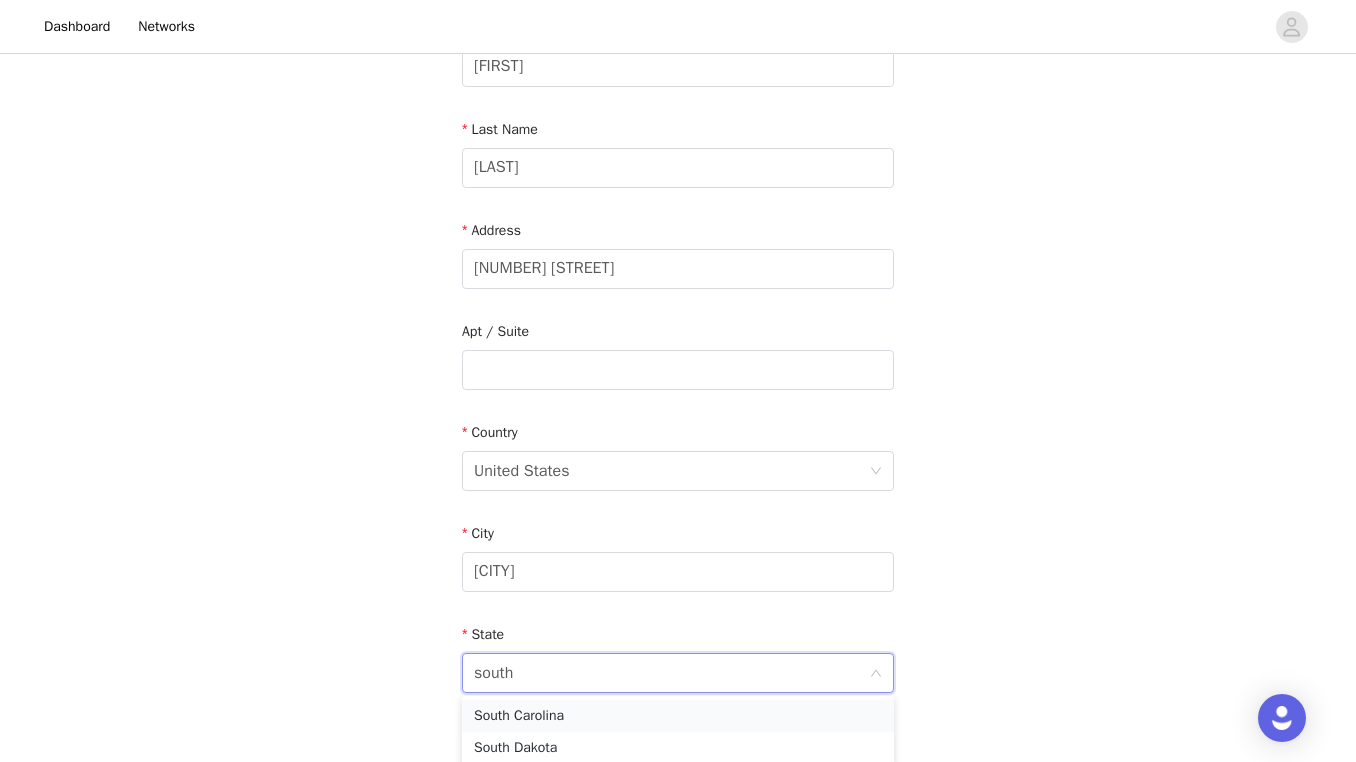 click on "South Carolina" at bounding box center [678, 716] 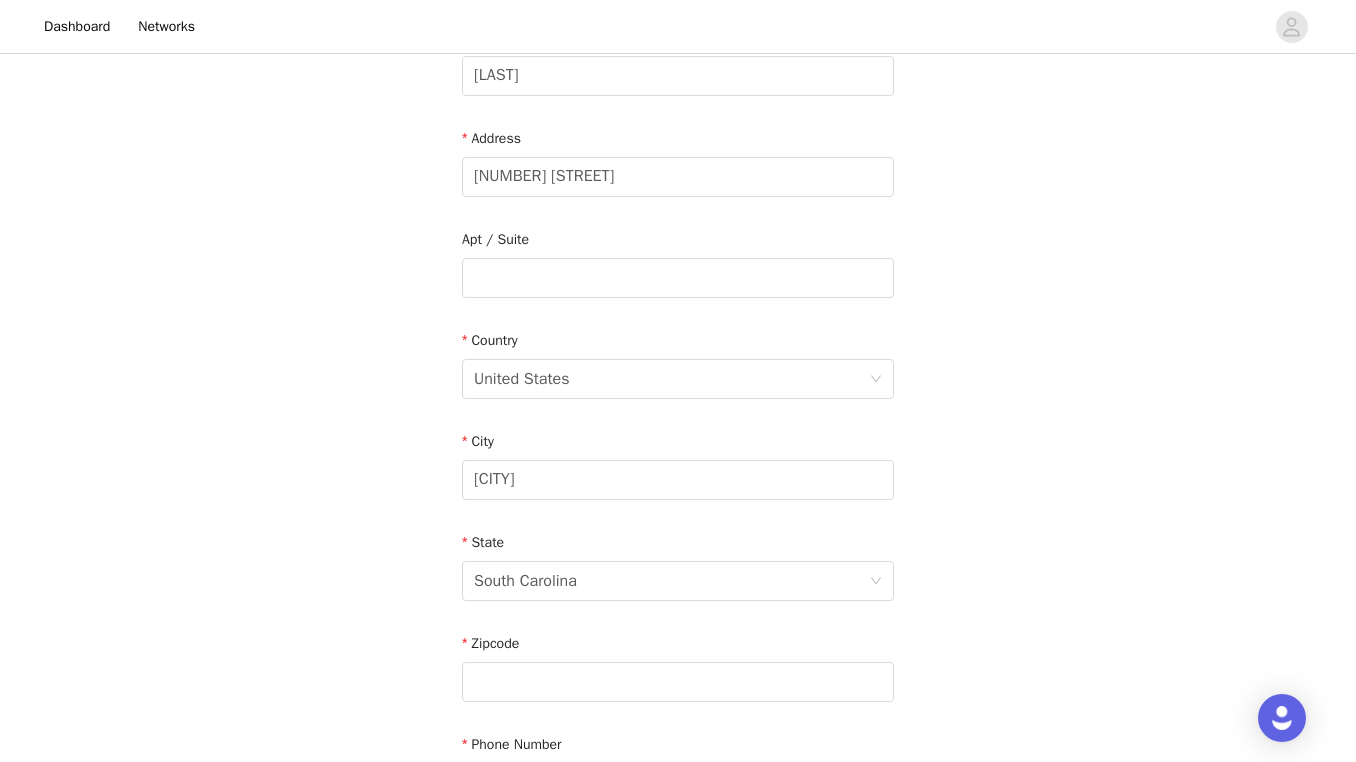 scroll, scrollTop: 424, scrollLeft: 0, axis: vertical 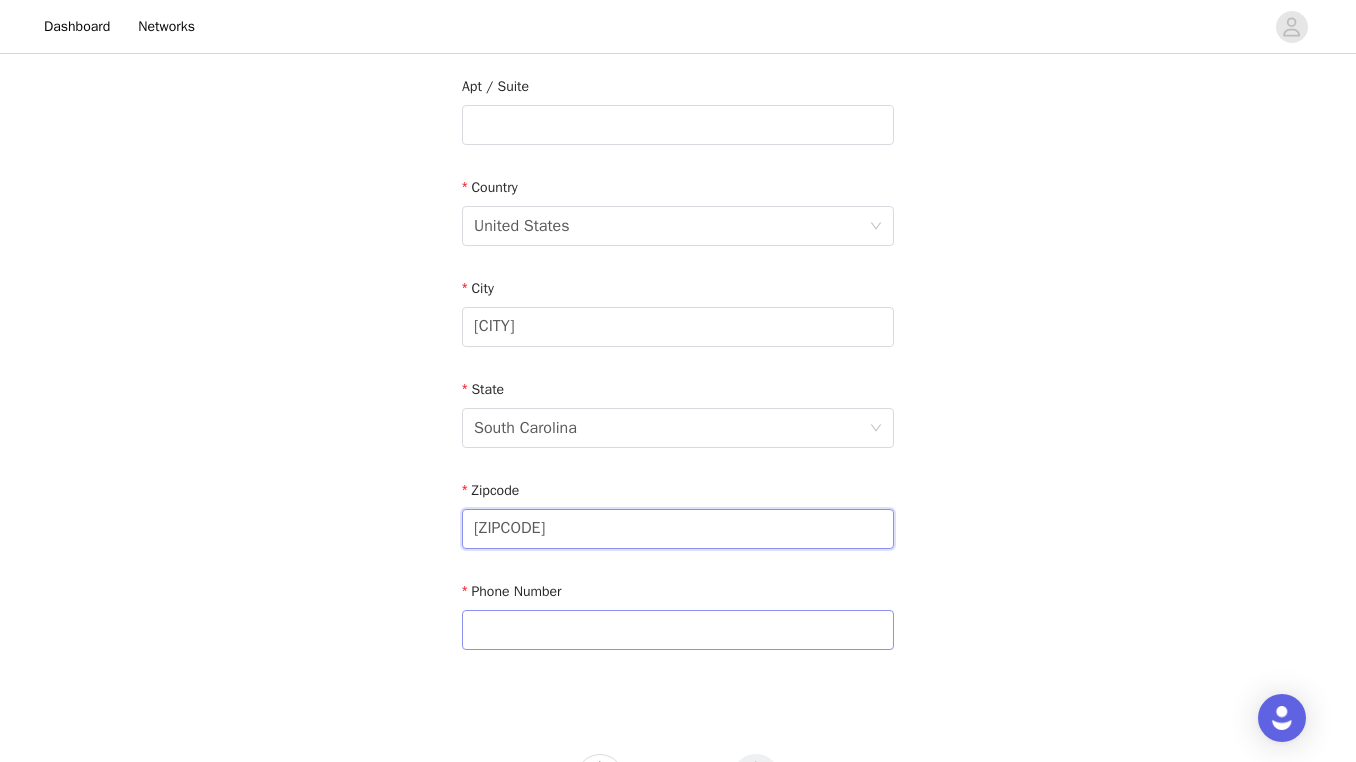 type on "[ZIPCODE]" 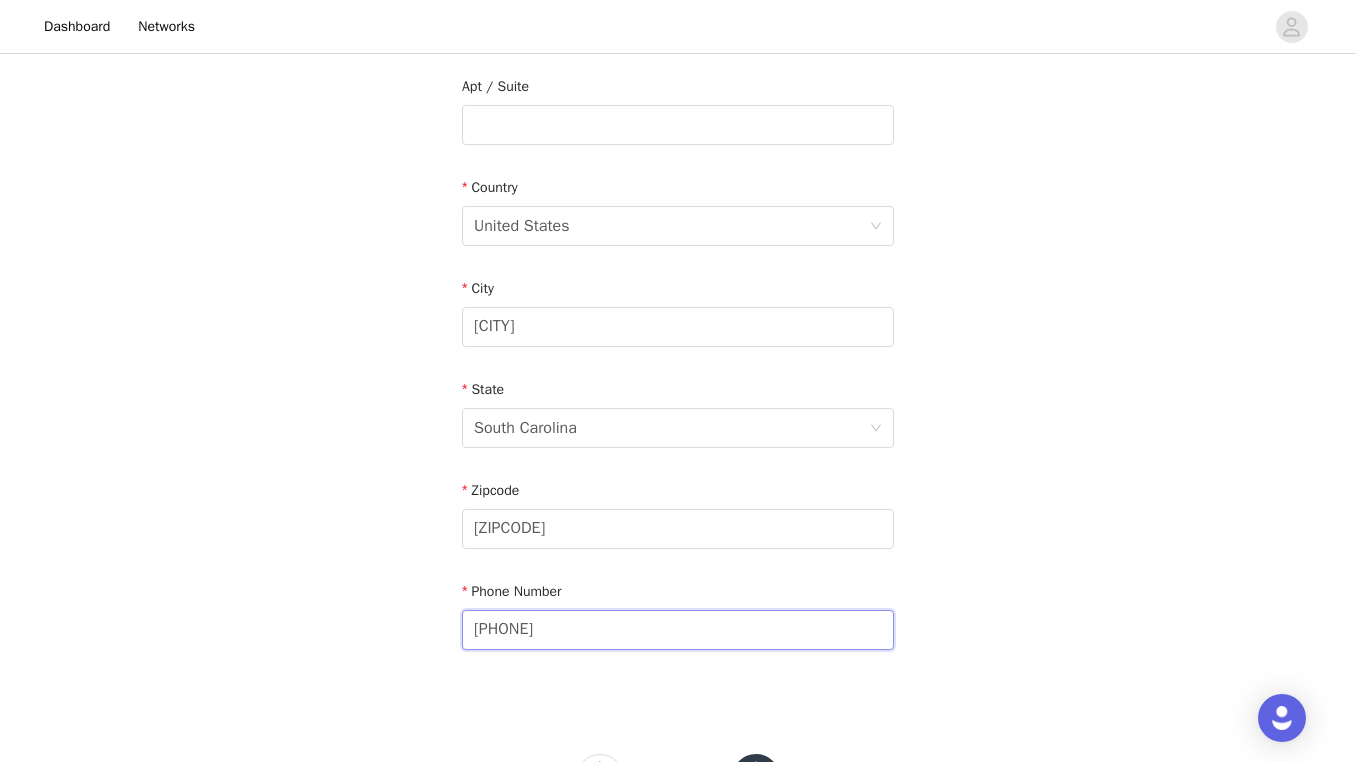 type on "[PHONE]" 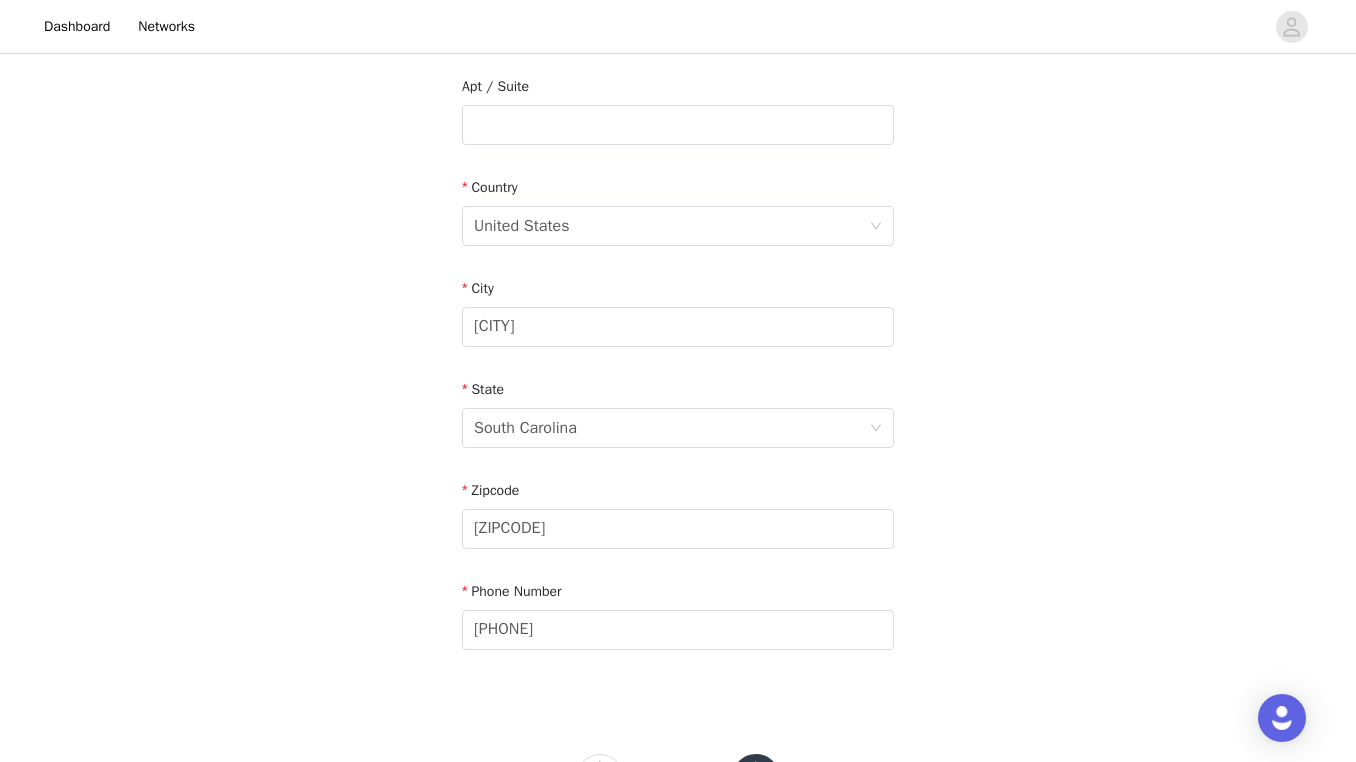 click on "STEP 4 OF 6
Shipping Information
Email [EMAIL]   First Name [FIRST]   Last Name [LAST]   Address [NUMBER] [STREET] [APT/SUITE]   Country
[COUNTRY]
City [CITY]   State
[STATE]
Zipcode [ZIPCODE]   Phone Number [PHONE]" at bounding box center [678, 125] 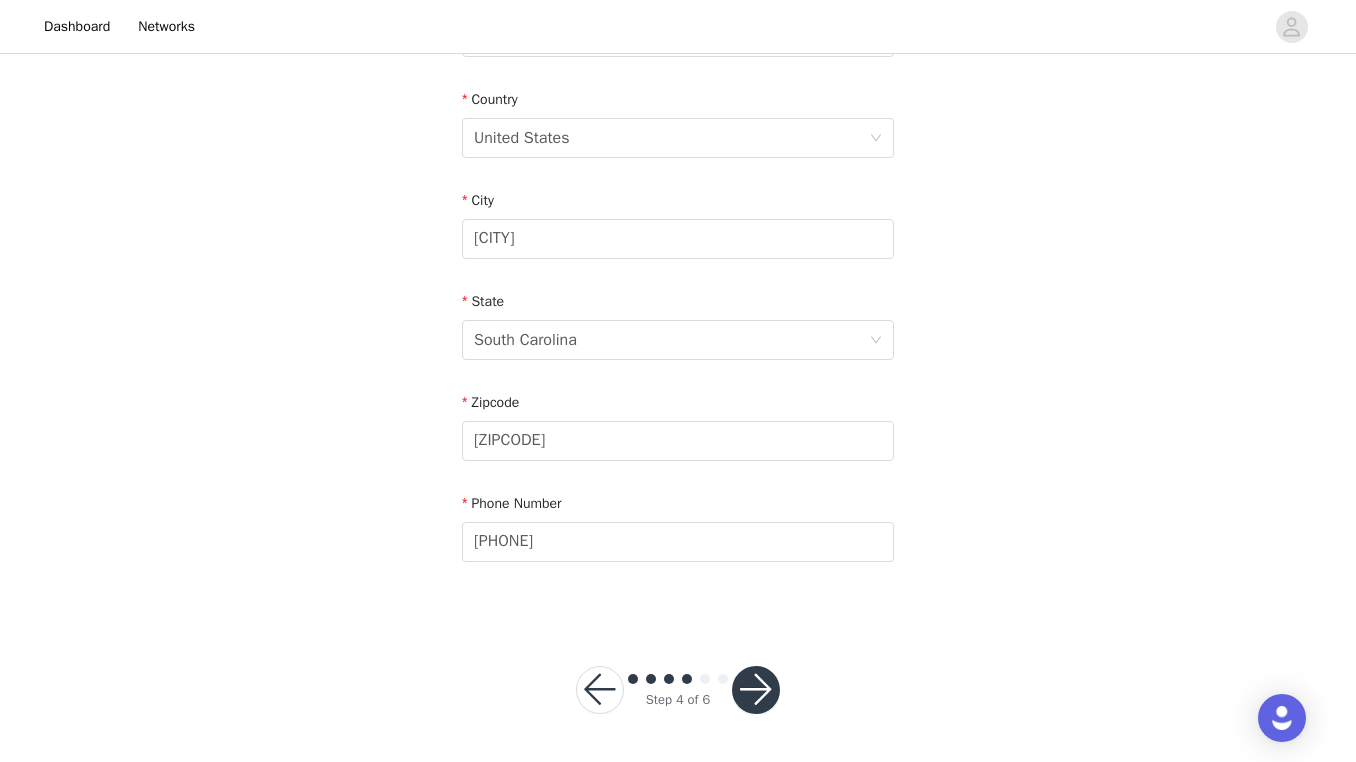 scroll, scrollTop: 601, scrollLeft: 0, axis: vertical 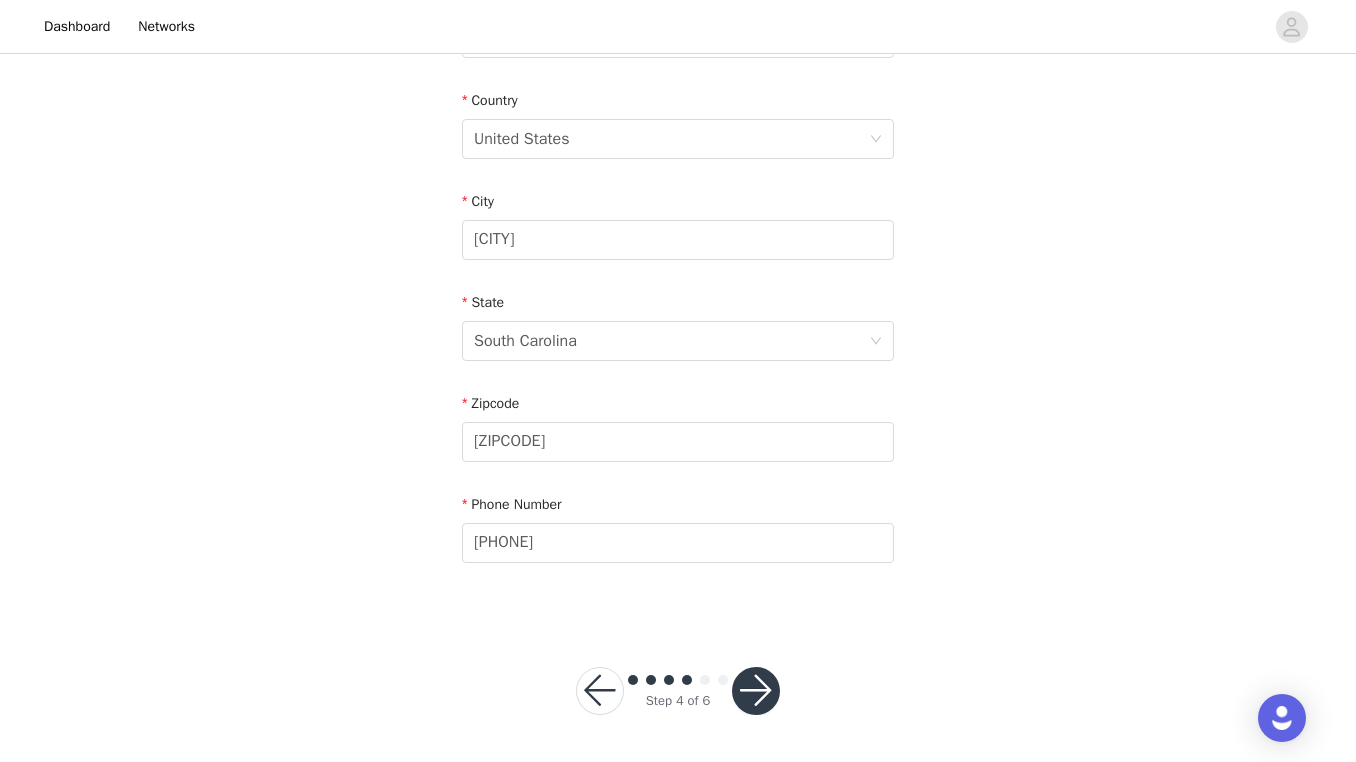 click at bounding box center [756, 691] 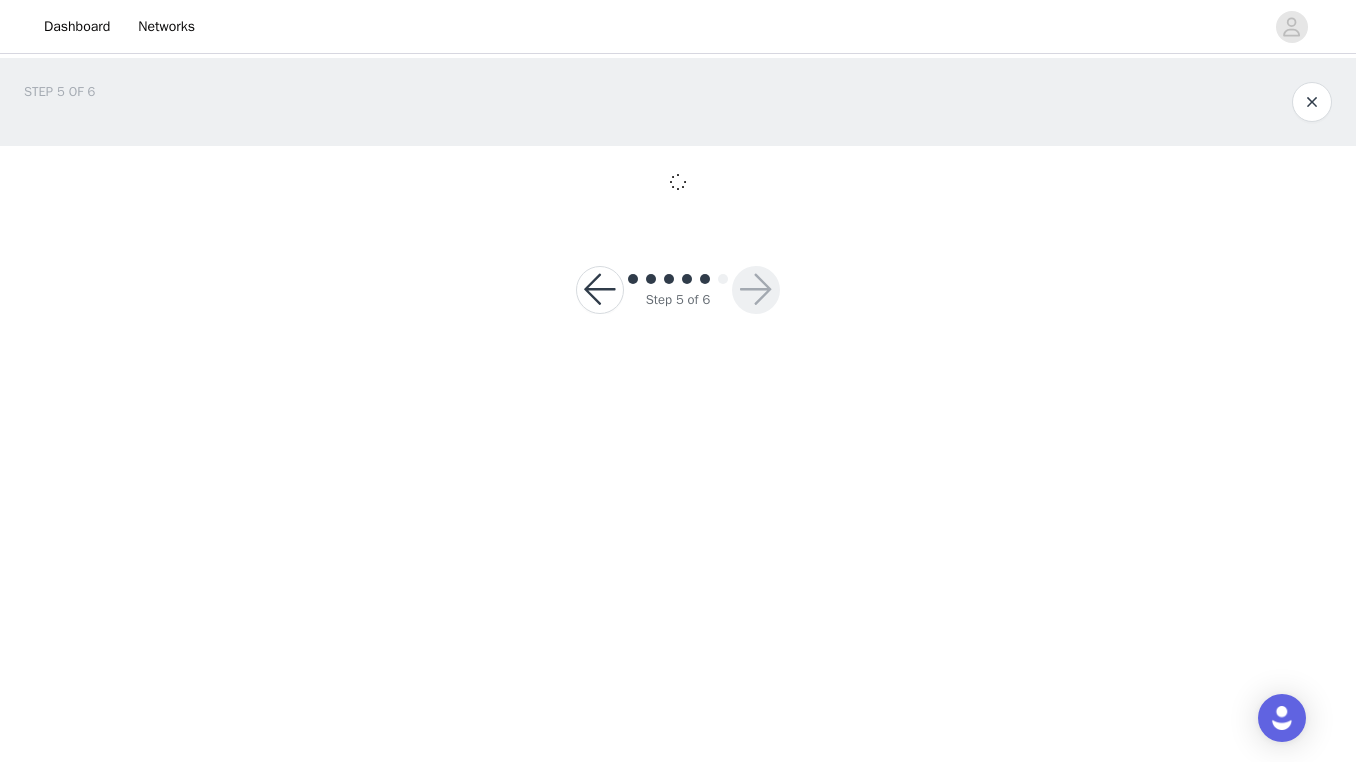 scroll, scrollTop: 0, scrollLeft: 0, axis: both 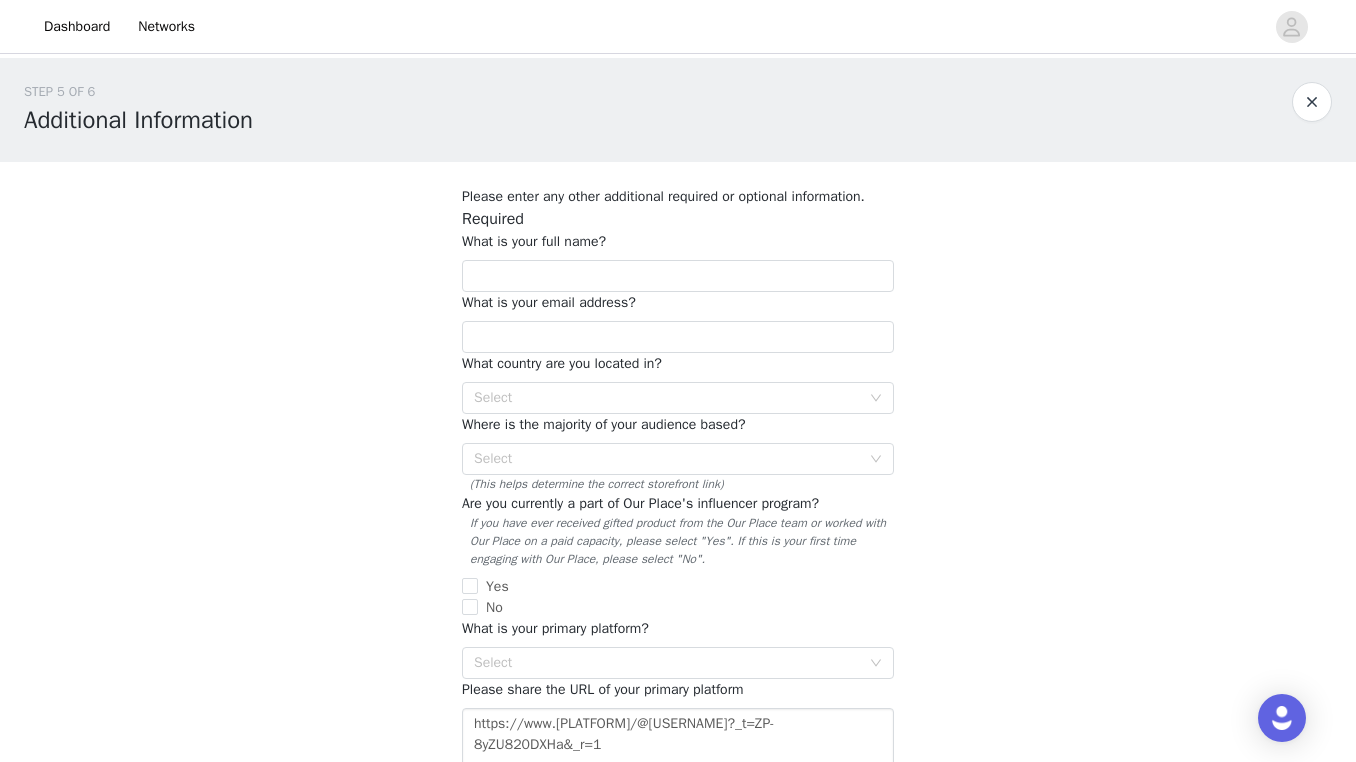 click on "What is your email address?" at bounding box center [549, 302] 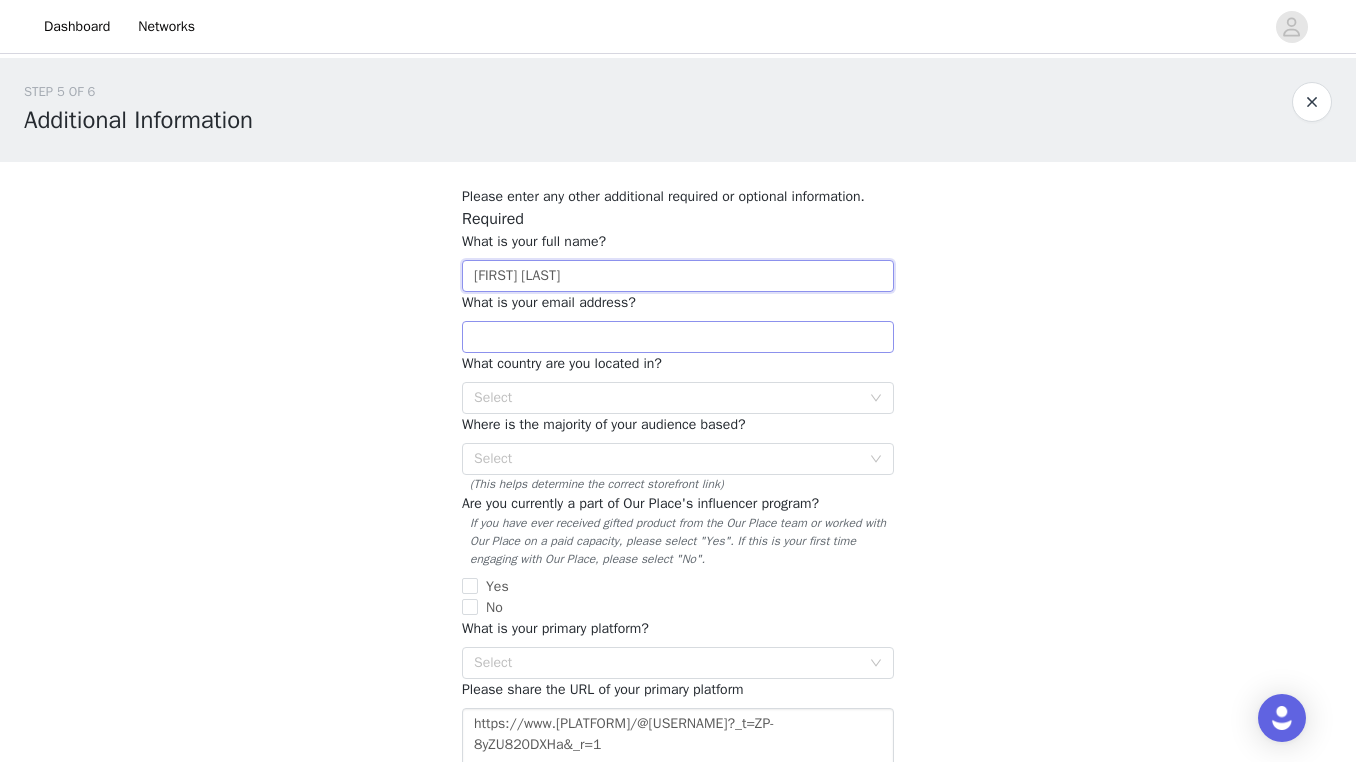 type on "[FIRST] [LAST]" 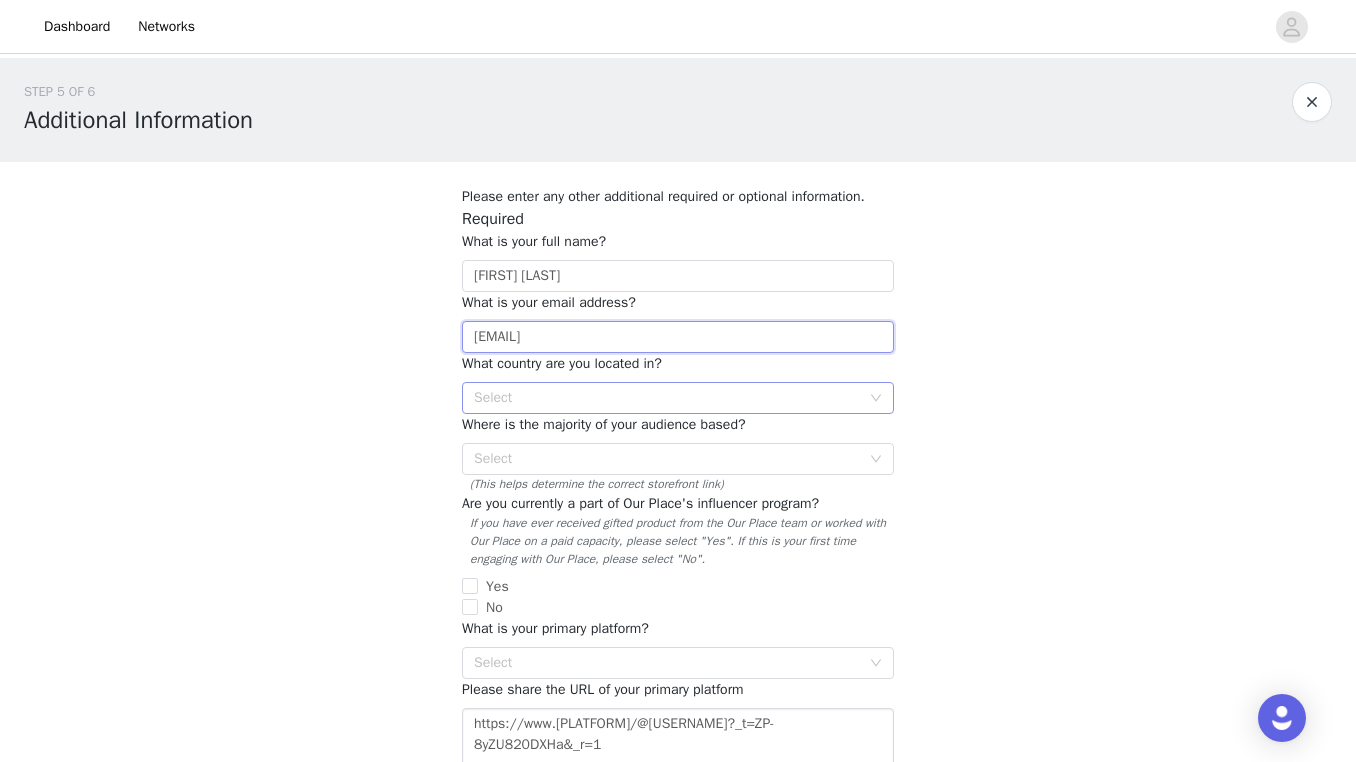 click on "Select" at bounding box center (667, 398) 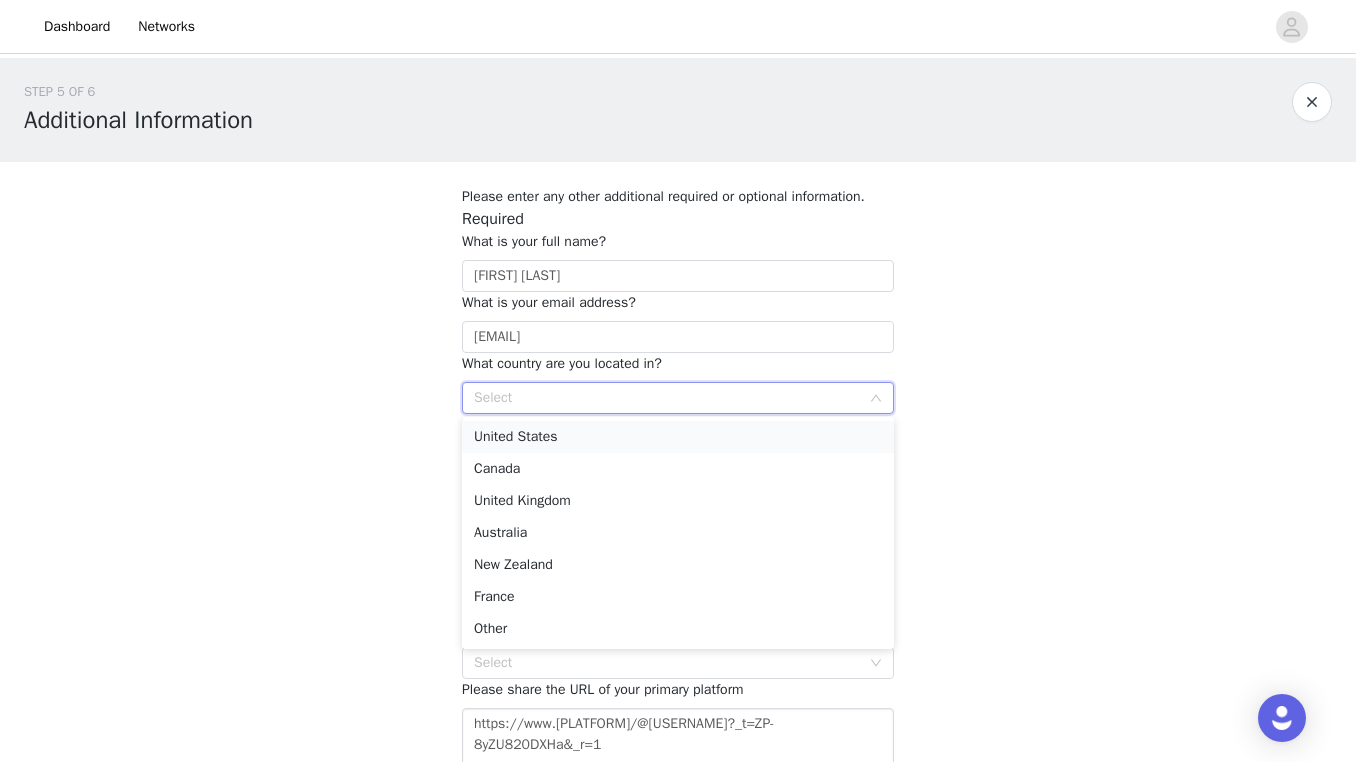 click on "United States" at bounding box center [678, 437] 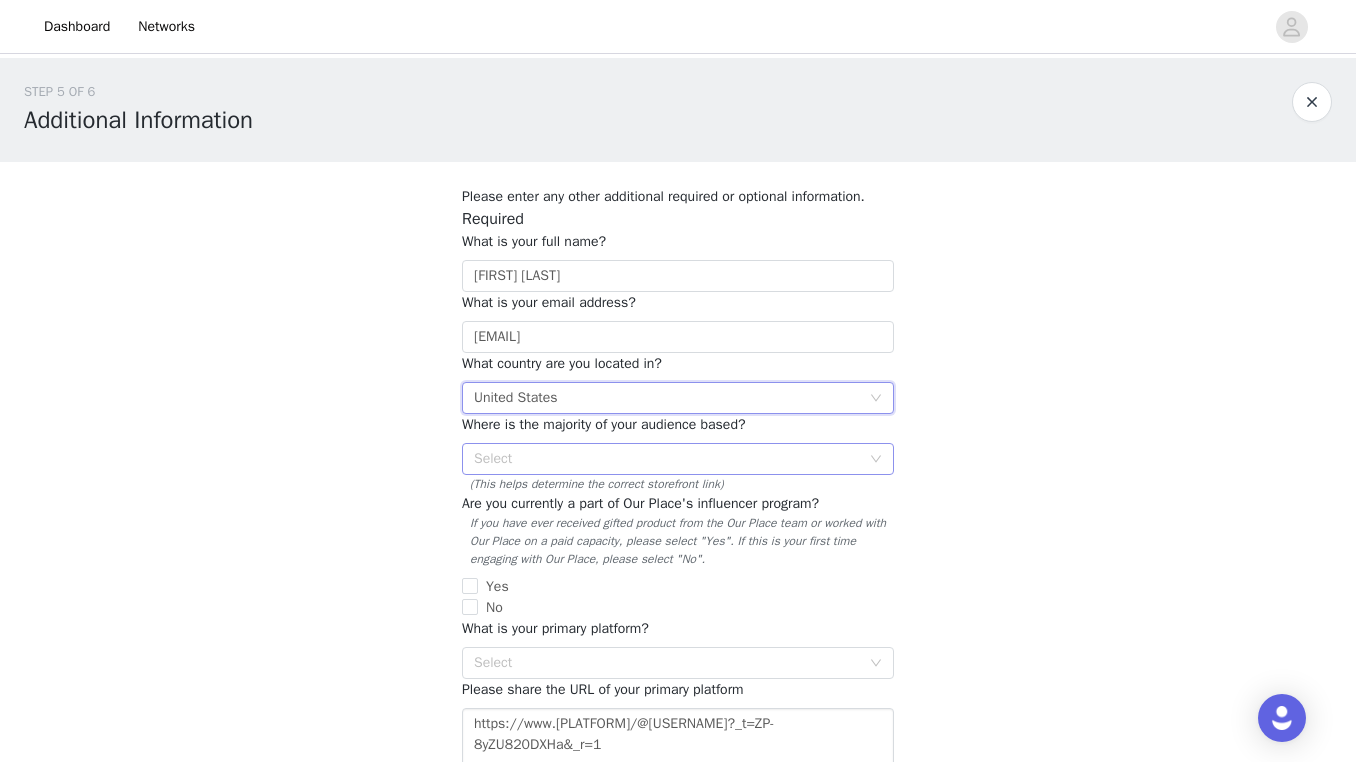 click on "Select" at bounding box center (667, 459) 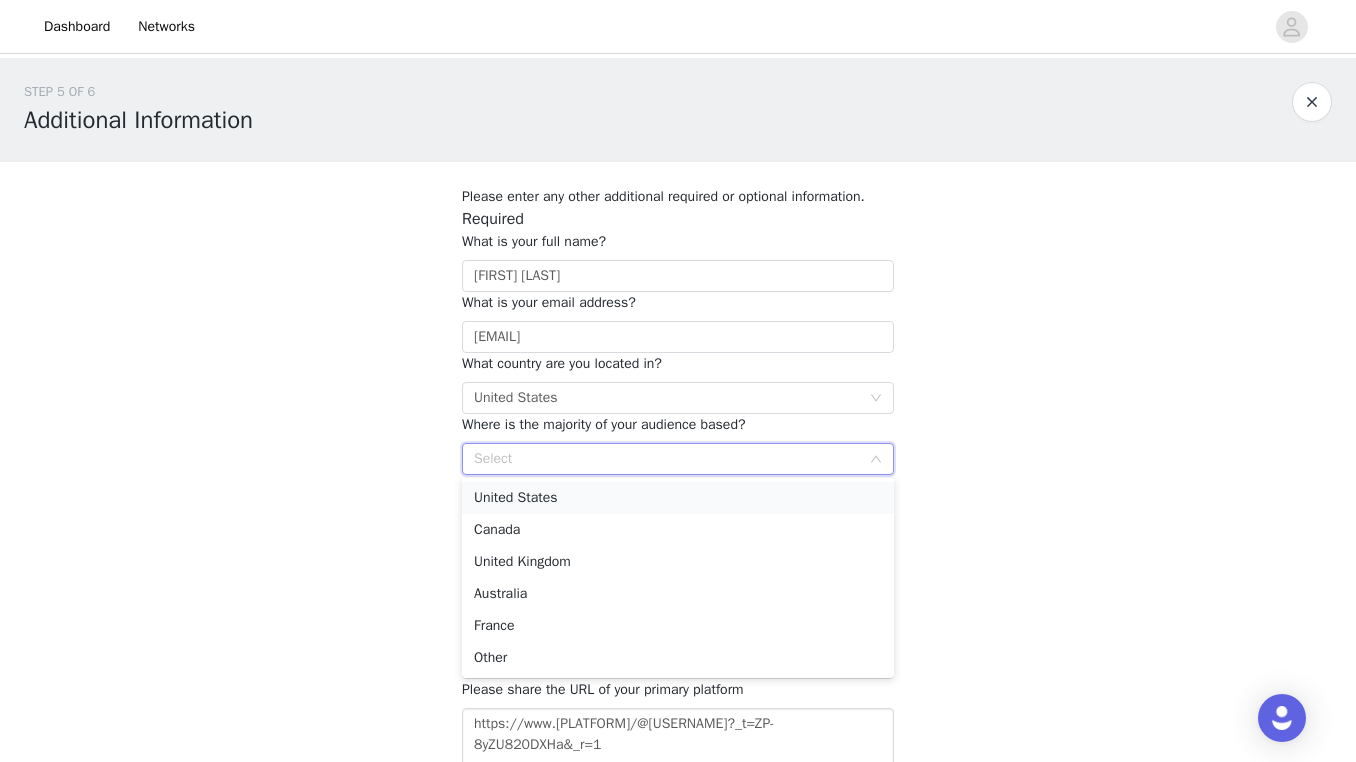 click on "United States" at bounding box center [678, 498] 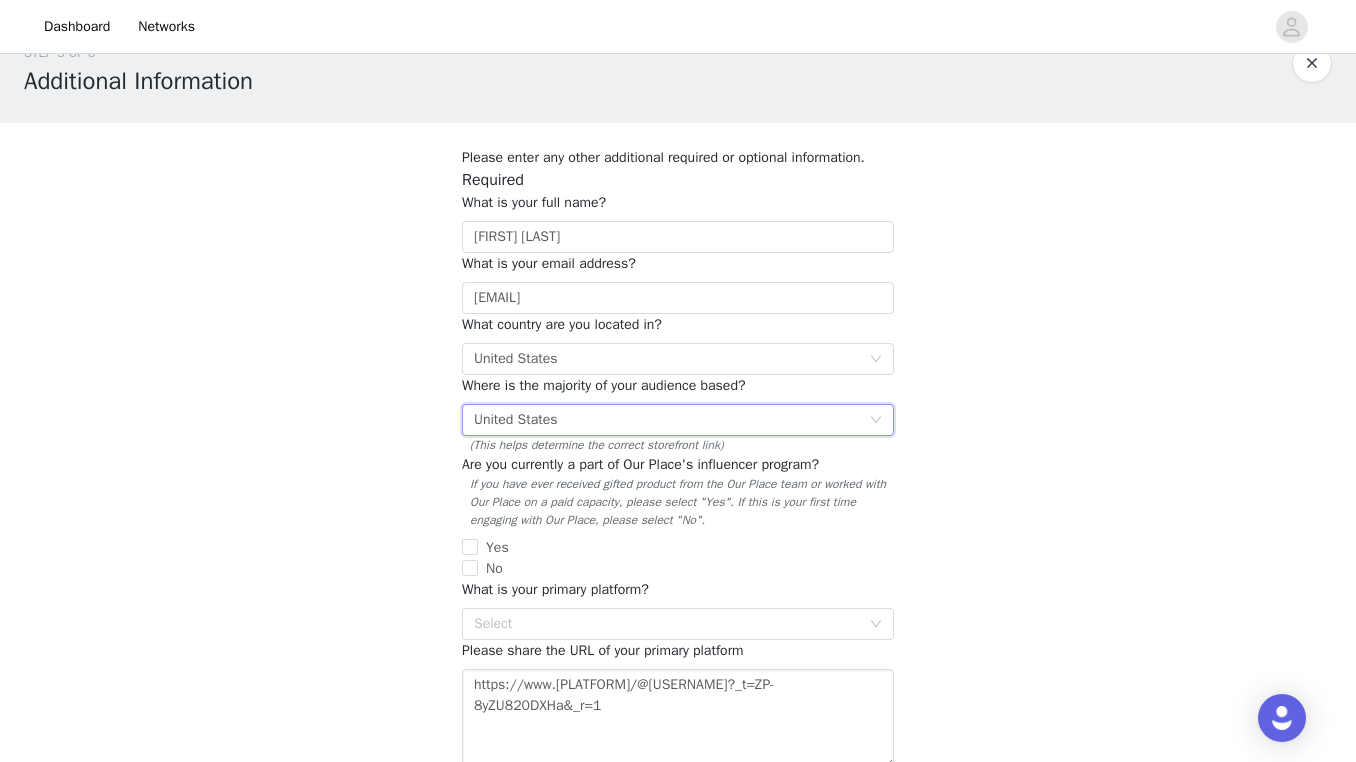scroll, scrollTop: 40, scrollLeft: 0, axis: vertical 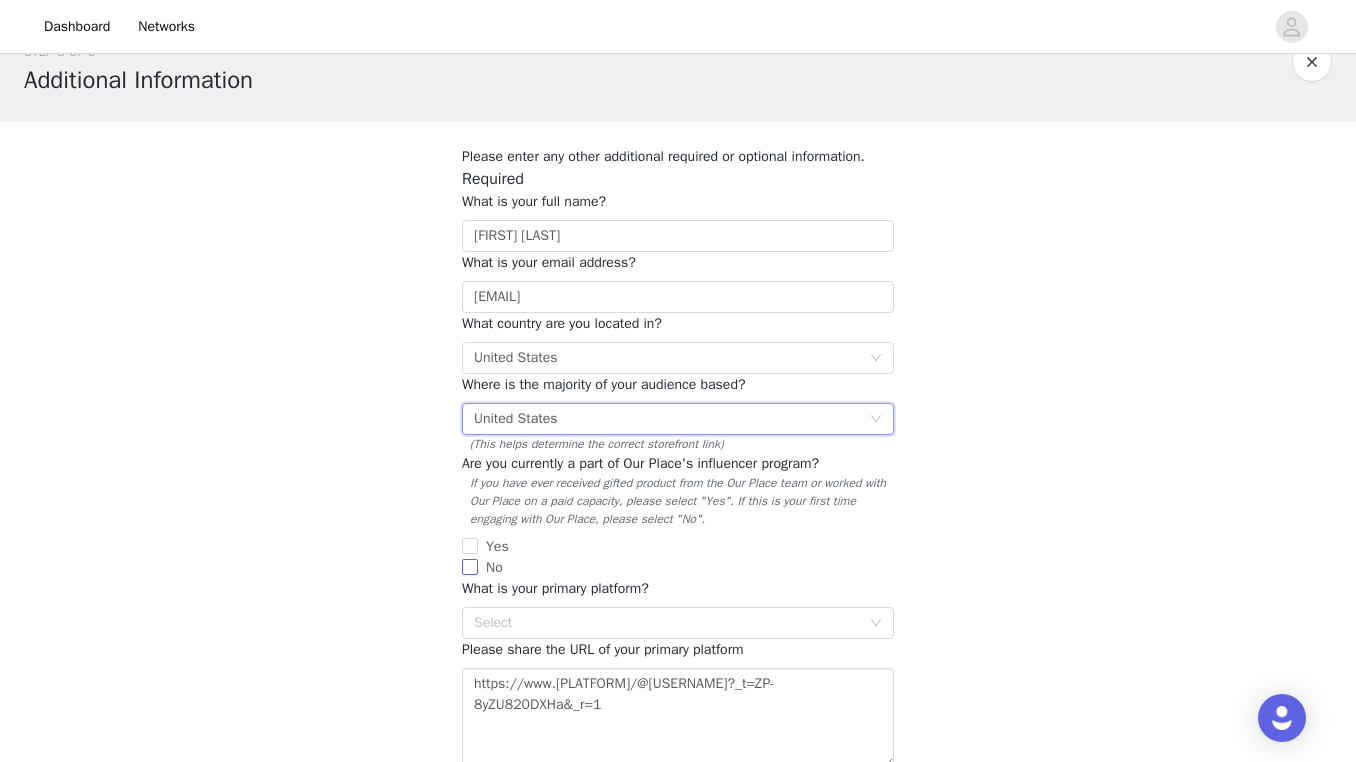 click on "No" at bounding box center [470, 567] 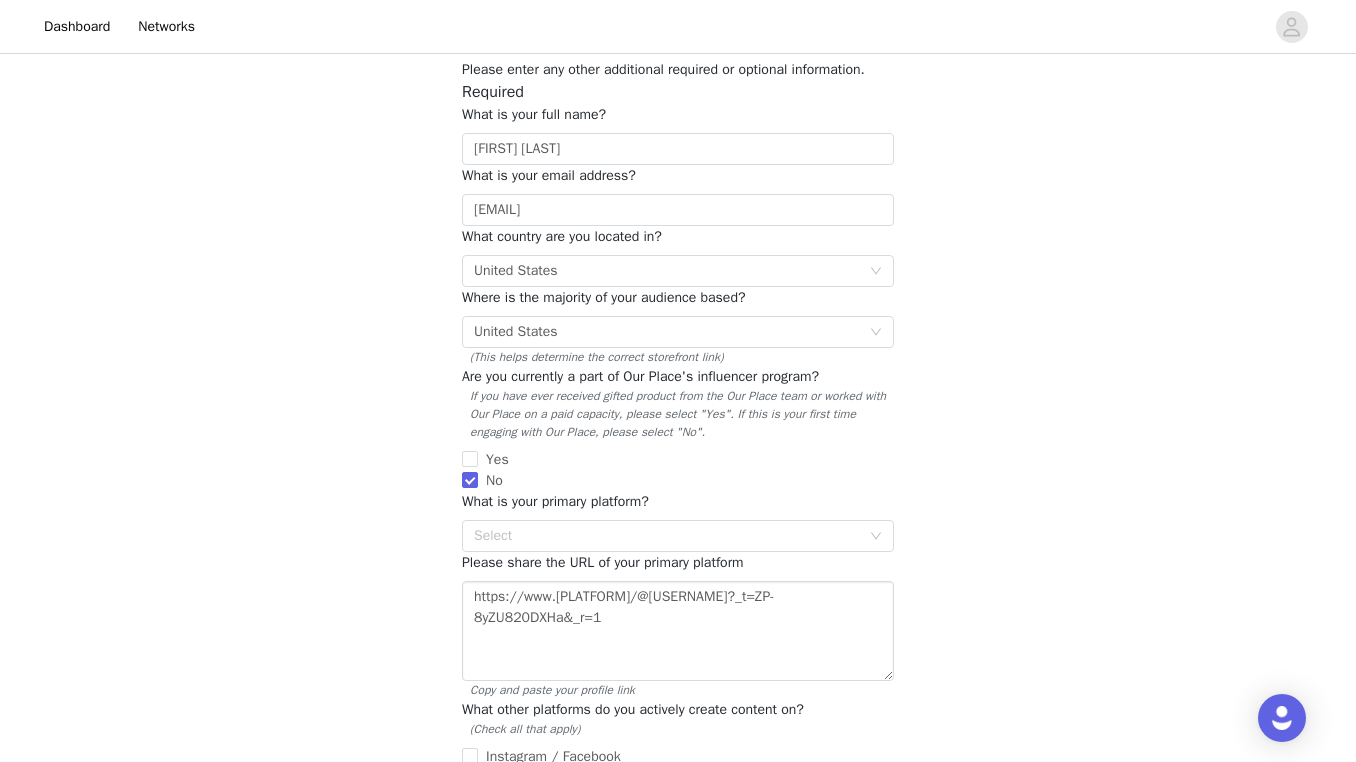 scroll, scrollTop: 133, scrollLeft: 0, axis: vertical 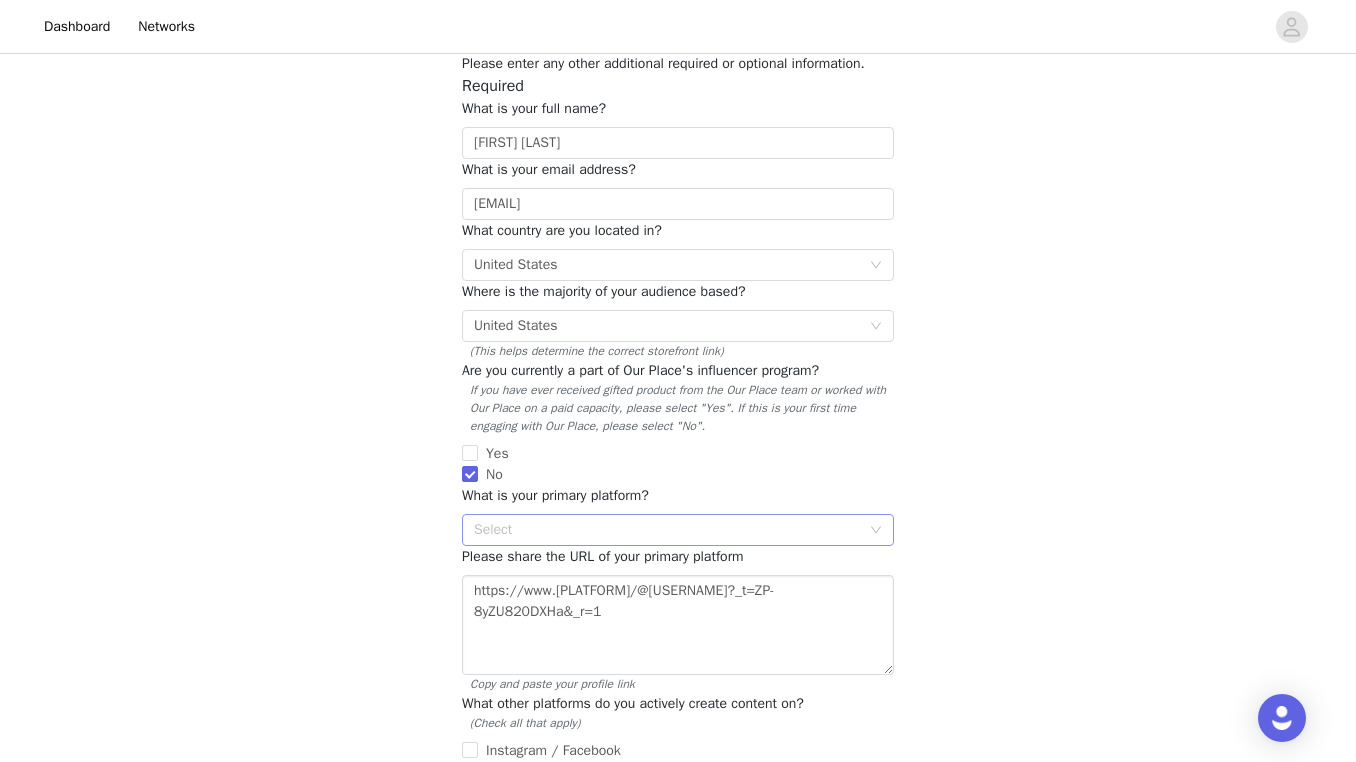 click on "Select" at bounding box center [667, 530] 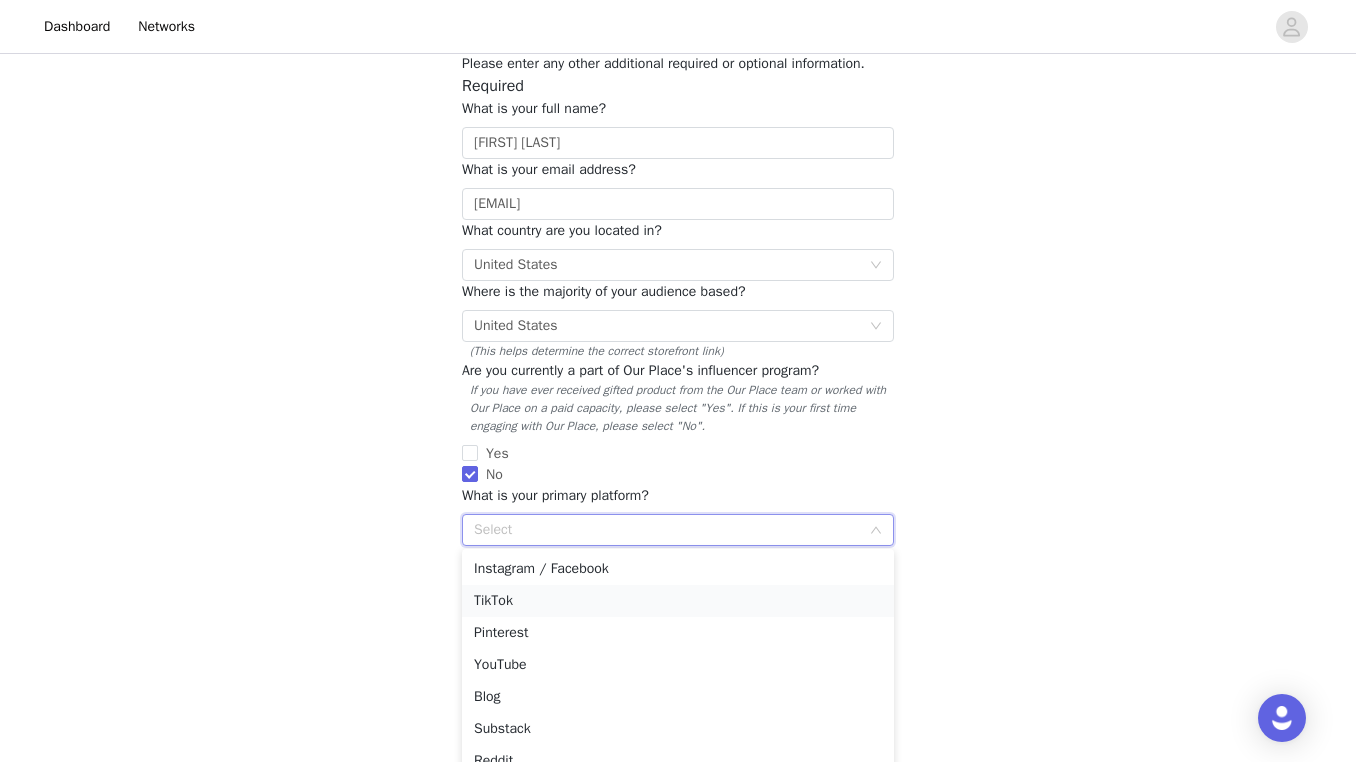 click on "TikTok" at bounding box center [678, 601] 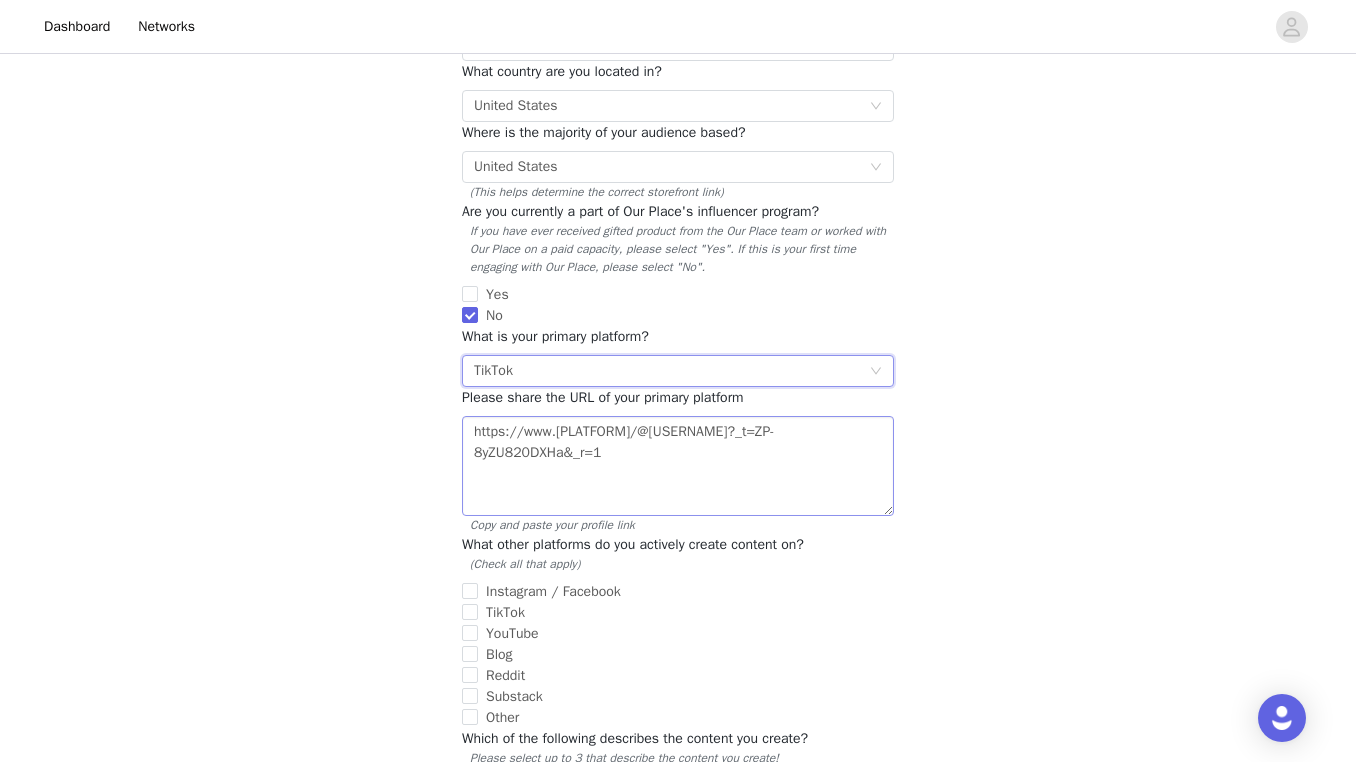 scroll, scrollTop: 302, scrollLeft: 0, axis: vertical 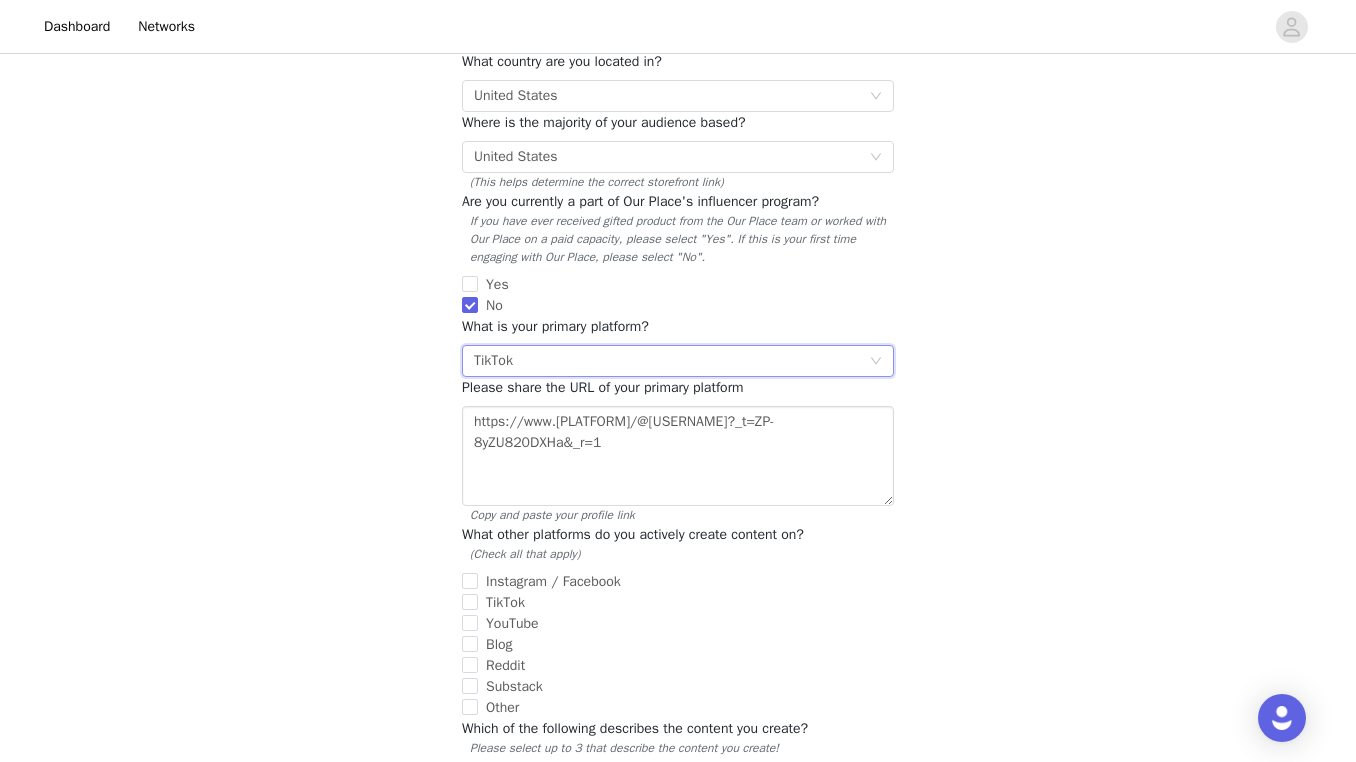 click on "STEP 5 OF 6
Additional Information
Please enter any other additional required or optional information.   Required   What is your full name?     [FIRST] [LAST]   What is your email address?     [EMAIL]   What country are you located in?     Select [COUNTRY]   Where is the majority of your audience based?     Select [COUNTRY]   (This helps determine the correct storefront link) Are you currently a part of Our Place's influencer program?   If you have ever received gifted product from the Our Place team or worked with Our Place on a paid capacity, please select "Yes". If this is your first time engaging with Our Place, please select "No".   Yes No   What is your primary platform?     Select TikTok   Please share the URL of your primary platform     https://www.[PLATFORM]/@[USERNAME]?_t=ZP-8yZU820DXHa&_r=1   Copy and paste your profile link   (Check all that apply)   Instagram / Facebook TikTok" at bounding box center (678, 958) 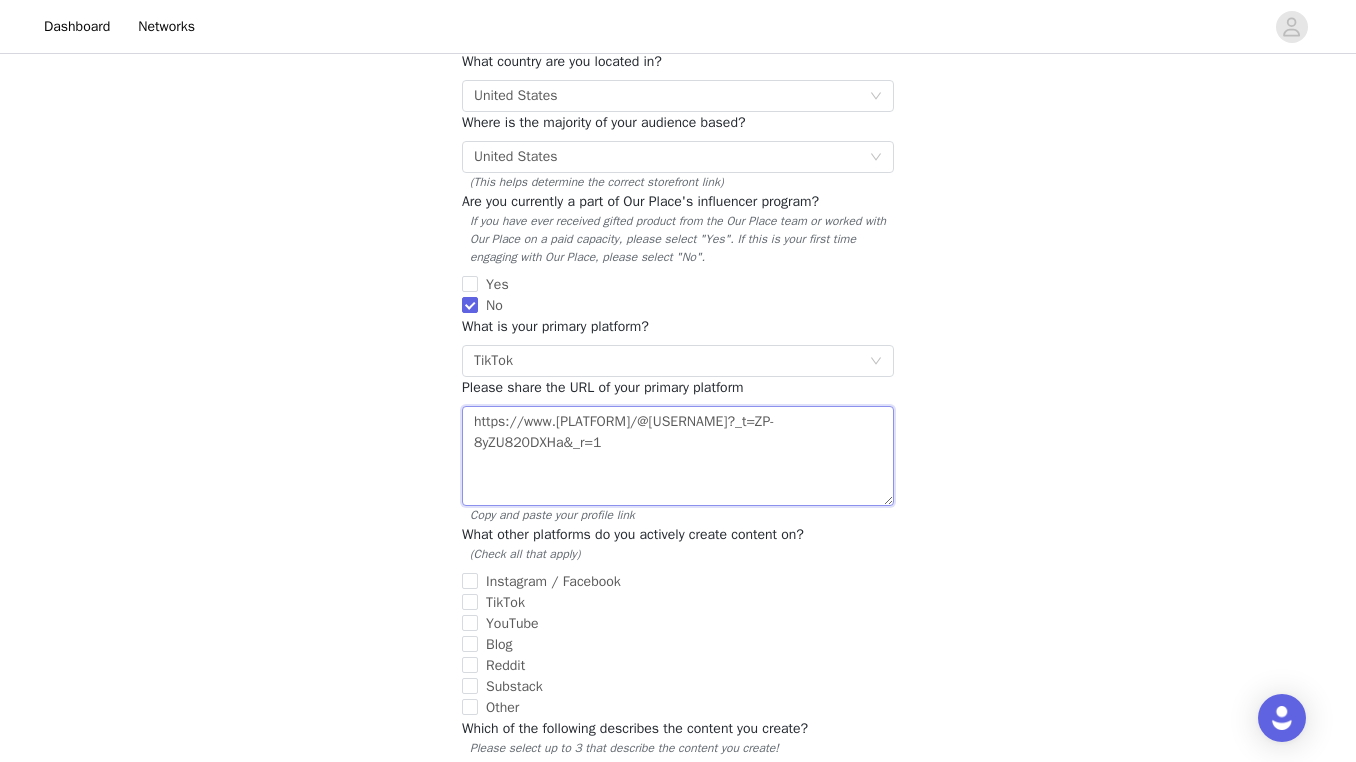 click on "https://www.[PLATFORM]/@[USERNAME]?_t=ZP-8yZU820DXHa&_r=1" at bounding box center [678, 456] 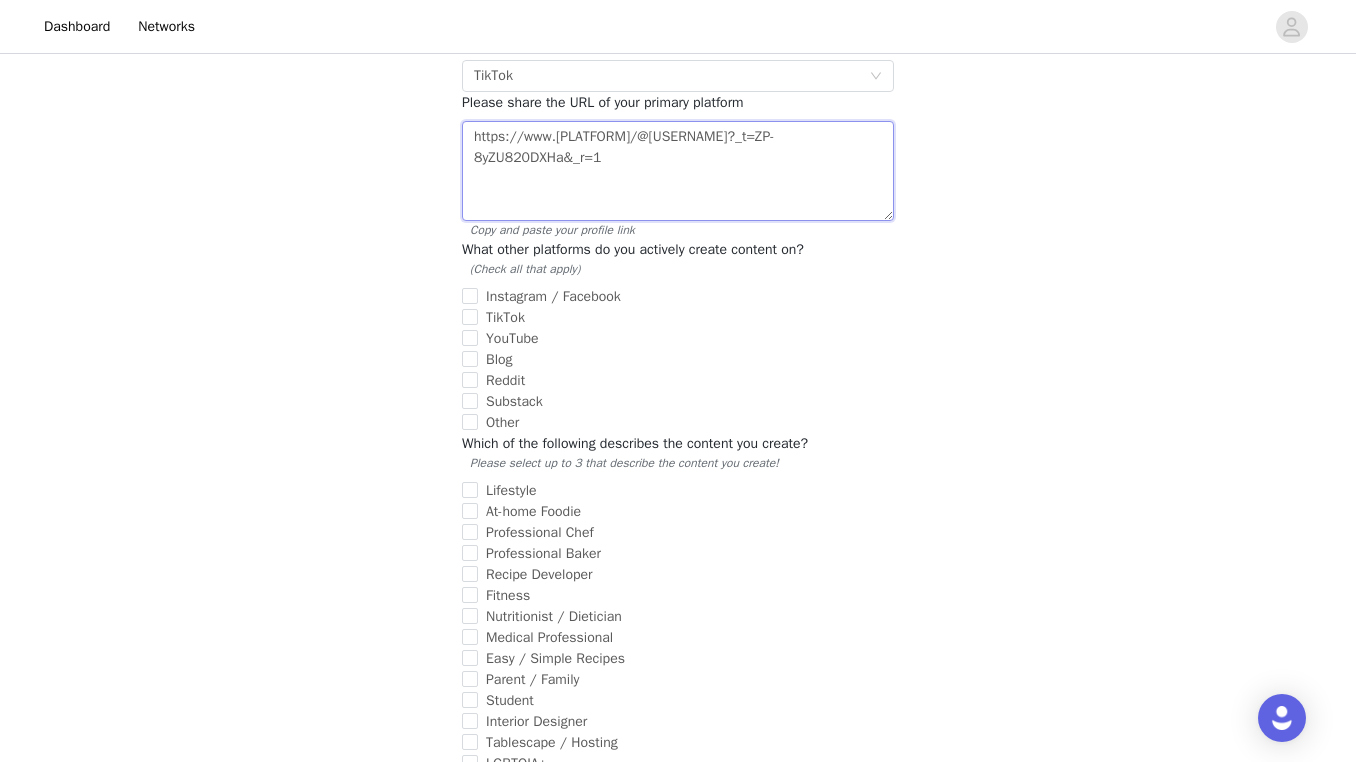 scroll, scrollTop: 590, scrollLeft: 0, axis: vertical 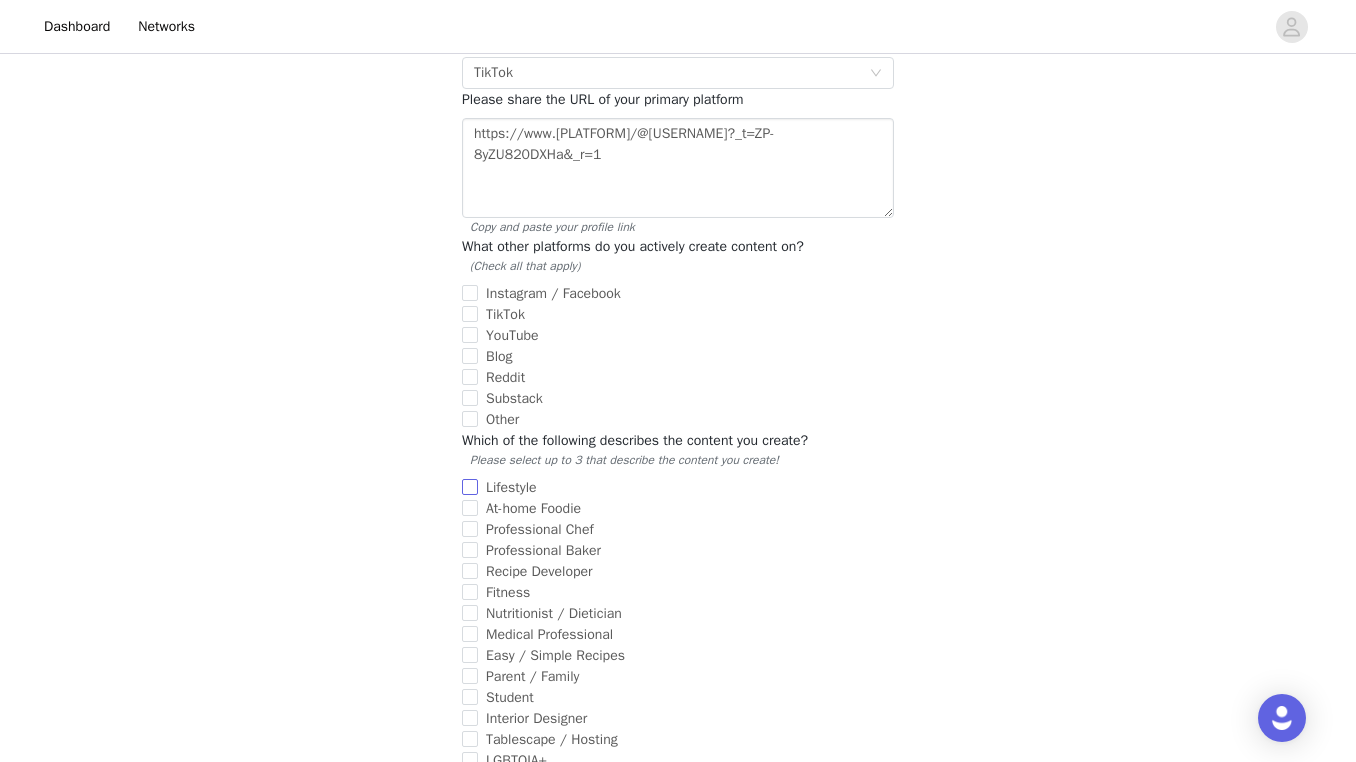 click on "Lifestyle" at bounding box center (470, 487) 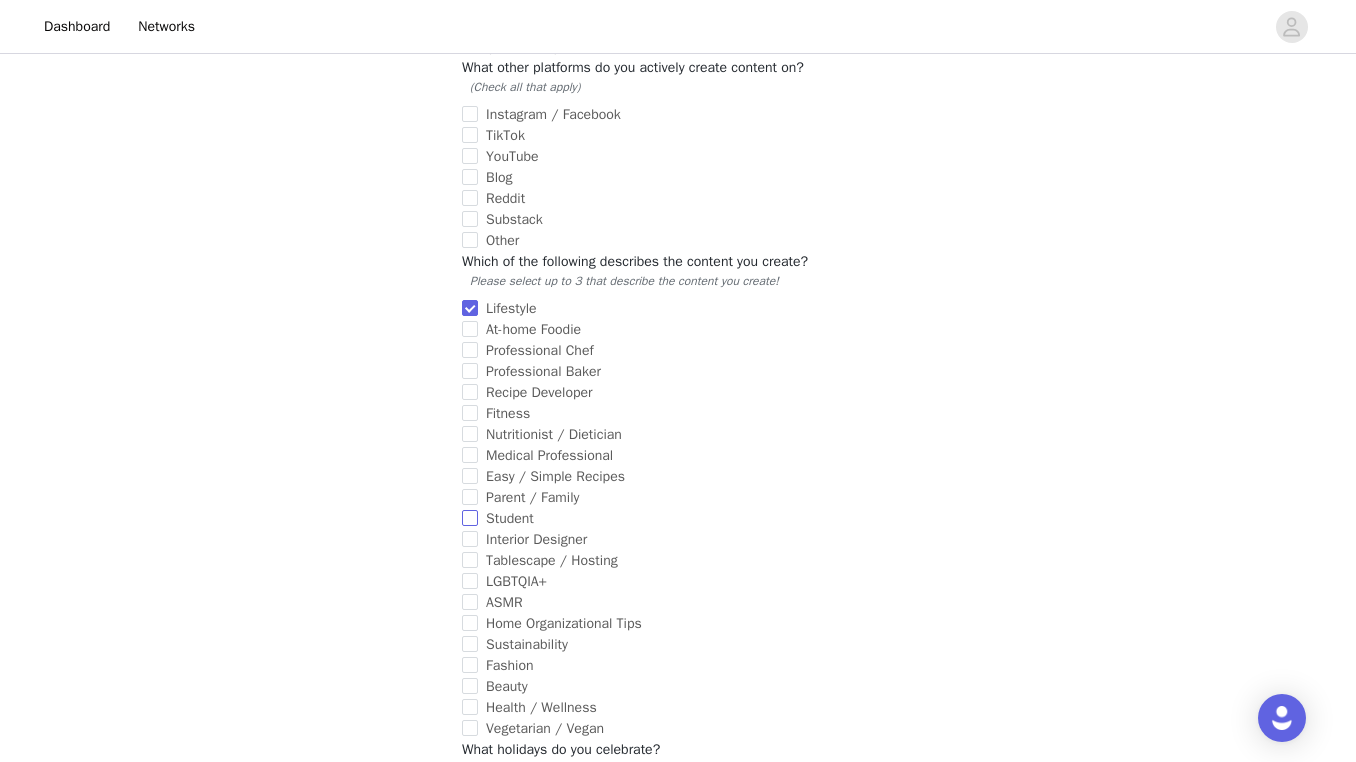 scroll, scrollTop: 772, scrollLeft: 0, axis: vertical 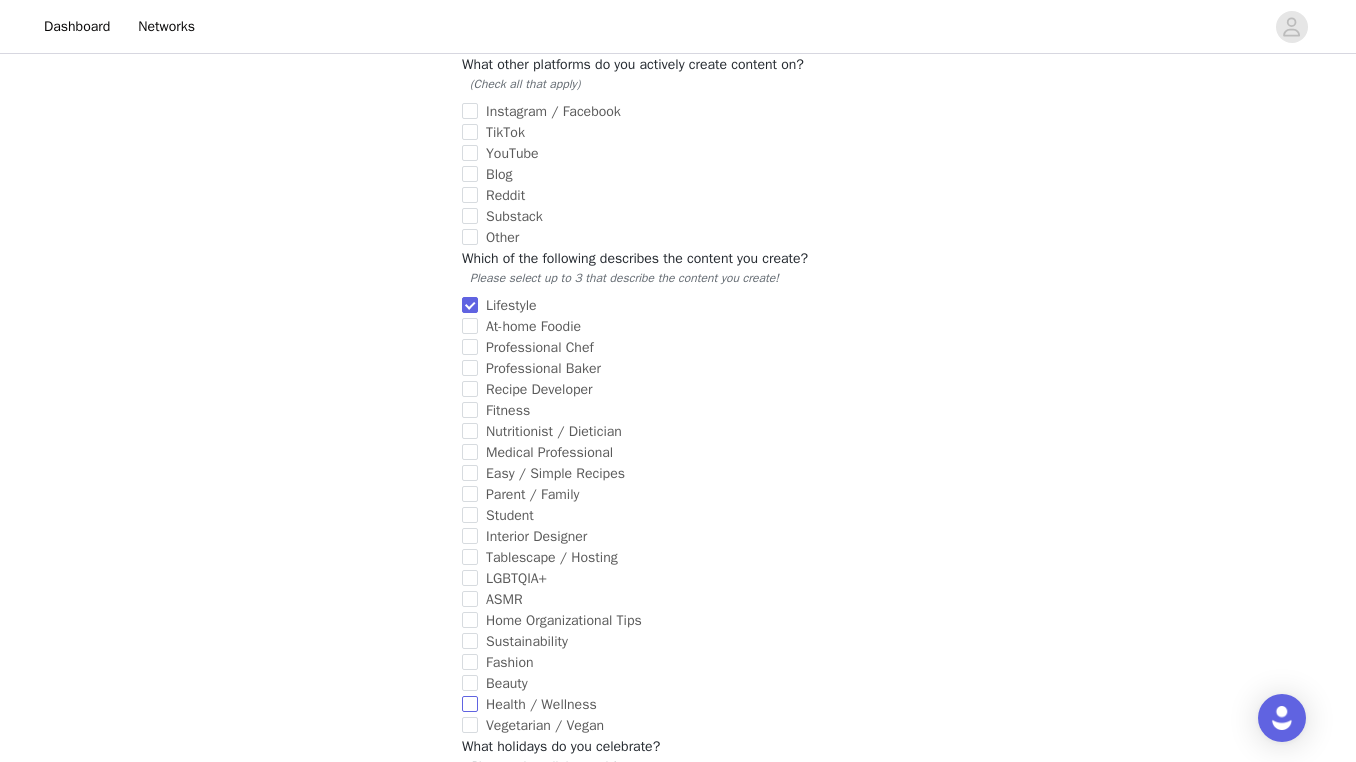 click on "Health / Wellness" at bounding box center [470, 704] 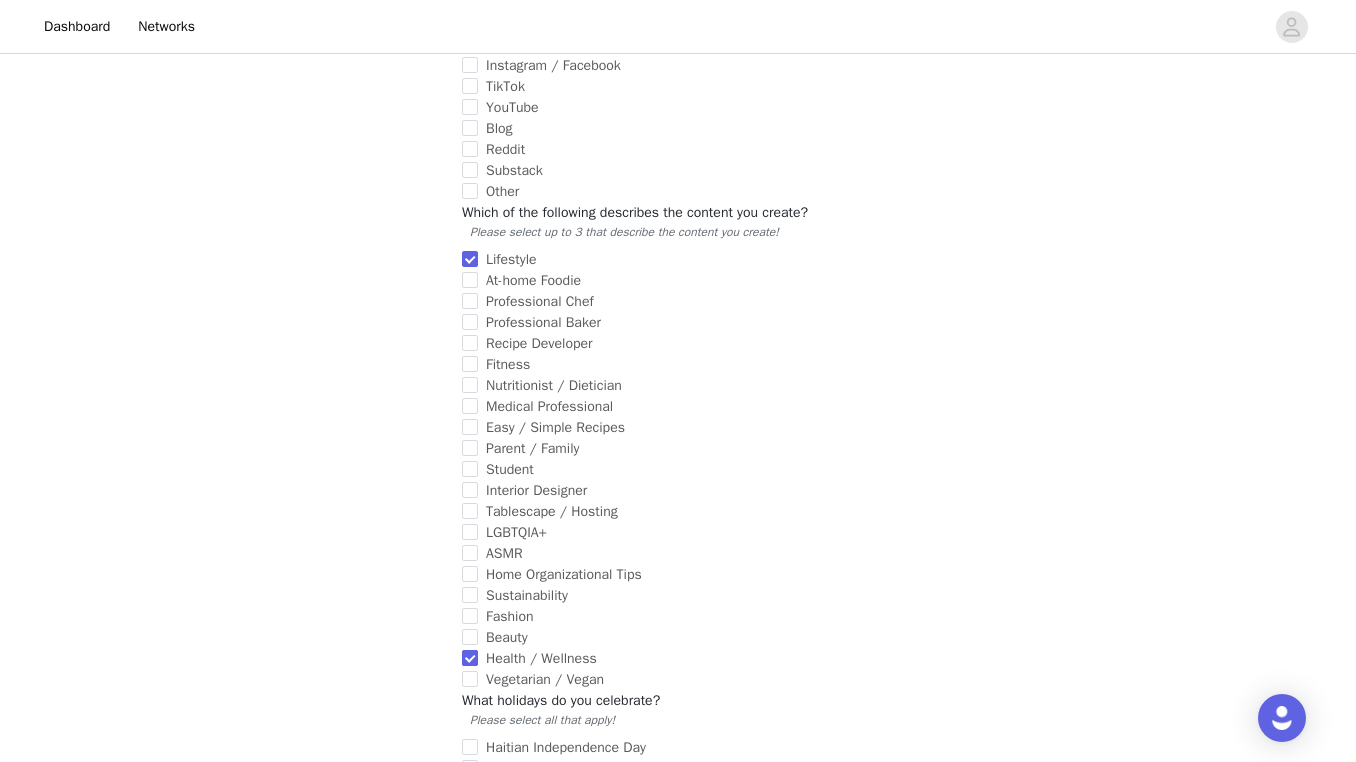 scroll, scrollTop: 822, scrollLeft: 0, axis: vertical 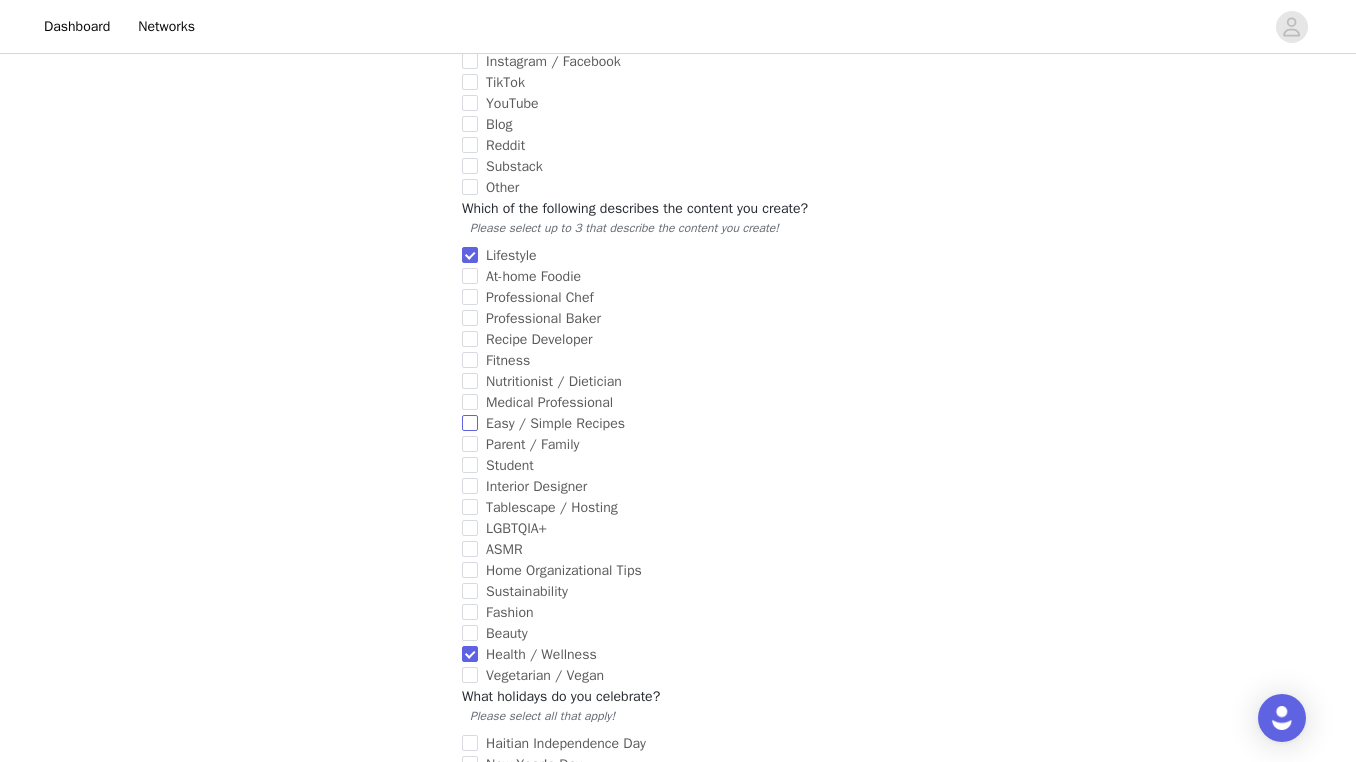 click on "Easy / Simple Recipes" at bounding box center (470, 423) 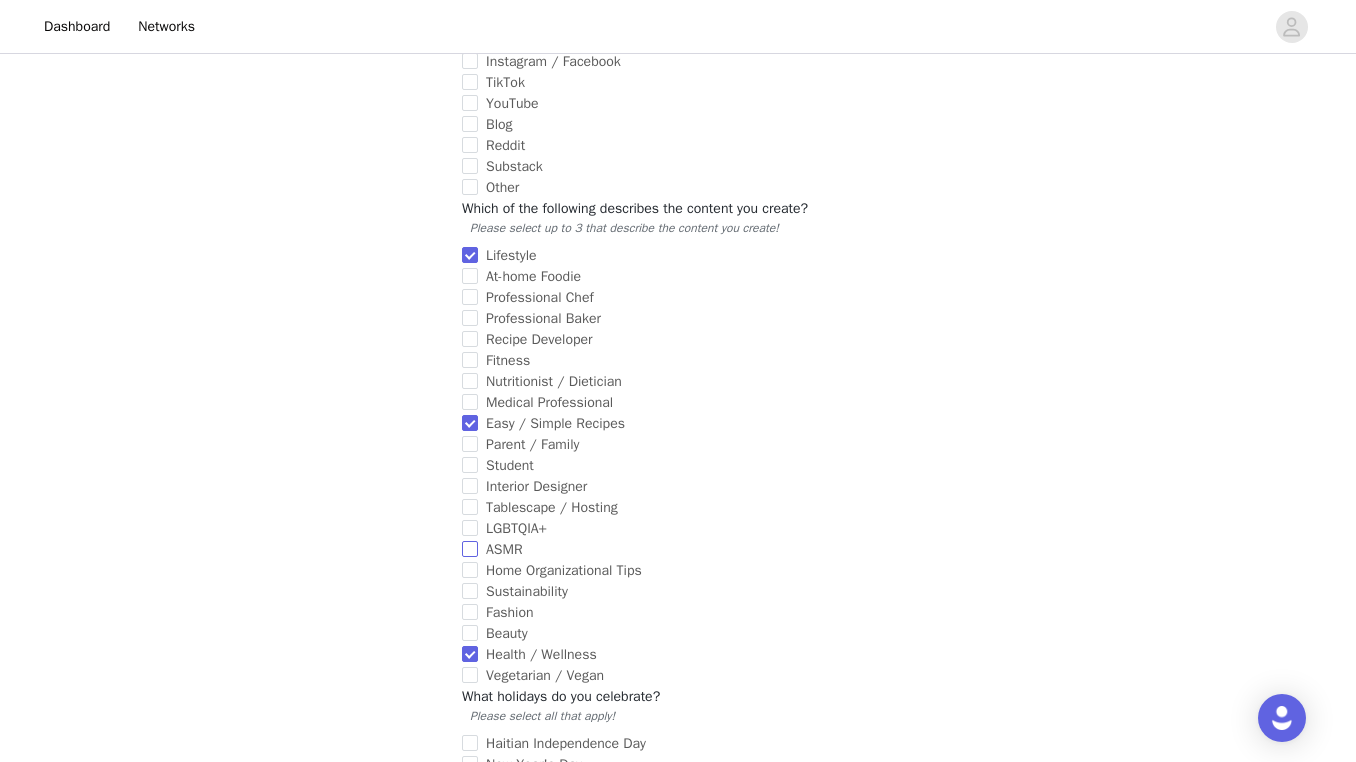 click on "ASMR" at bounding box center (470, 549) 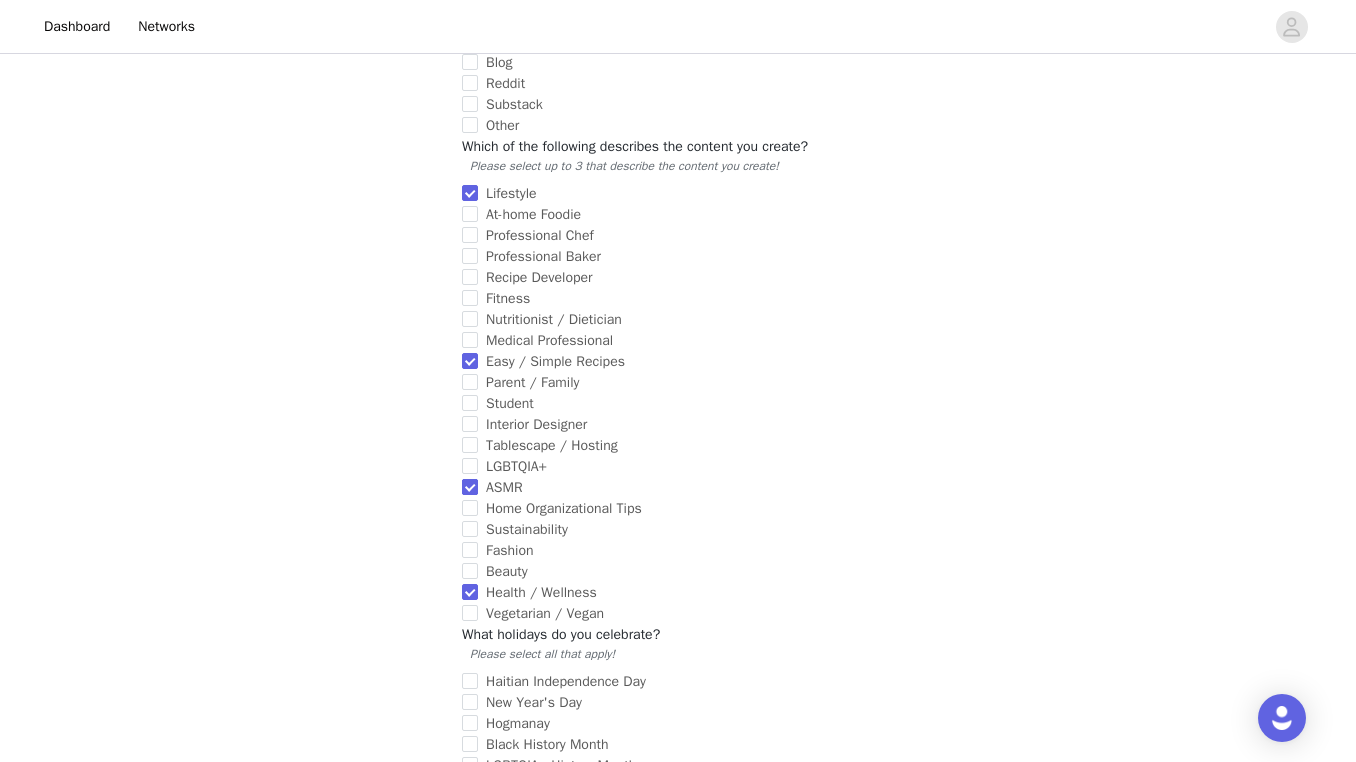 scroll, scrollTop: 891, scrollLeft: 0, axis: vertical 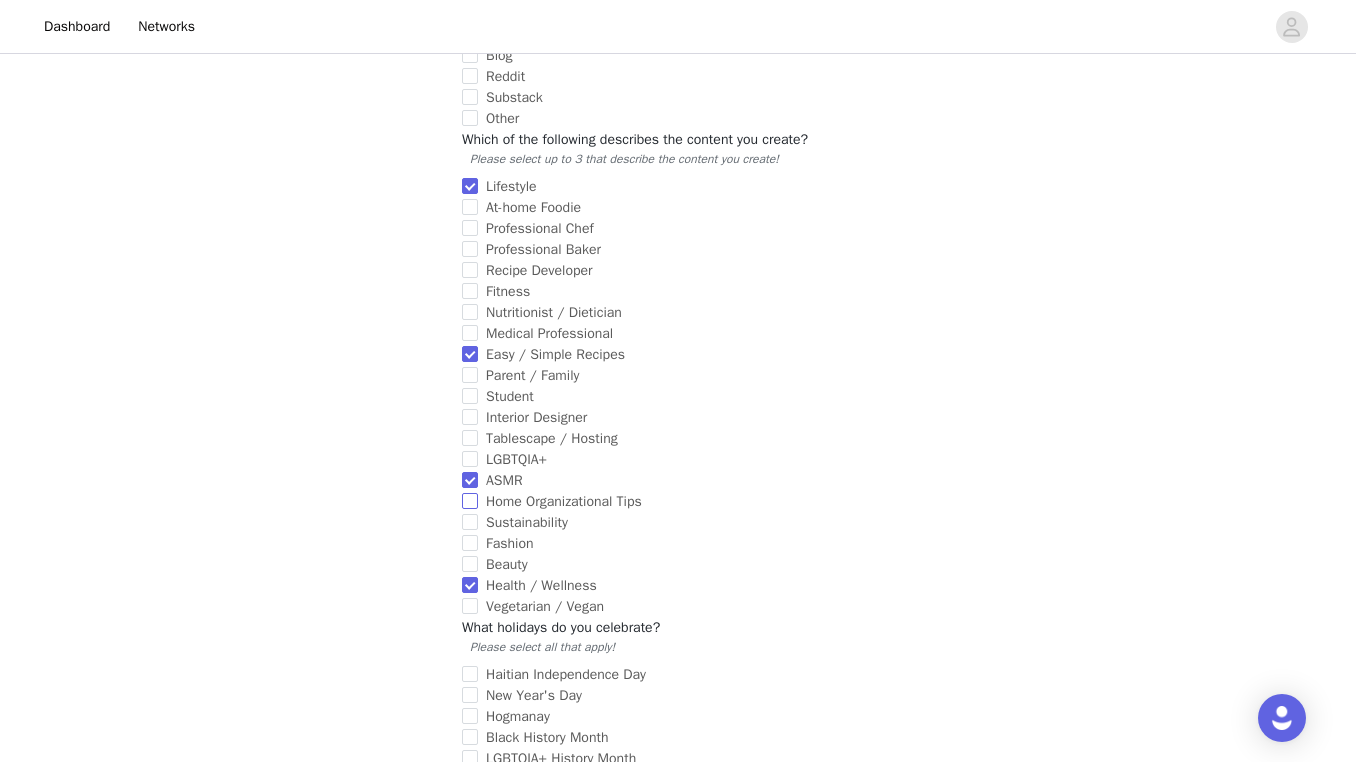 click on "Home Organizational Tips" at bounding box center (470, 501) 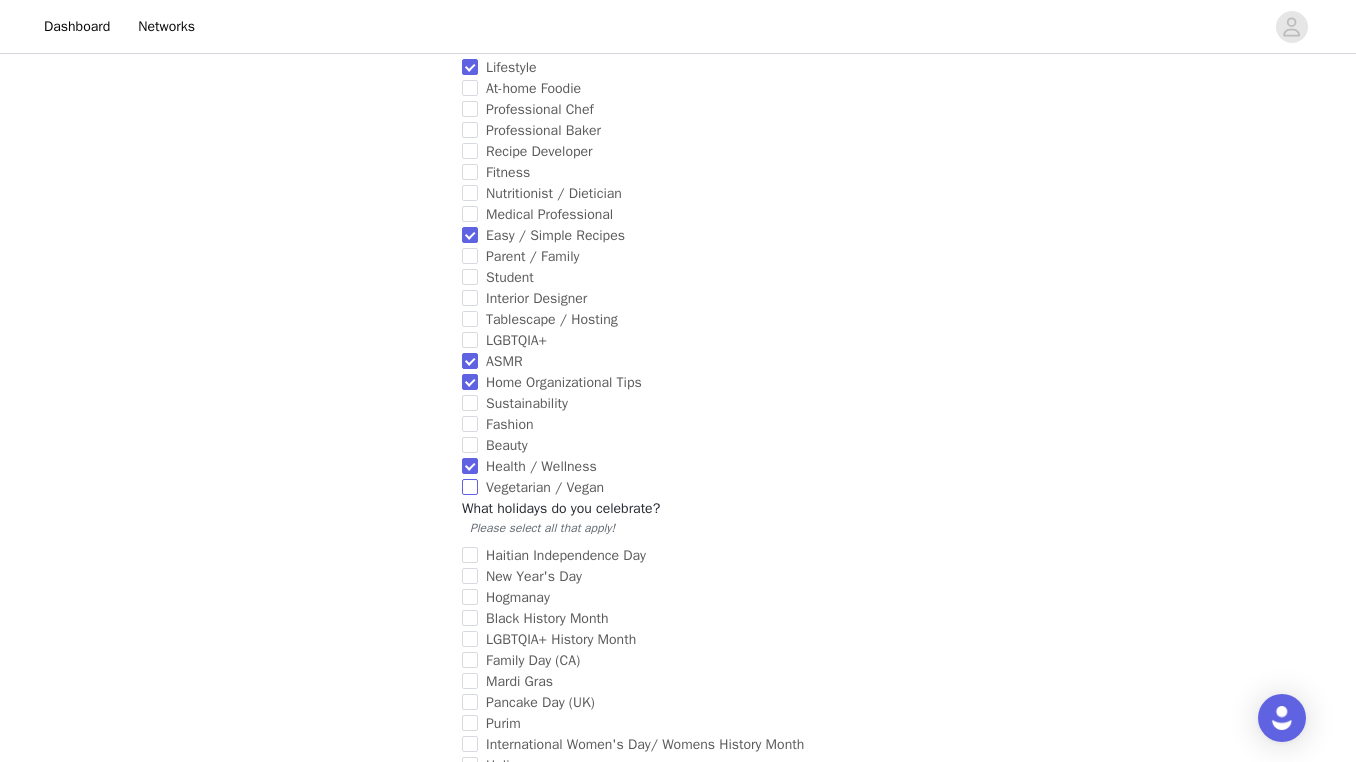 scroll, scrollTop: 1088, scrollLeft: 0, axis: vertical 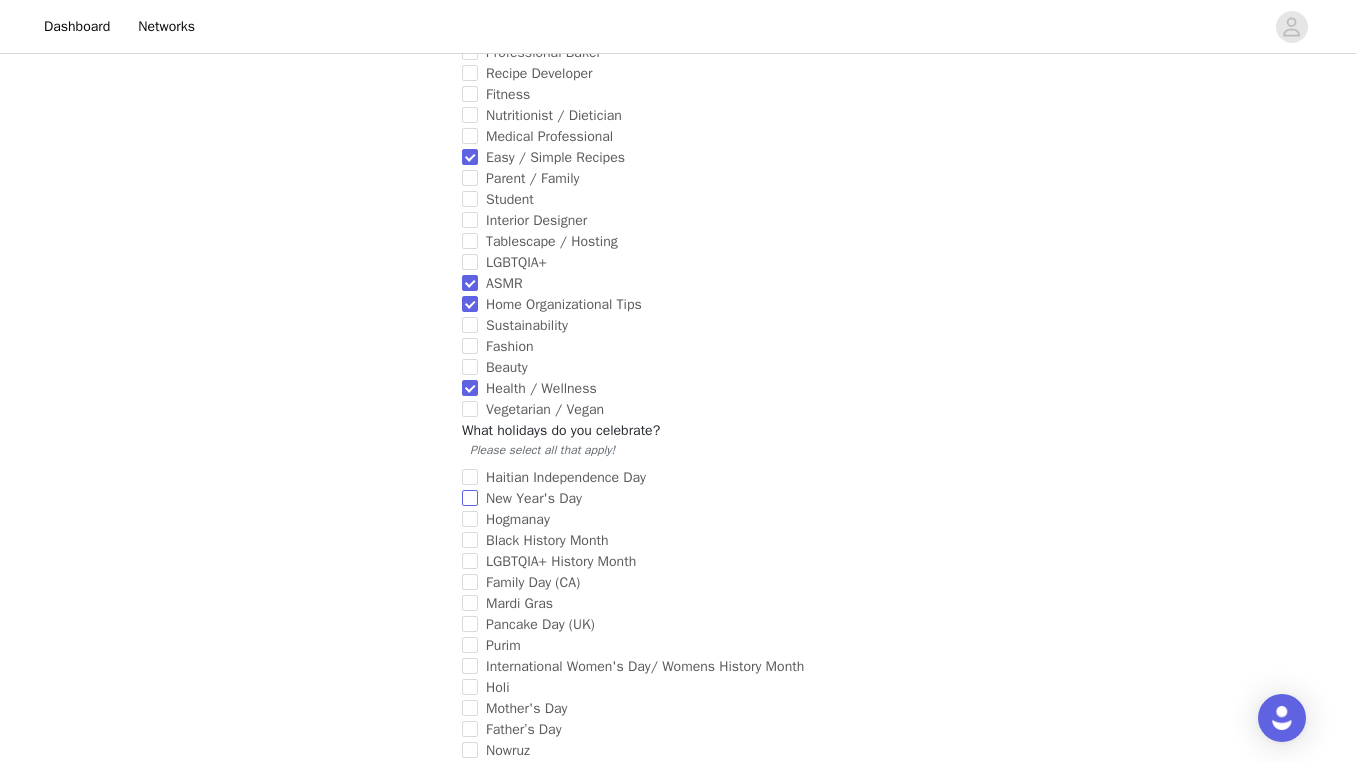 click on "New Year's Day" at bounding box center [470, 498] 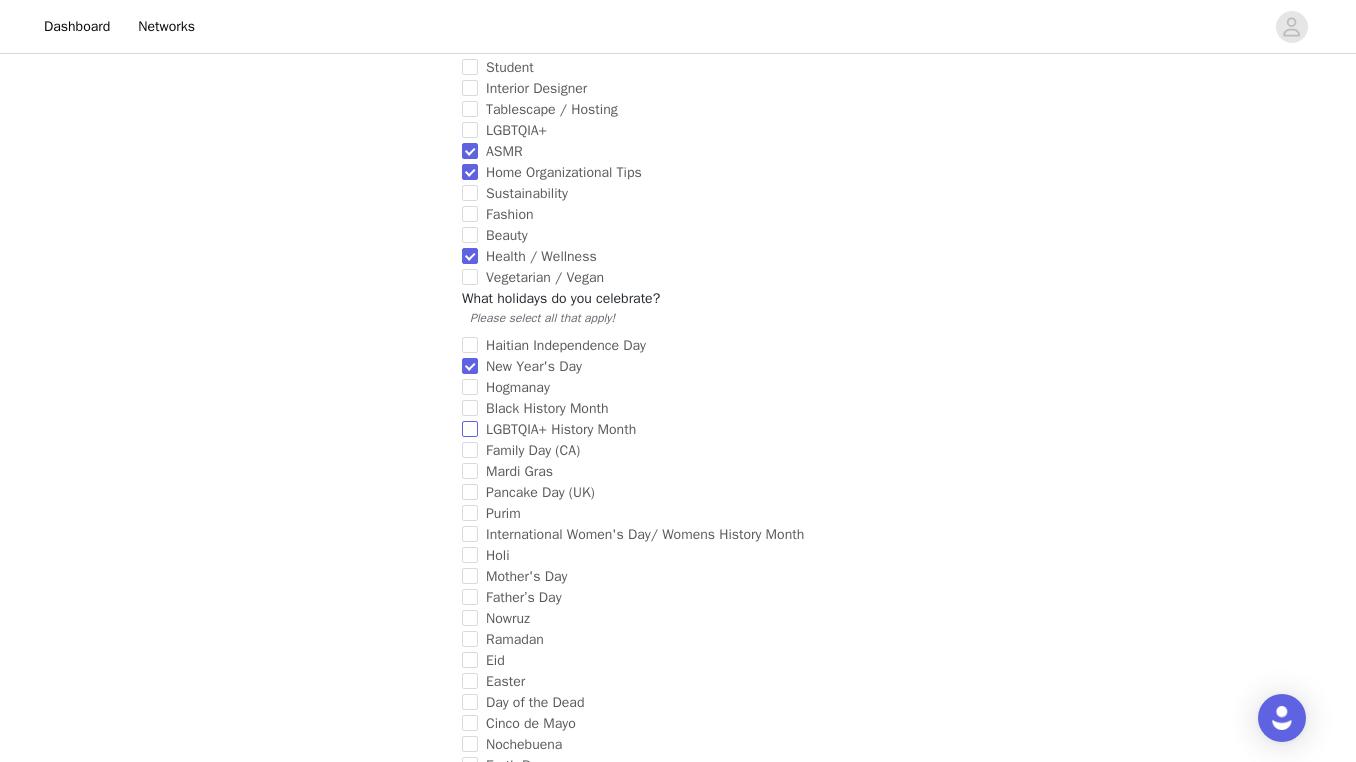 scroll, scrollTop: 1222, scrollLeft: 0, axis: vertical 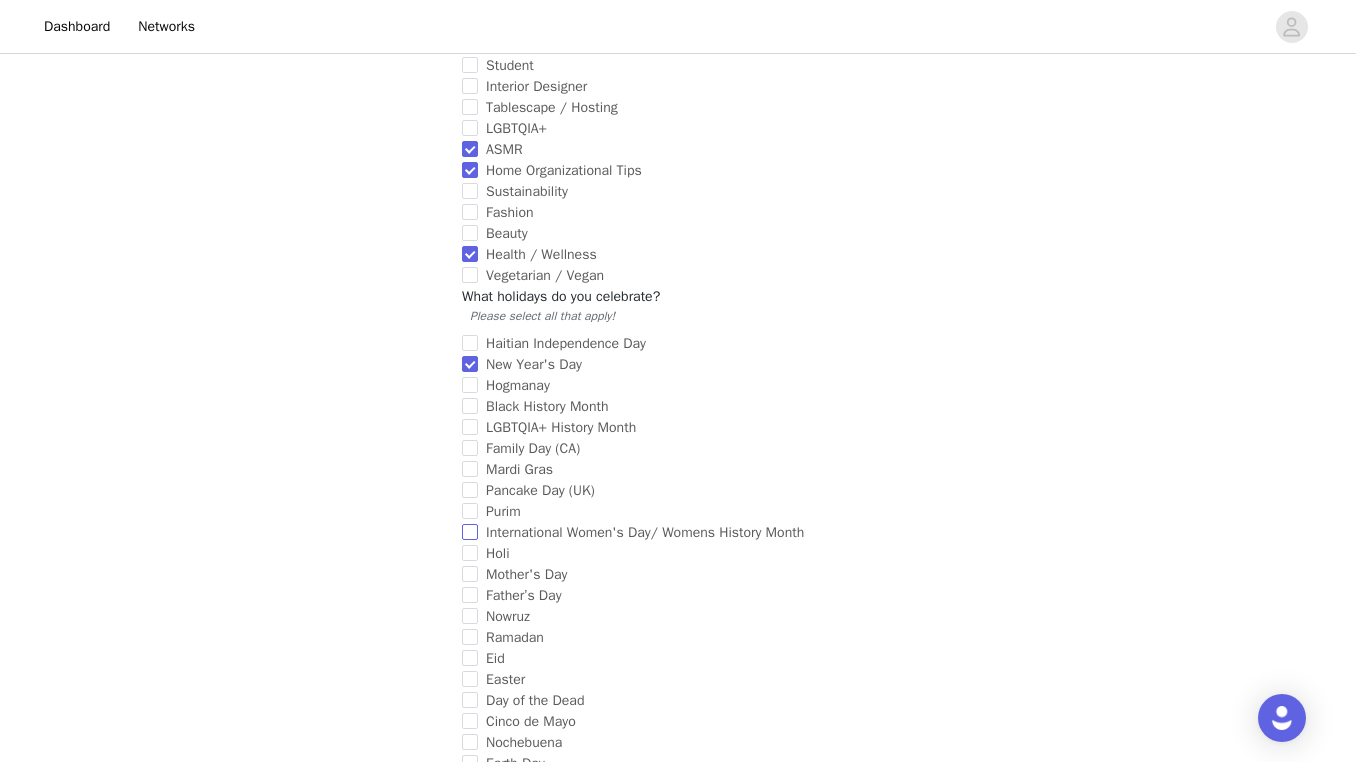 click on "International Women's Day/ Womens History Month" at bounding box center (470, 532) 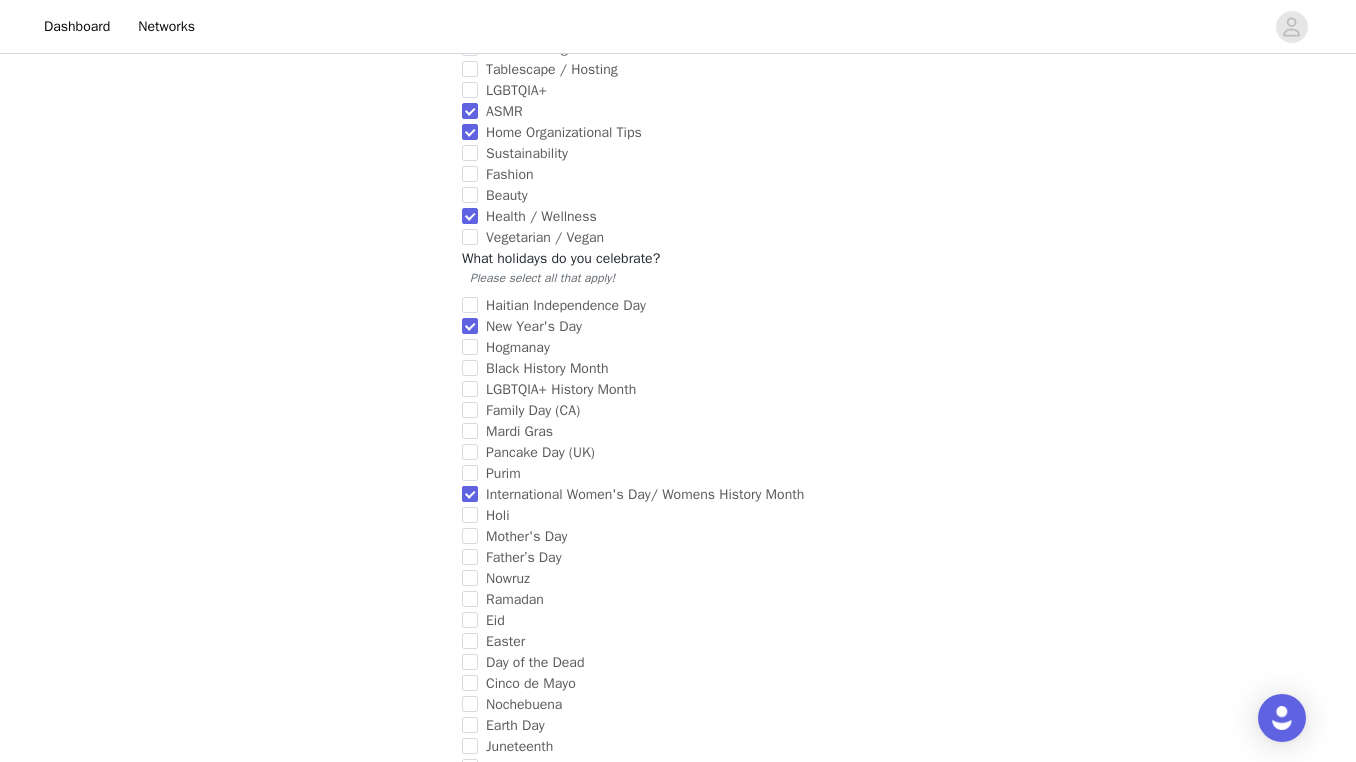 scroll, scrollTop: 1257, scrollLeft: 0, axis: vertical 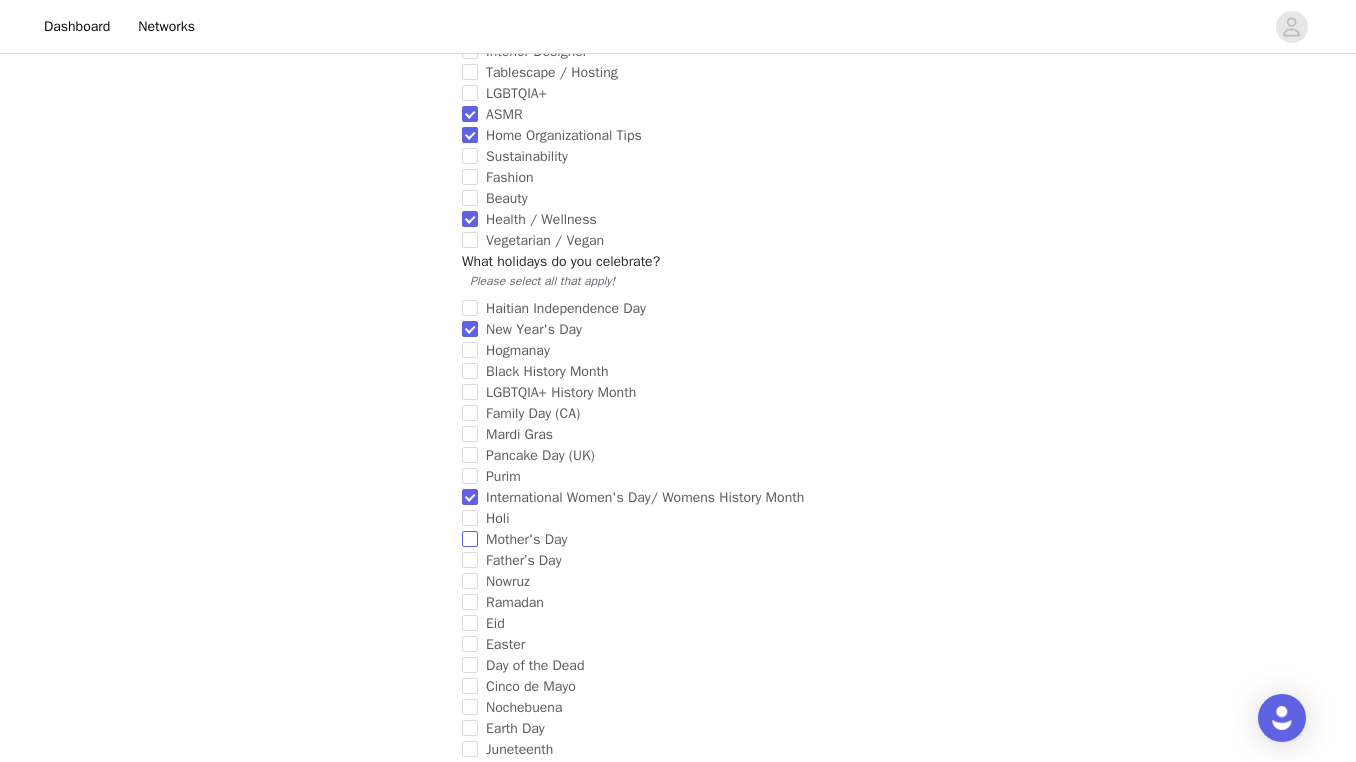 click on "Mother's Day" at bounding box center (470, 539) 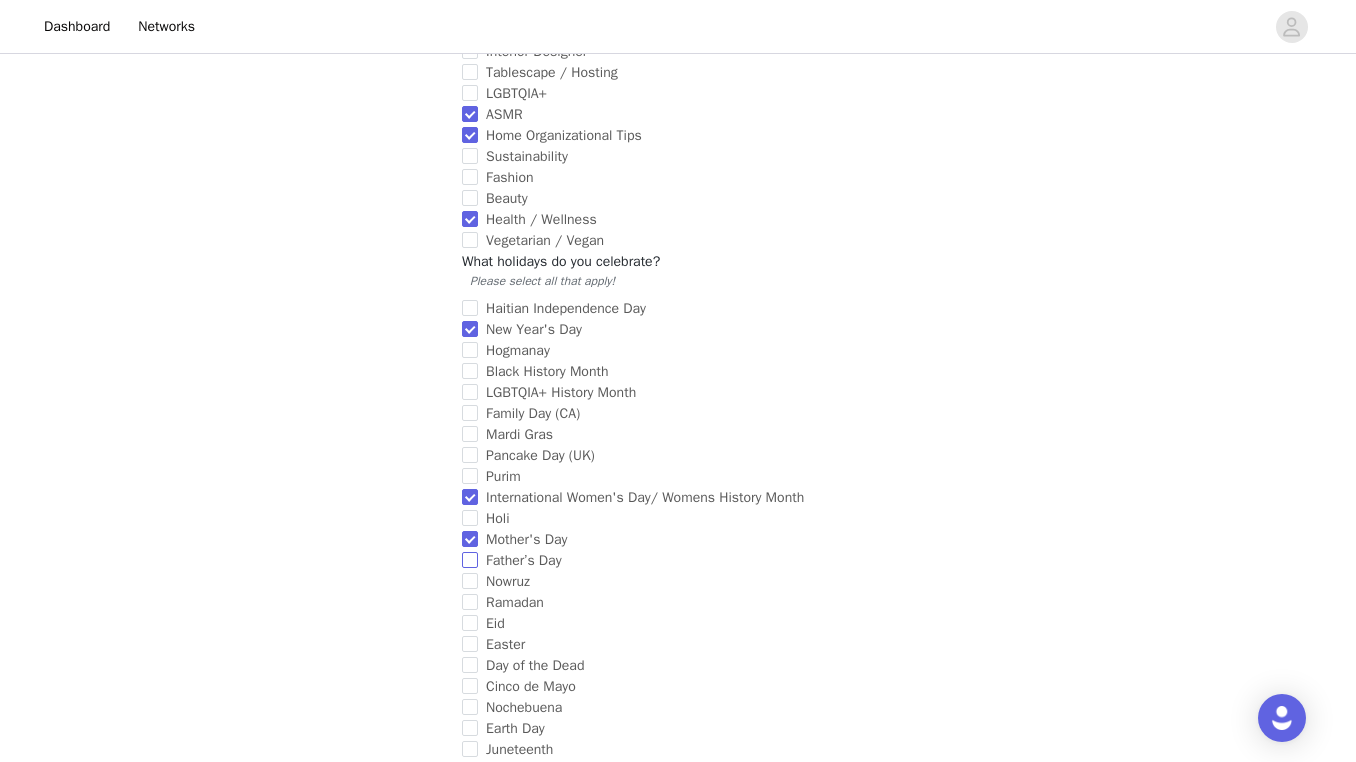 click on "Father’s Day" at bounding box center (470, 560) 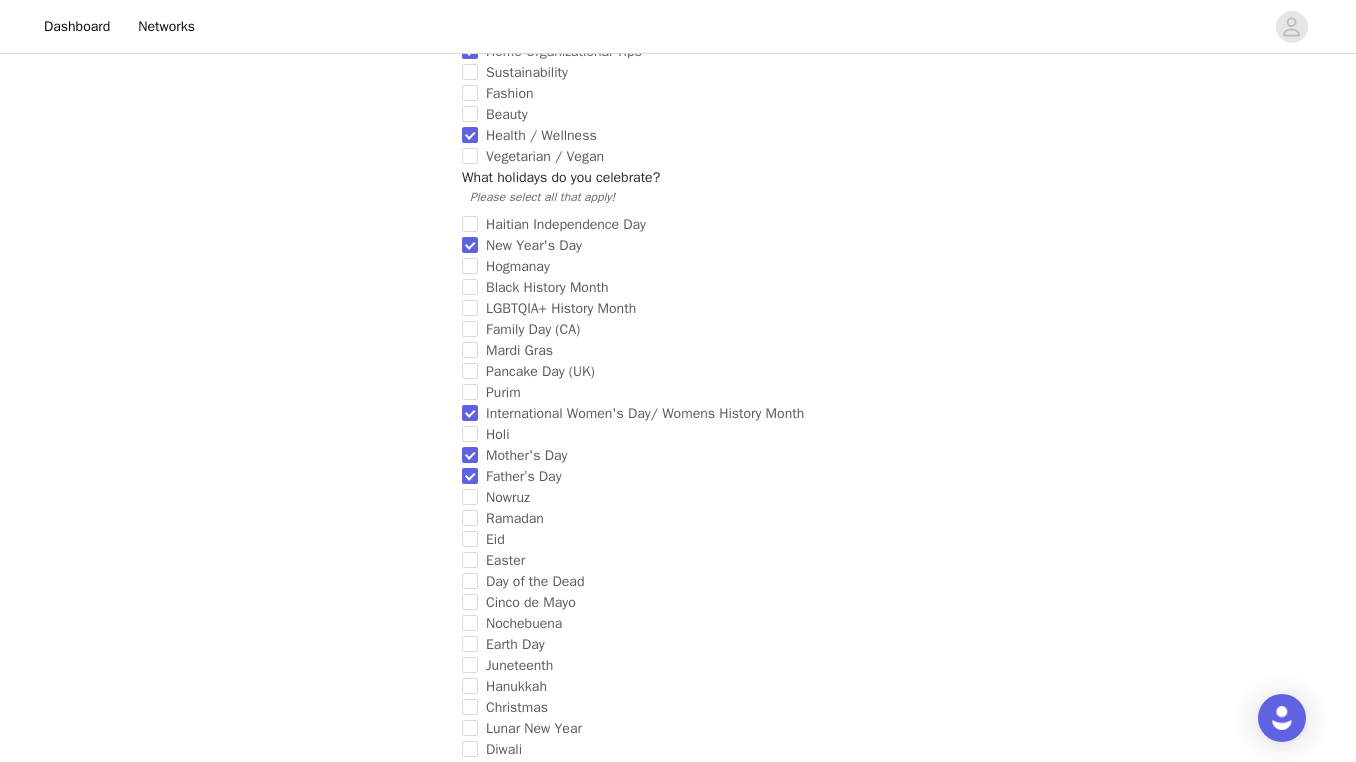 scroll, scrollTop: 1350, scrollLeft: 0, axis: vertical 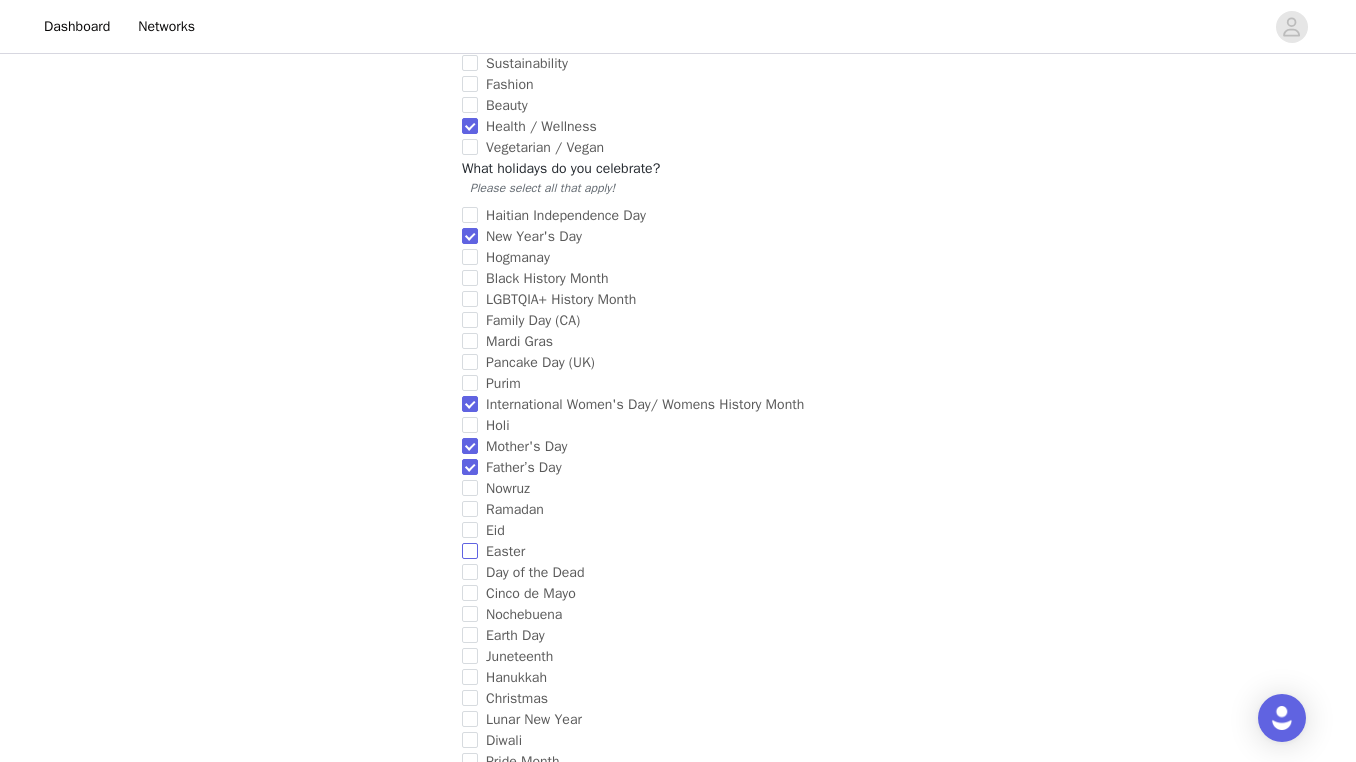 click on "Easter" at bounding box center [674, 551] 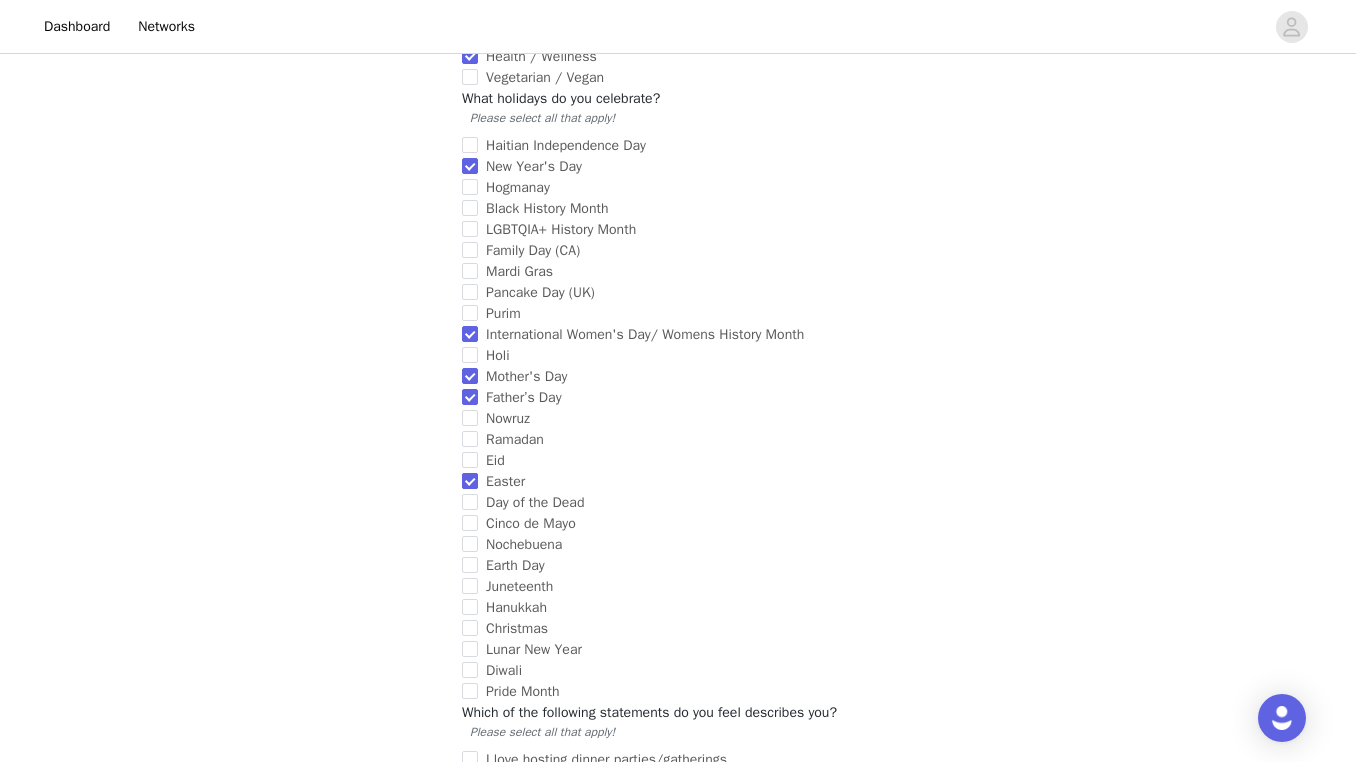scroll, scrollTop: 1422, scrollLeft: 0, axis: vertical 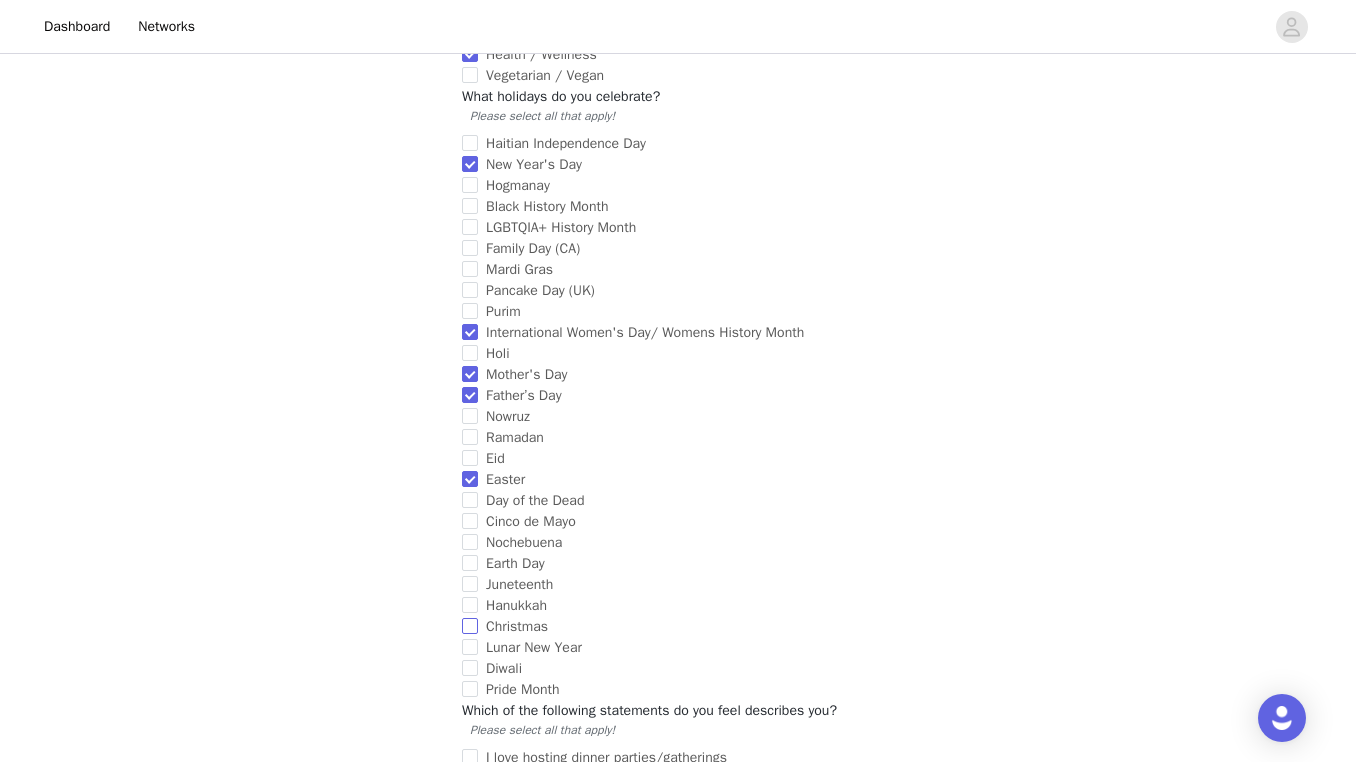 click on "Christmas" at bounding box center [470, 626] 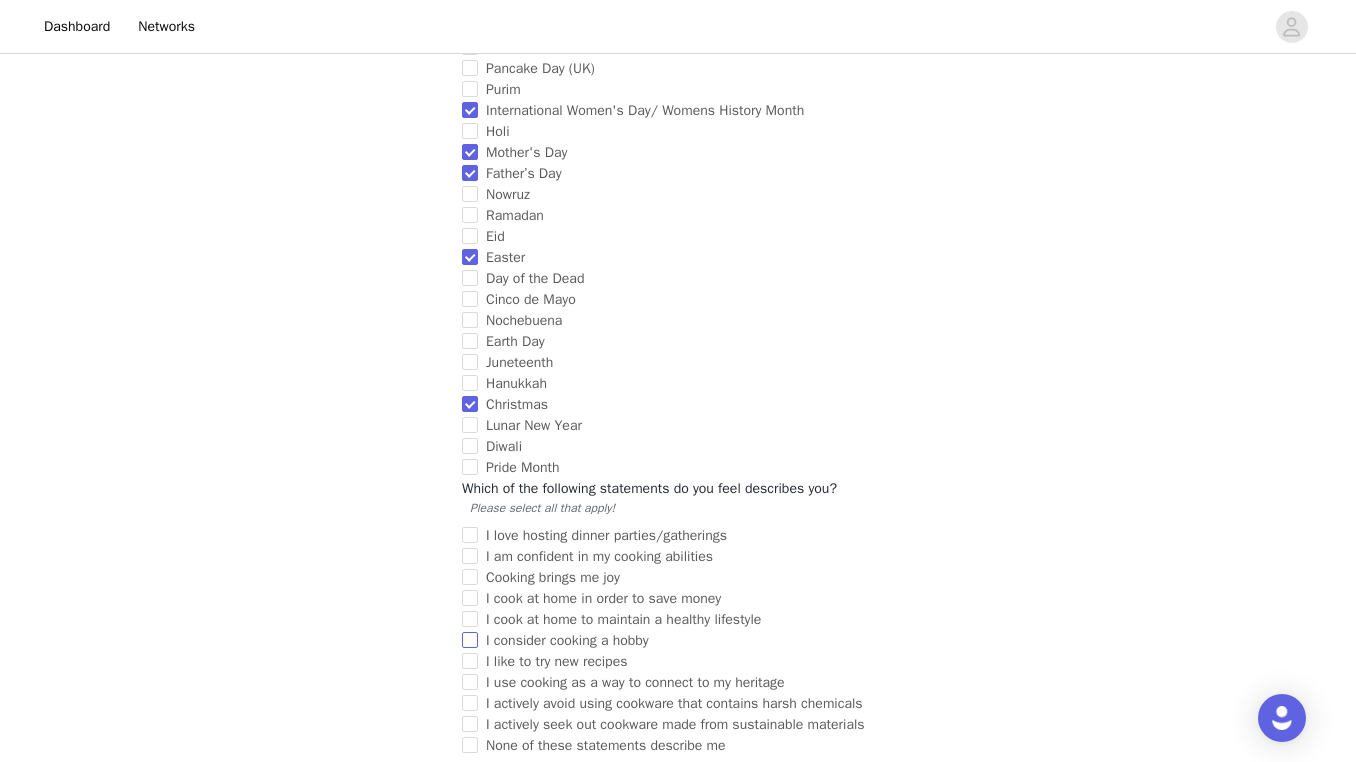 scroll, scrollTop: 1685, scrollLeft: 0, axis: vertical 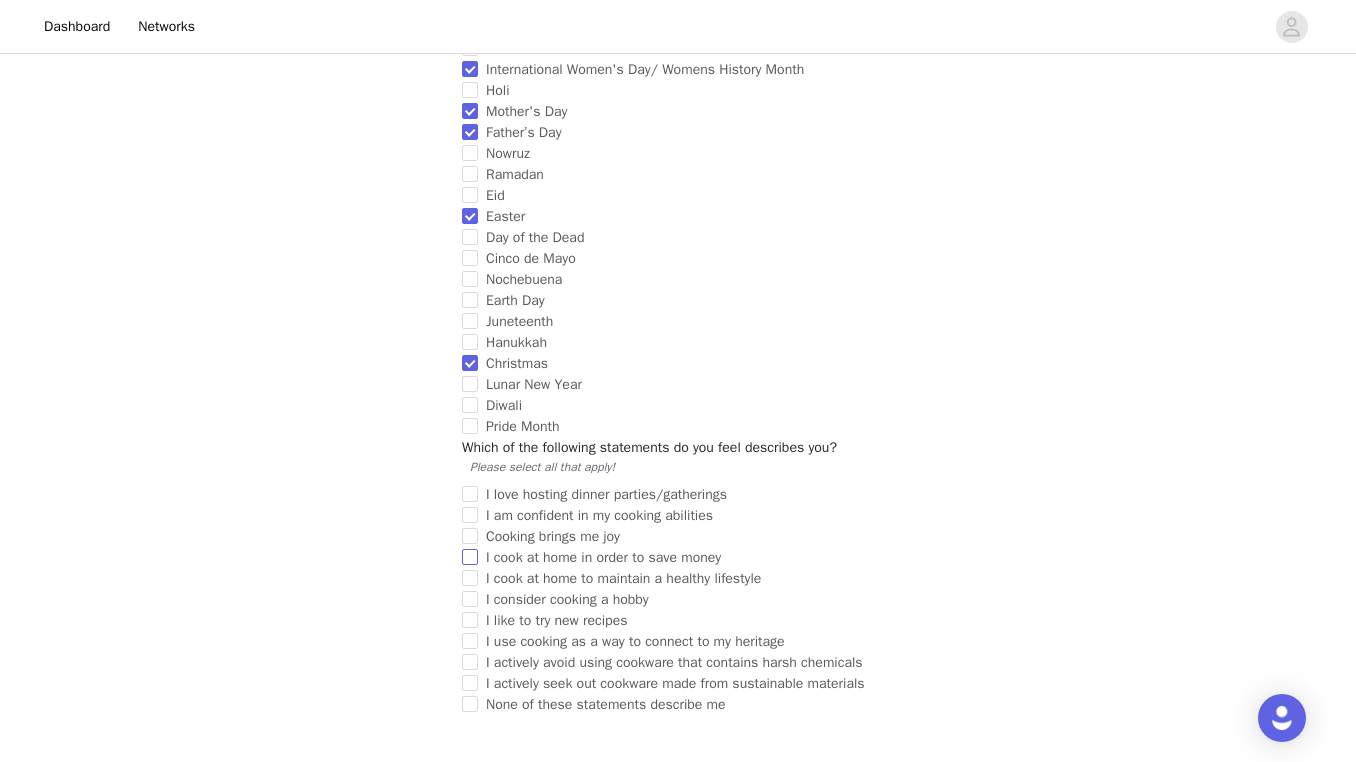 click on "I cook at home in order to save money" at bounding box center [470, 557] 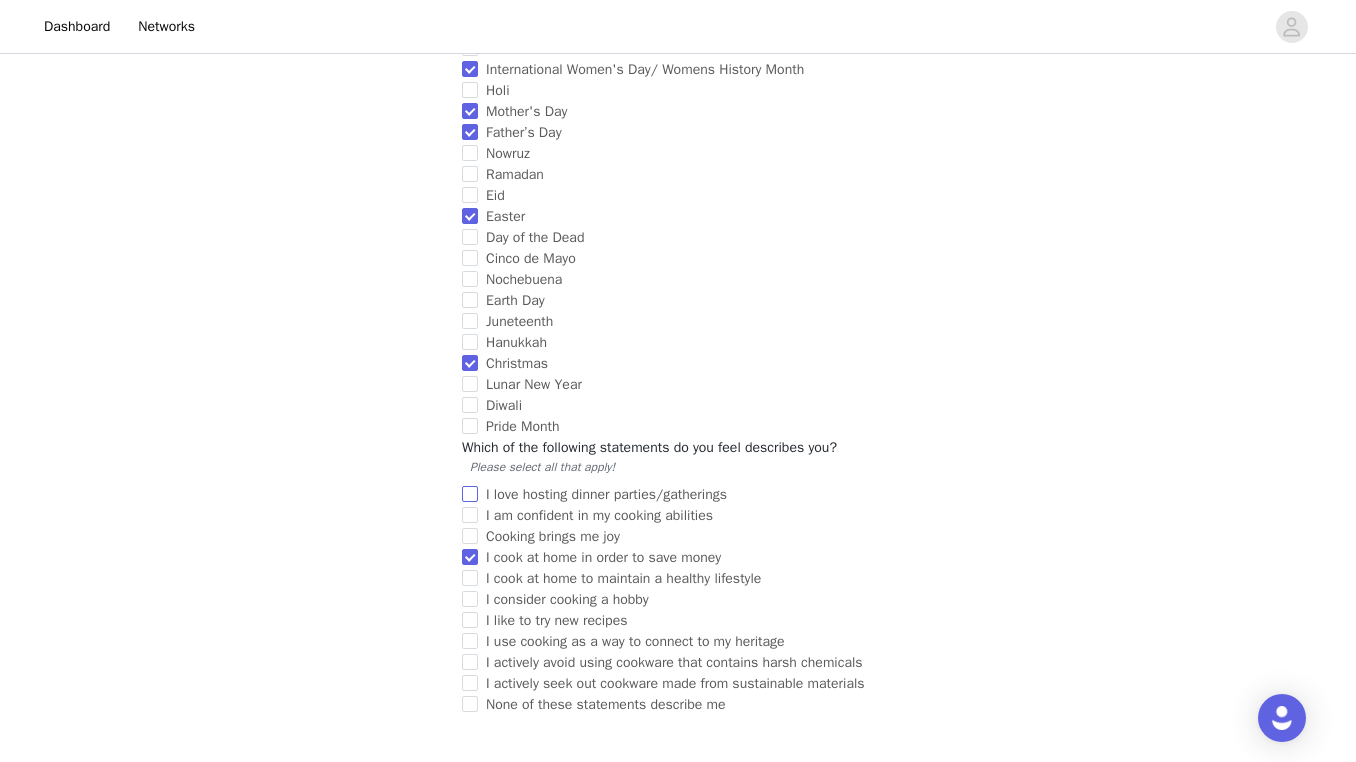 click on "I love hosting dinner parties/gatherings" at bounding box center [470, 494] 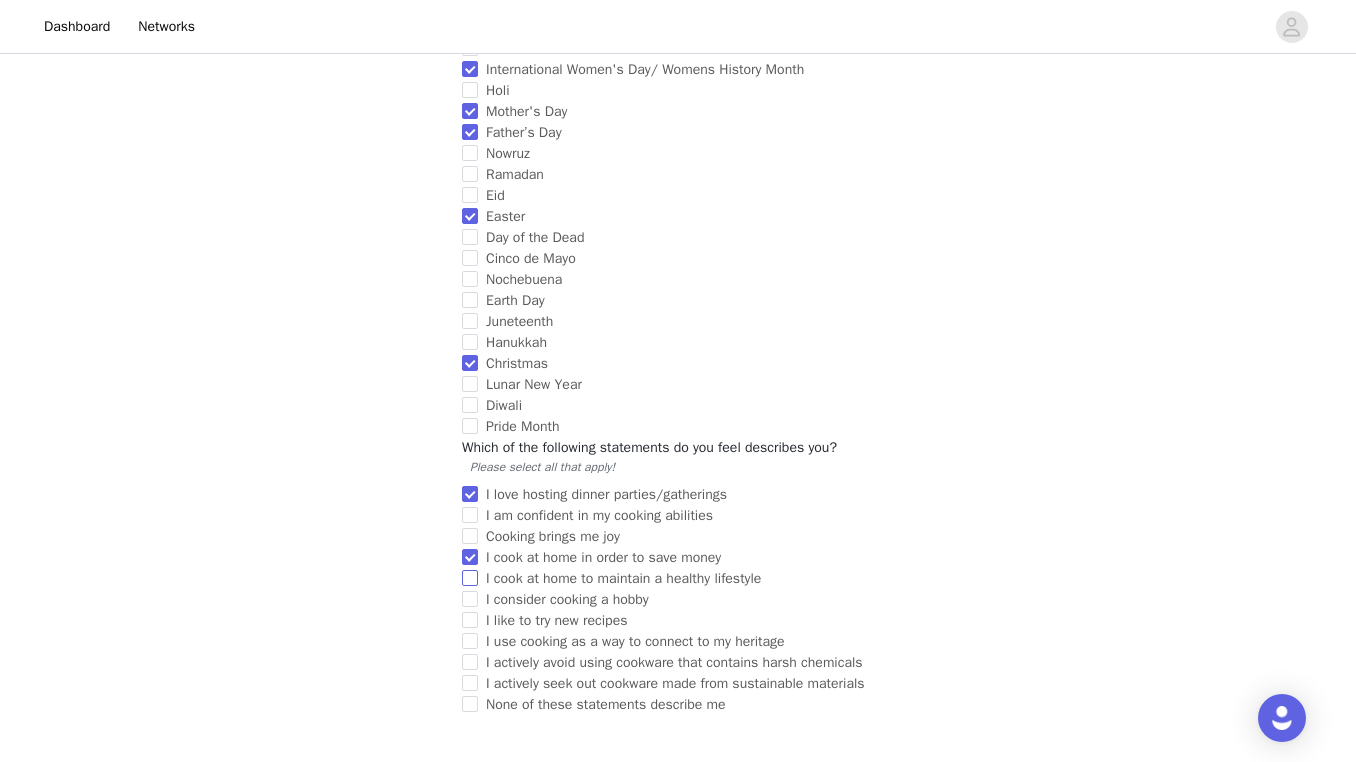 click on "I cook at home to maintain a healthy lifestyle" at bounding box center (470, 578) 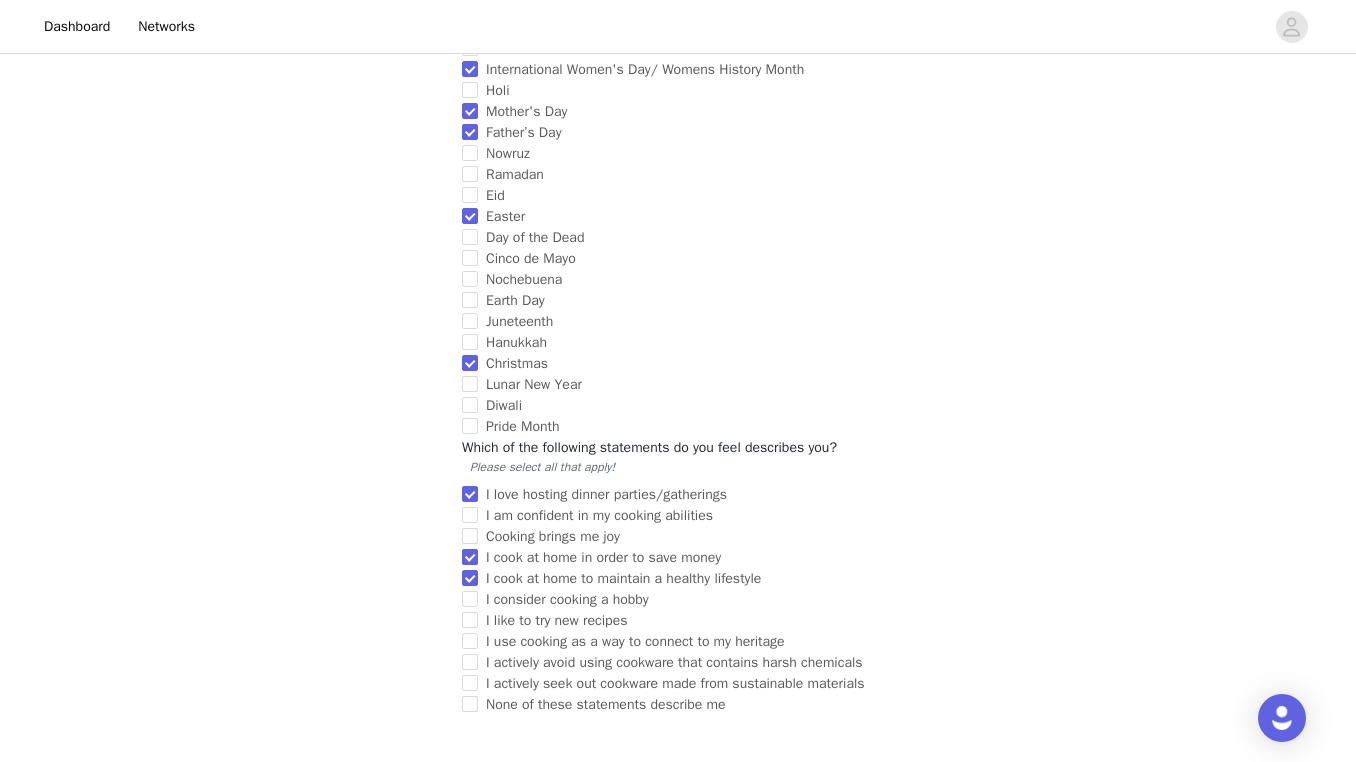 click on "I cook at home in order to save money" at bounding box center (470, 557) 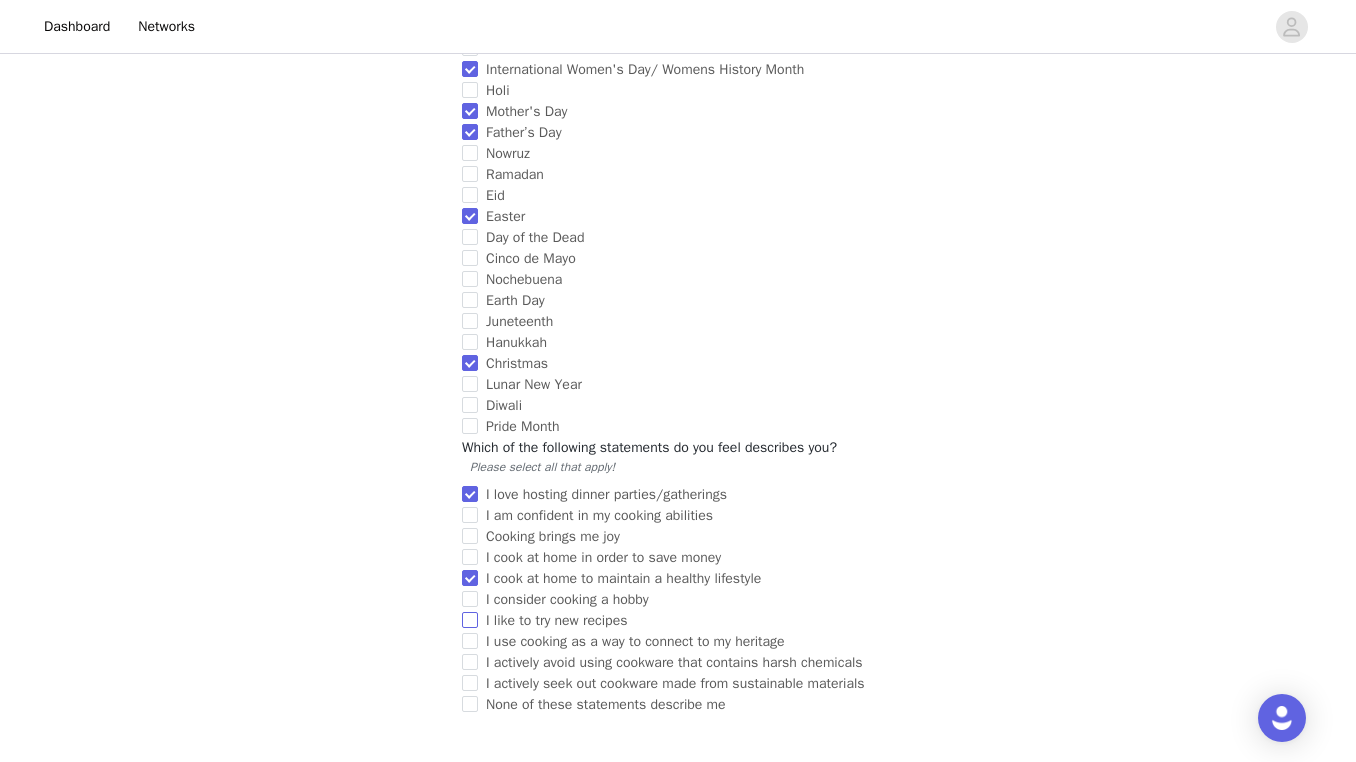 click on "I like to try new recipes" at bounding box center [470, 620] 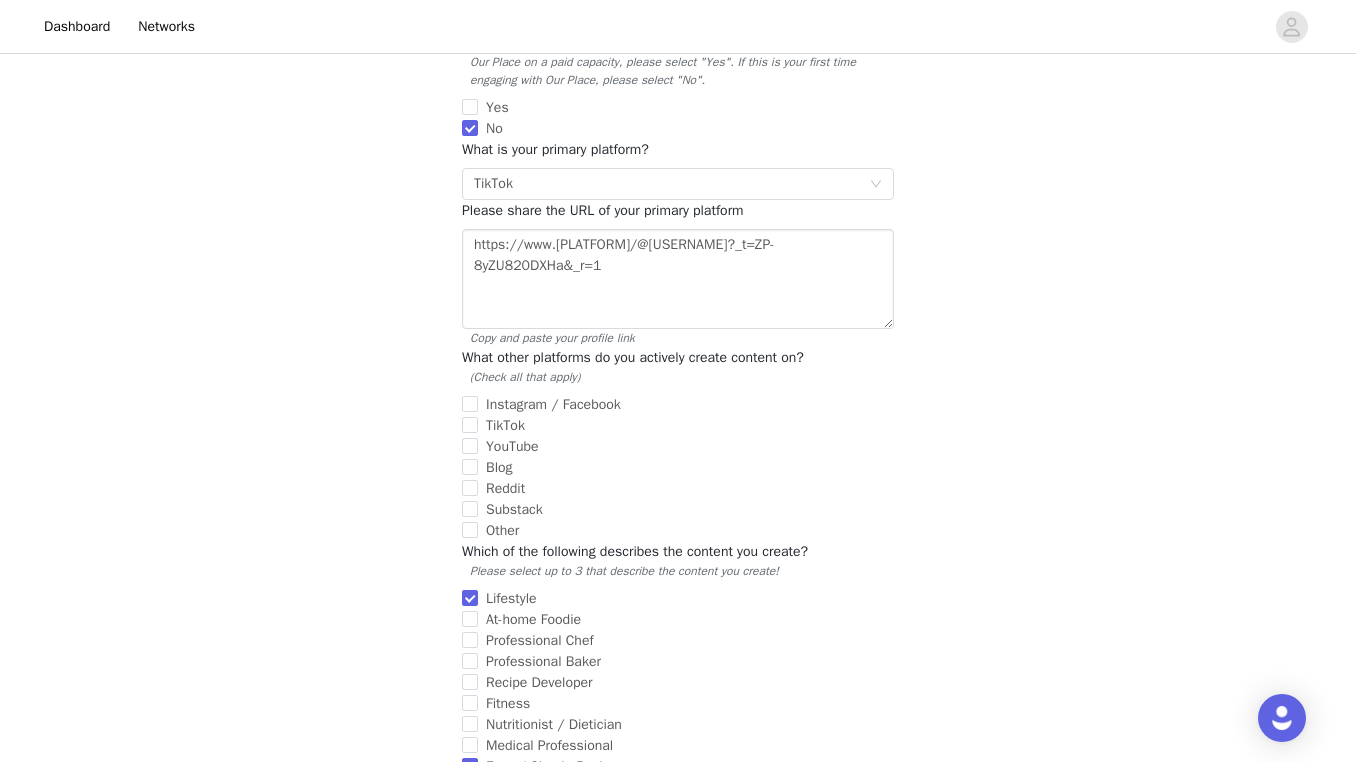 scroll, scrollTop: 600, scrollLeft: 0, axis: vertical 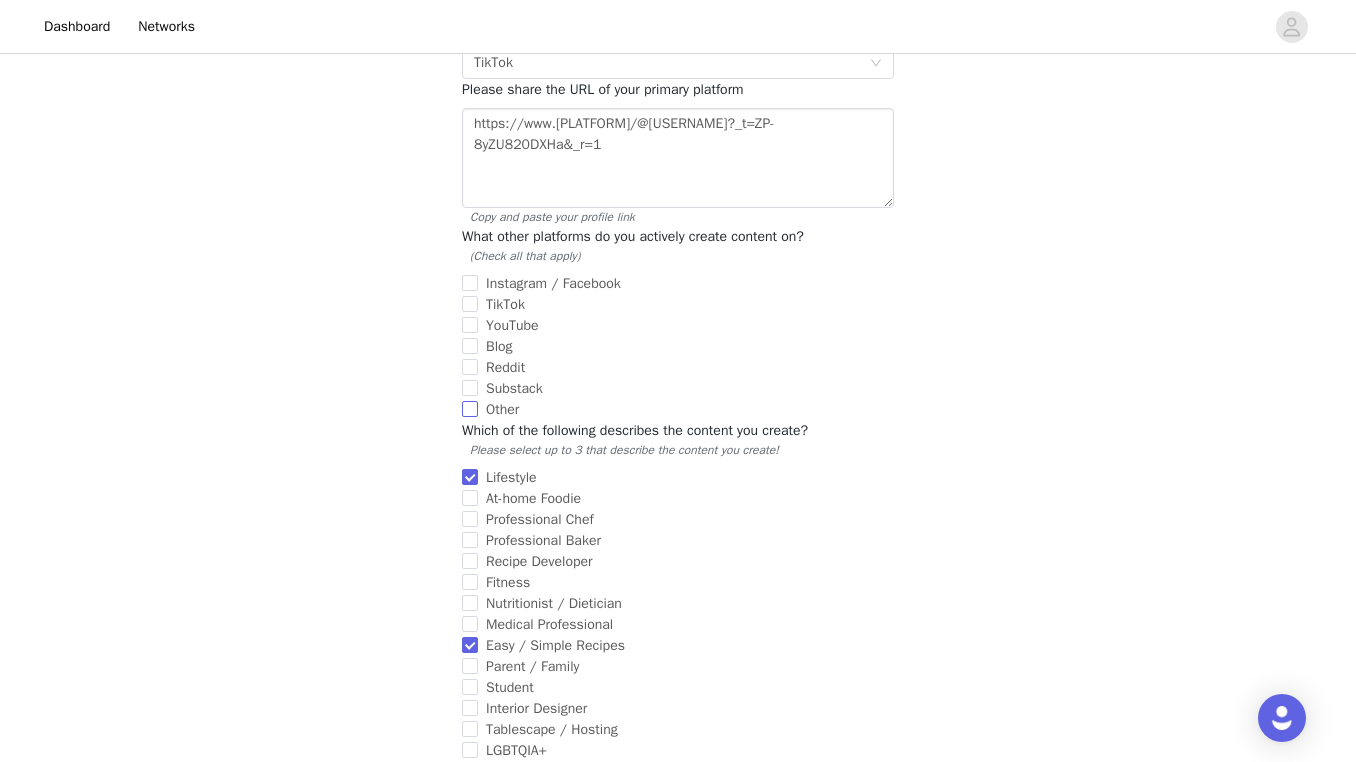 click on "Other" at bounding box center [470, 409] 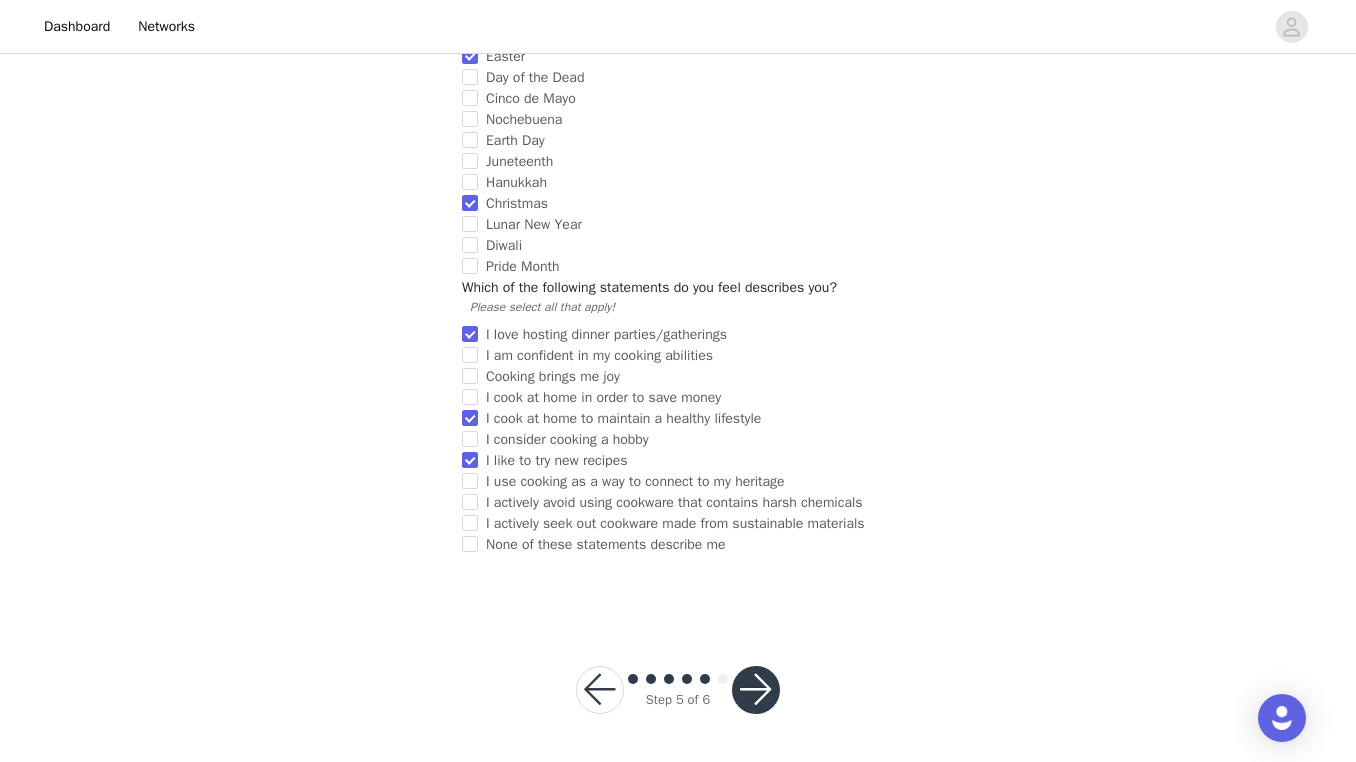scroll, scrollTop: 1885, scrollLeft: 0, axis: vertical 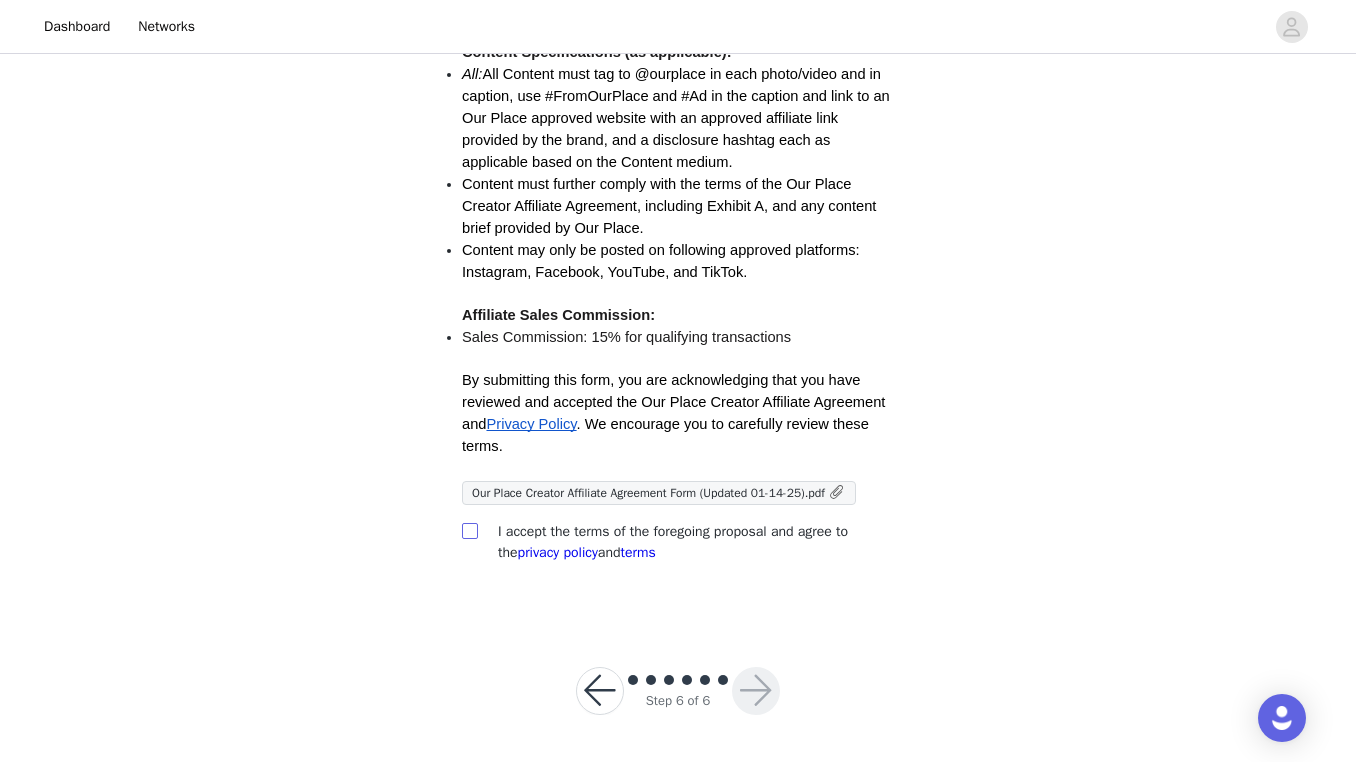 click at bounding box center (470, 531) 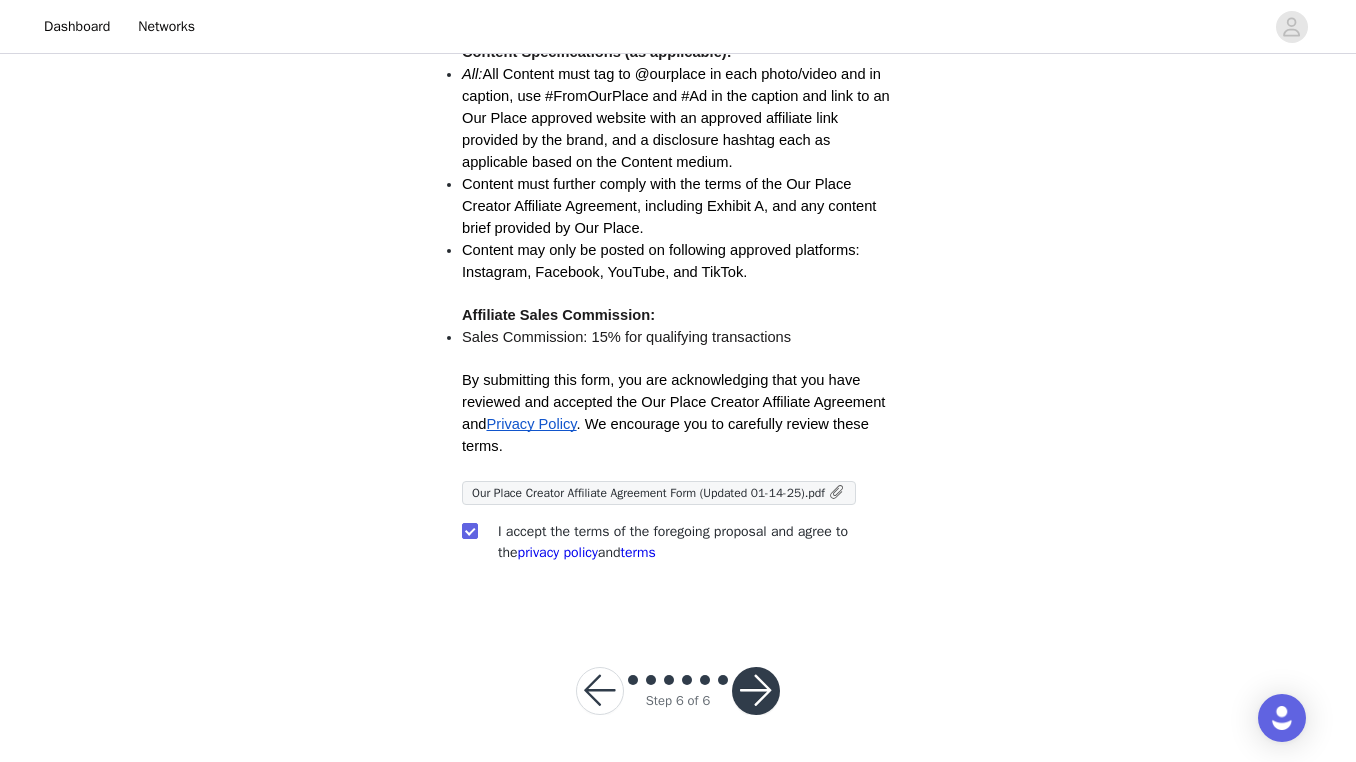 click at bounding box center [756, 691] 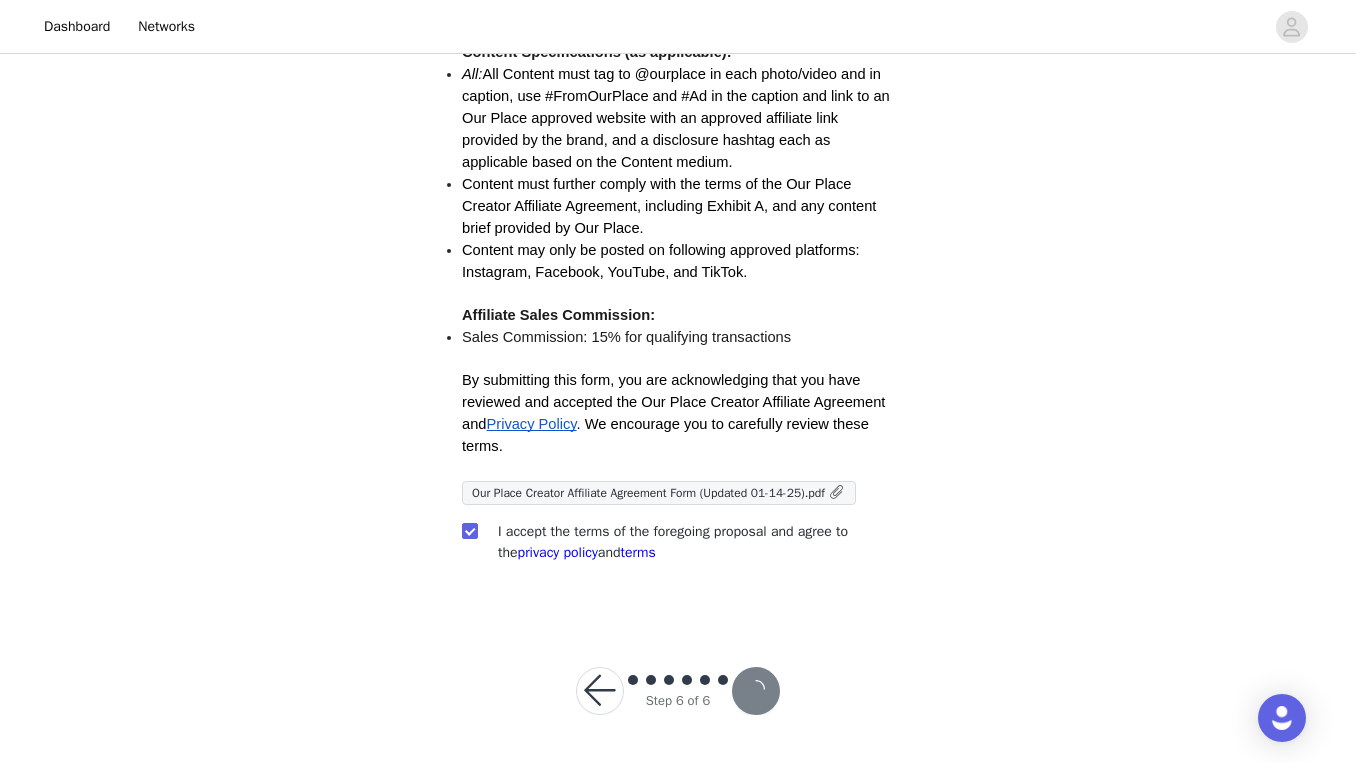 scroll, scrollTop: 0, scrollLeft: 0, axis: both 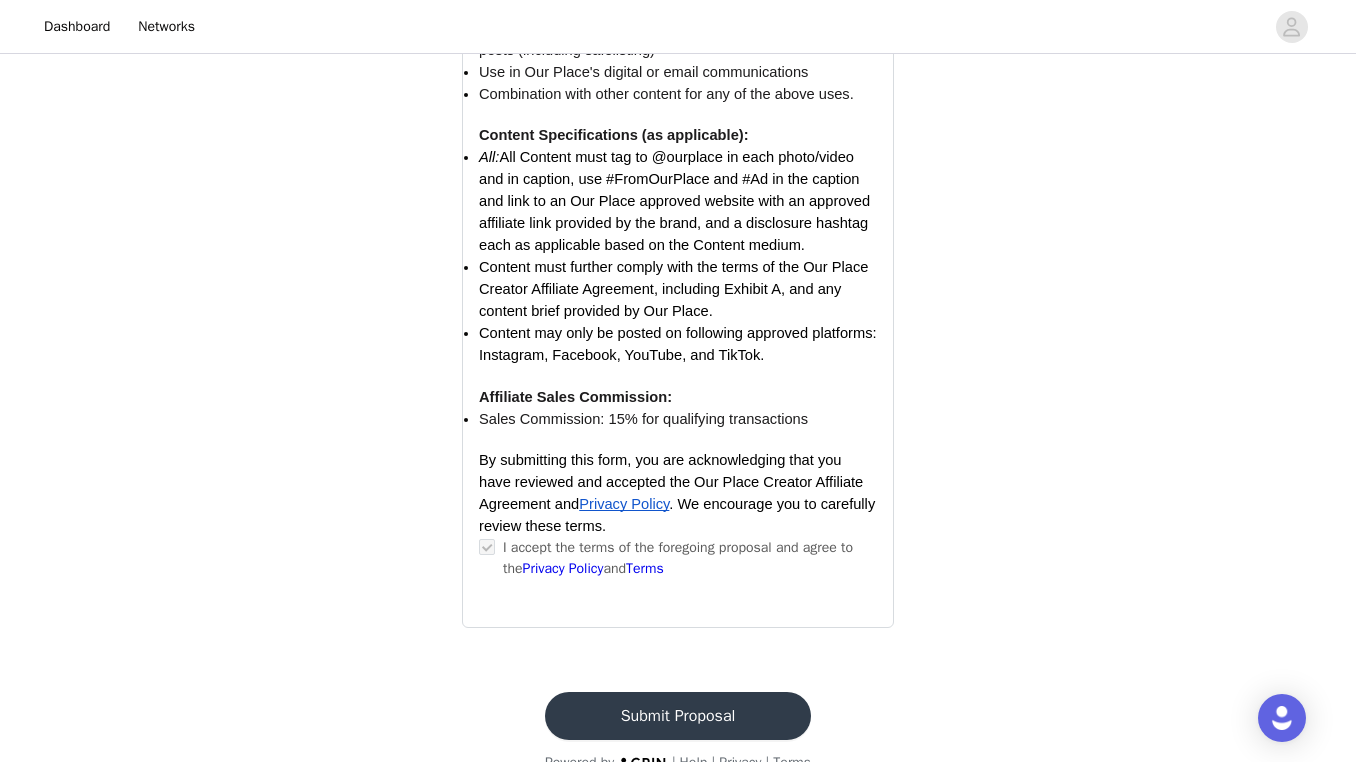 click on "Submit Proposal" at bounding box center (678, 716) 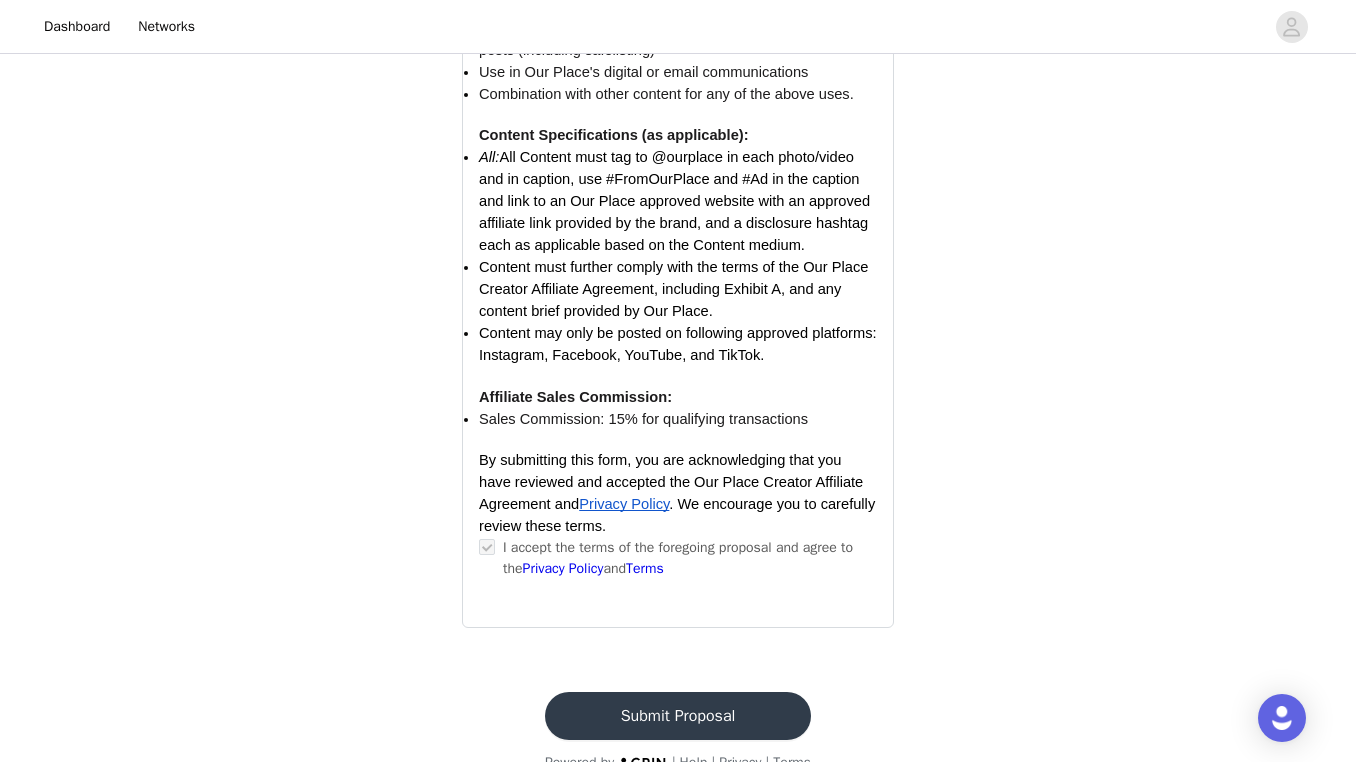 scroll, scrollTop: 0, scrollLeft: 0, axis: both 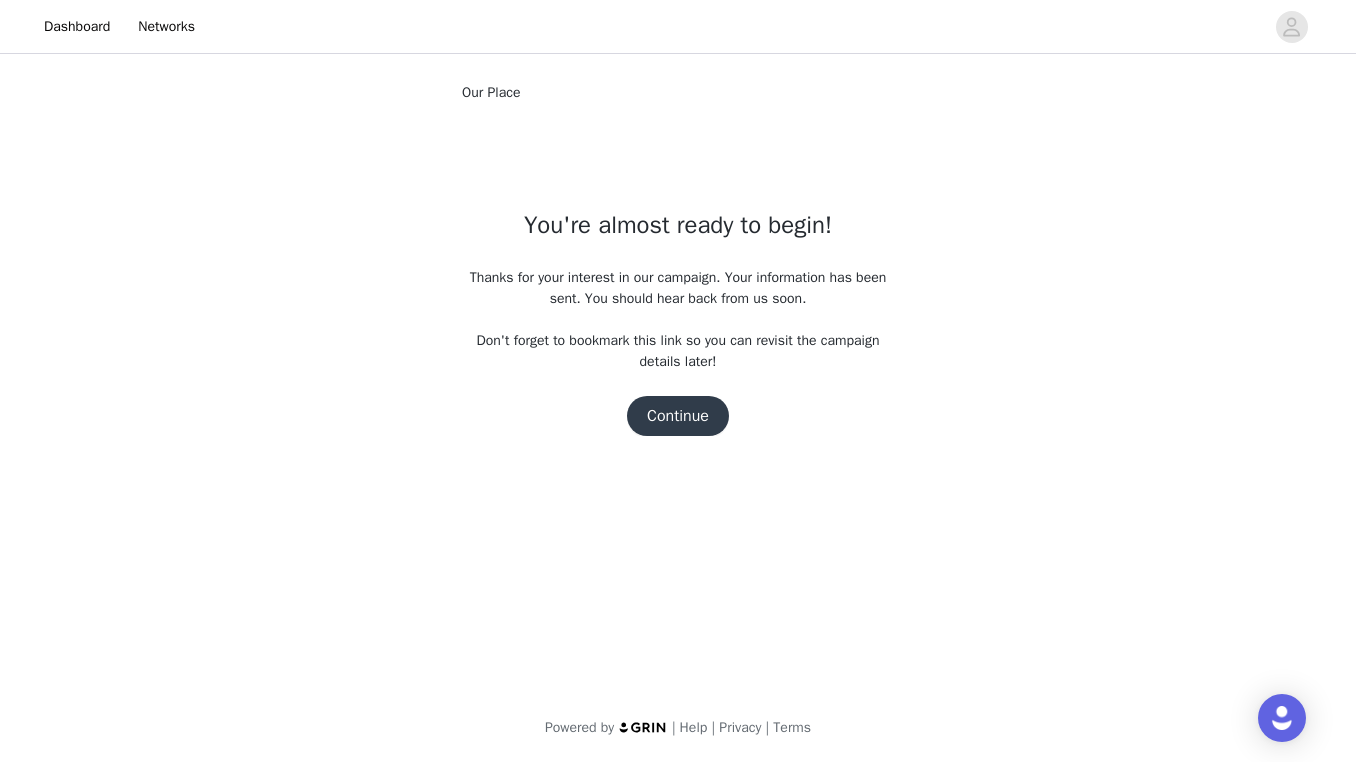 click on "Continue" at bounding box center [678, 416] 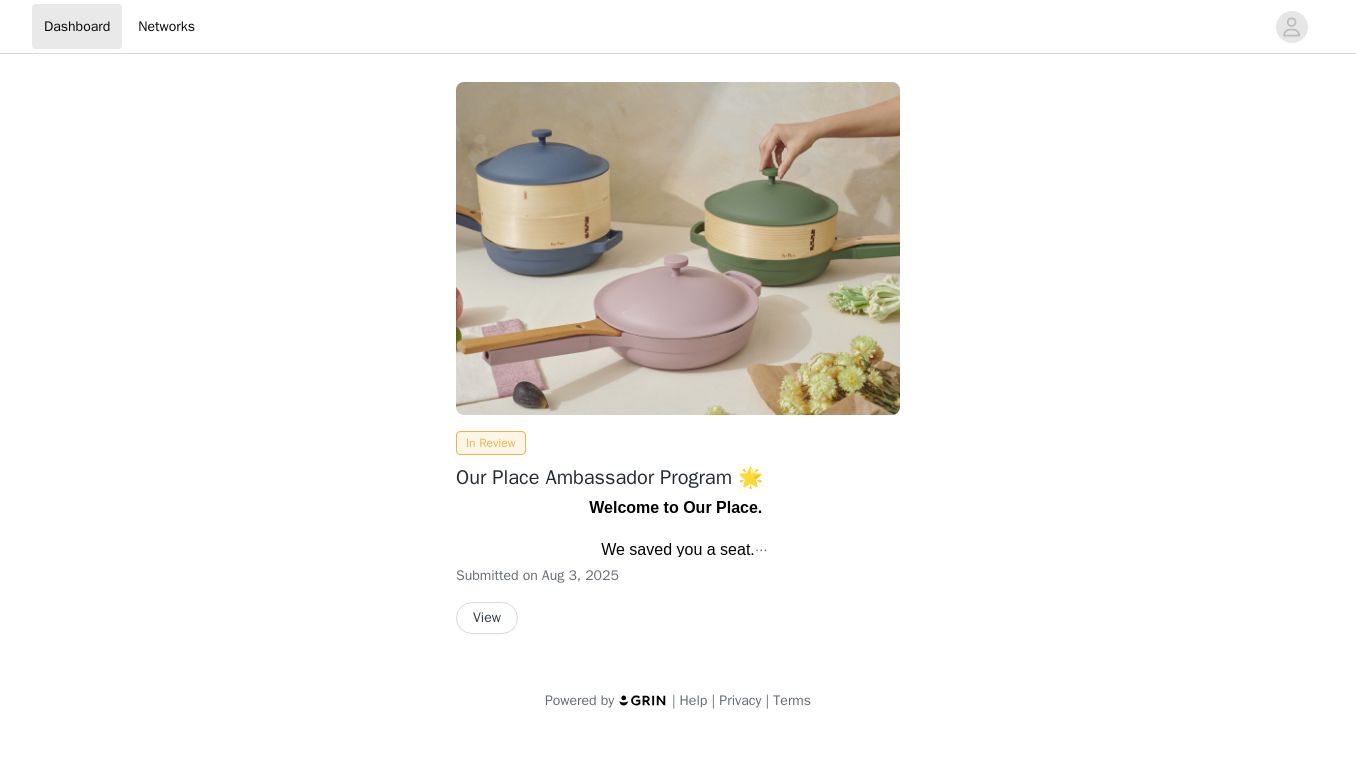 scroll, scrollTop: 0, scrollLeft: 0, axis: both 